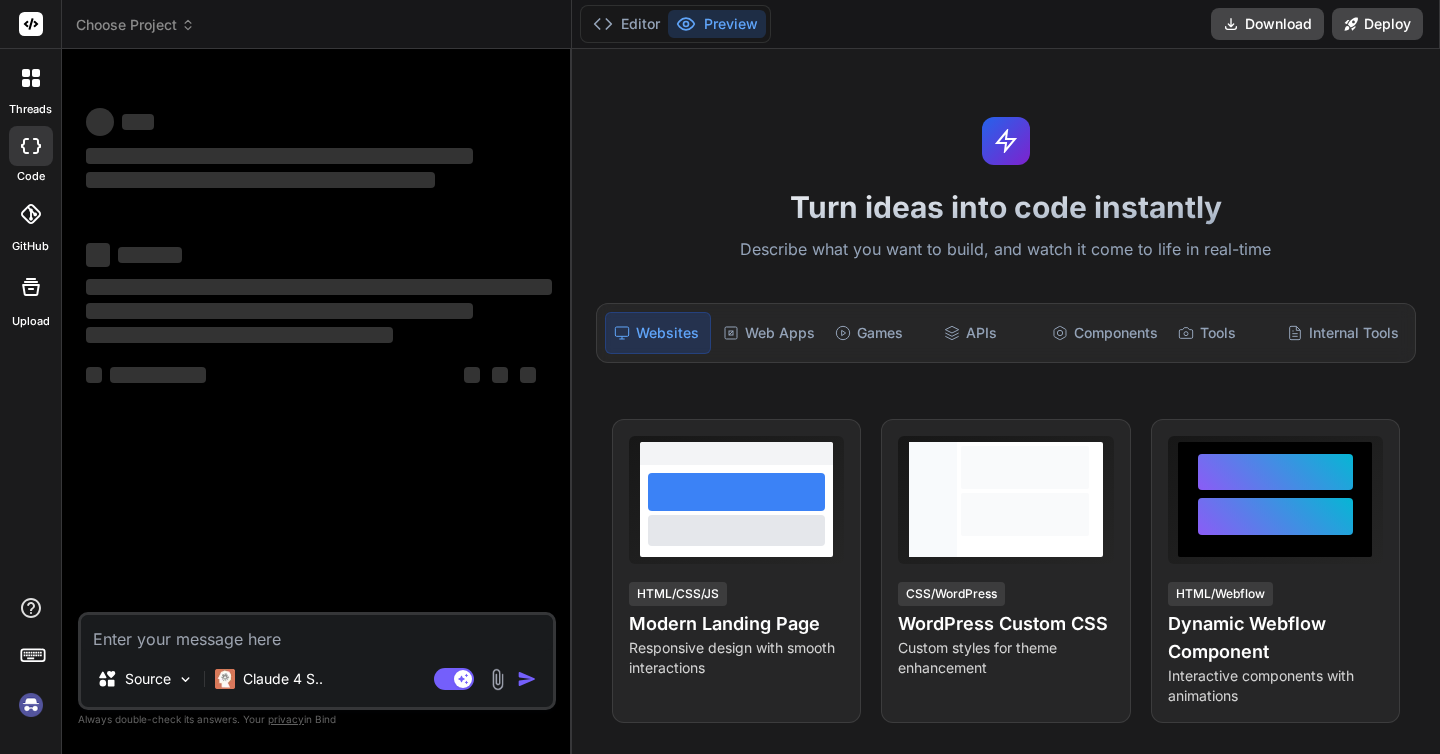 scroll, scrollTop: 0, scrollLeft: 0, axis: both 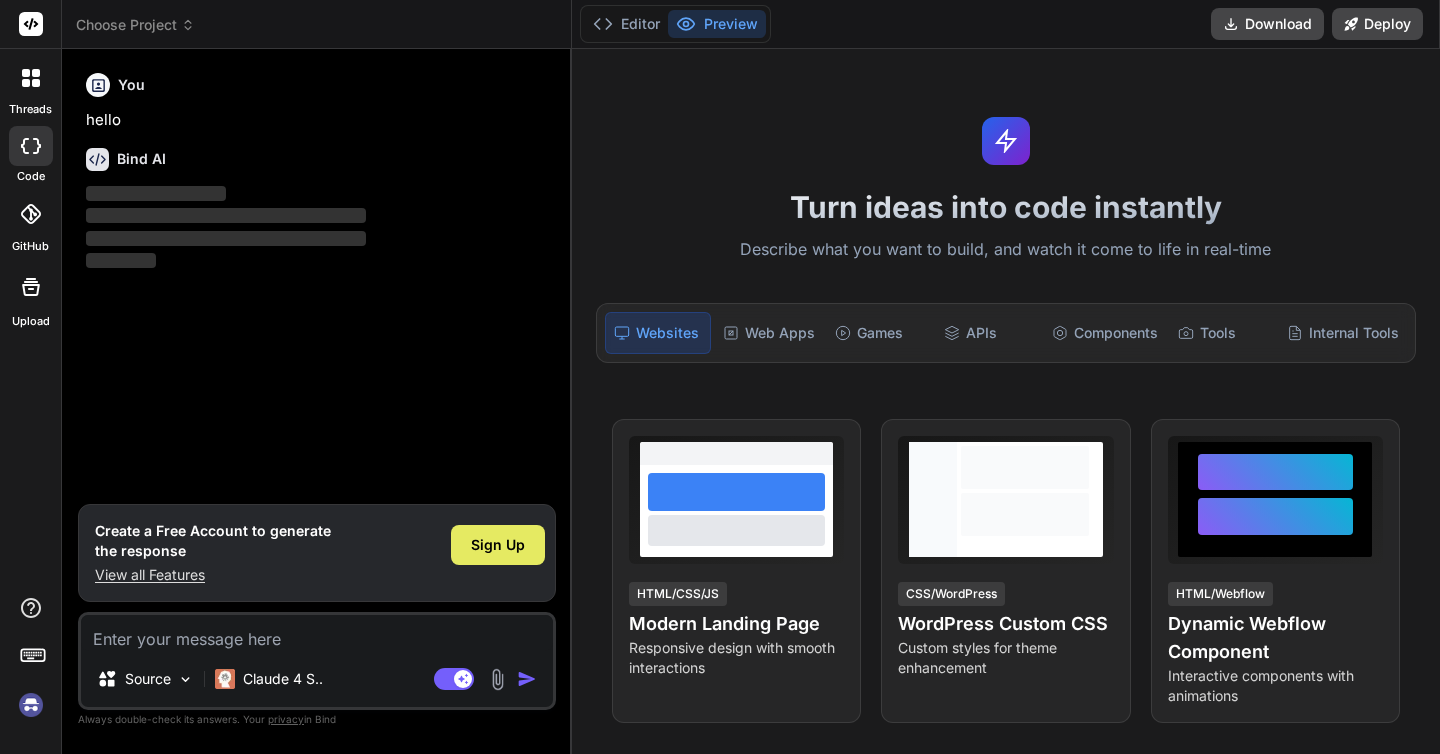 click on "Sign Up" at bounding box center (498, 545) 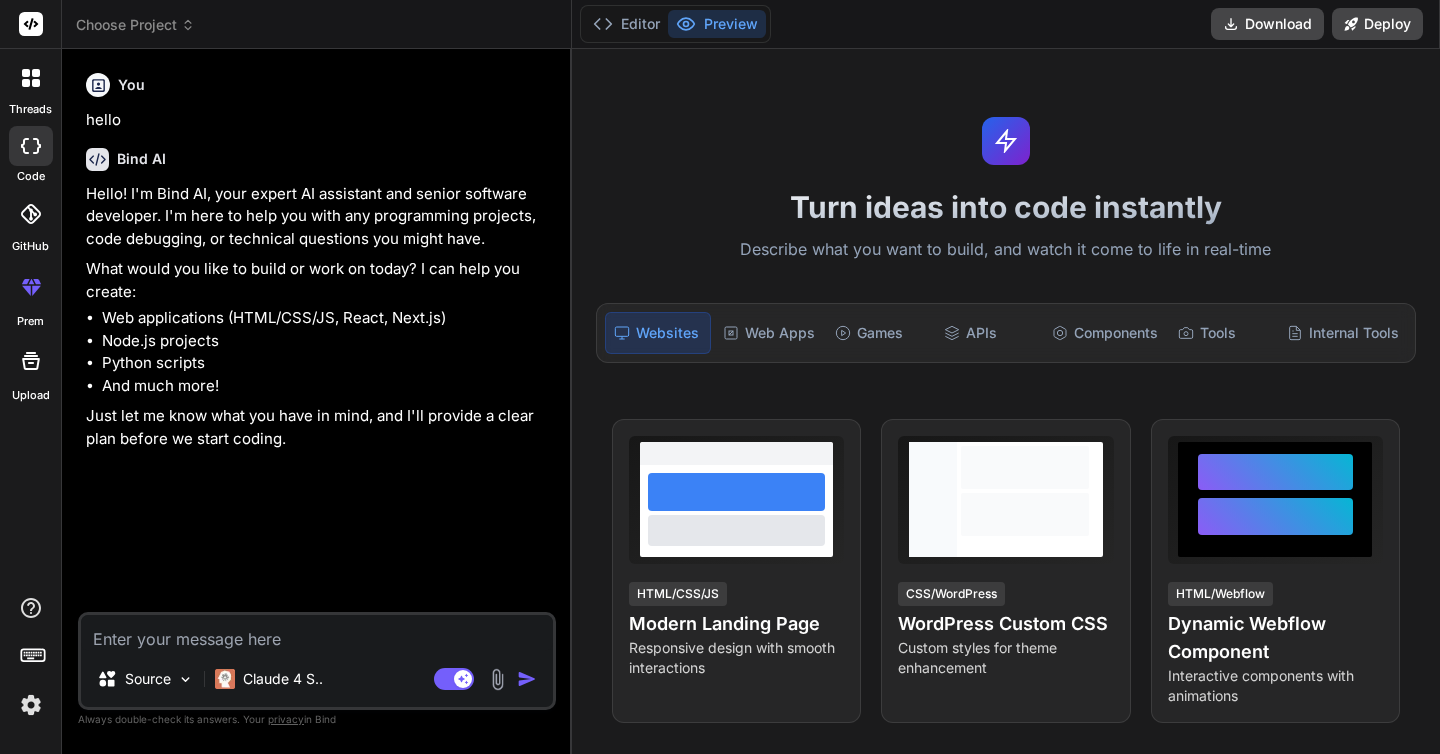 type on "x" 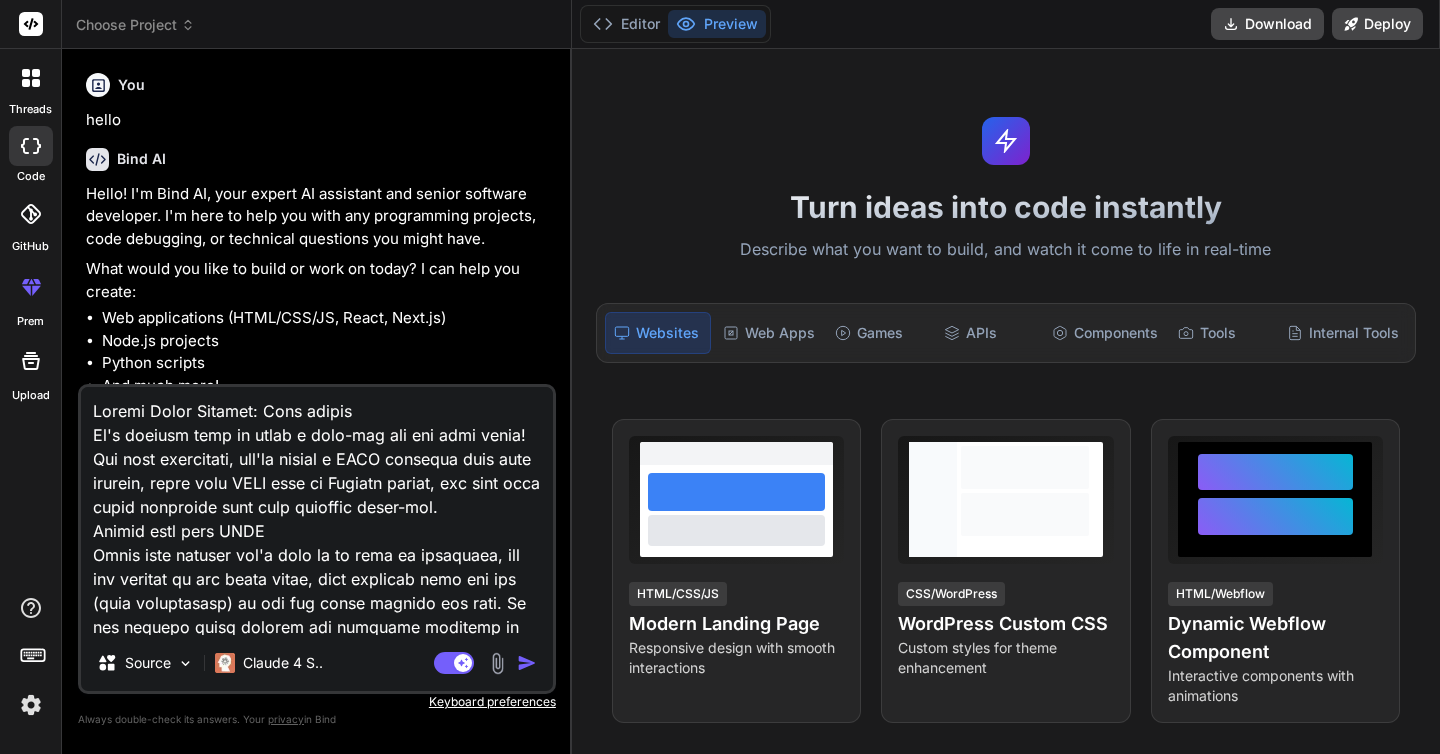 scroll, scrollTop: 1826, scrollLeft: 0, axis: vertical 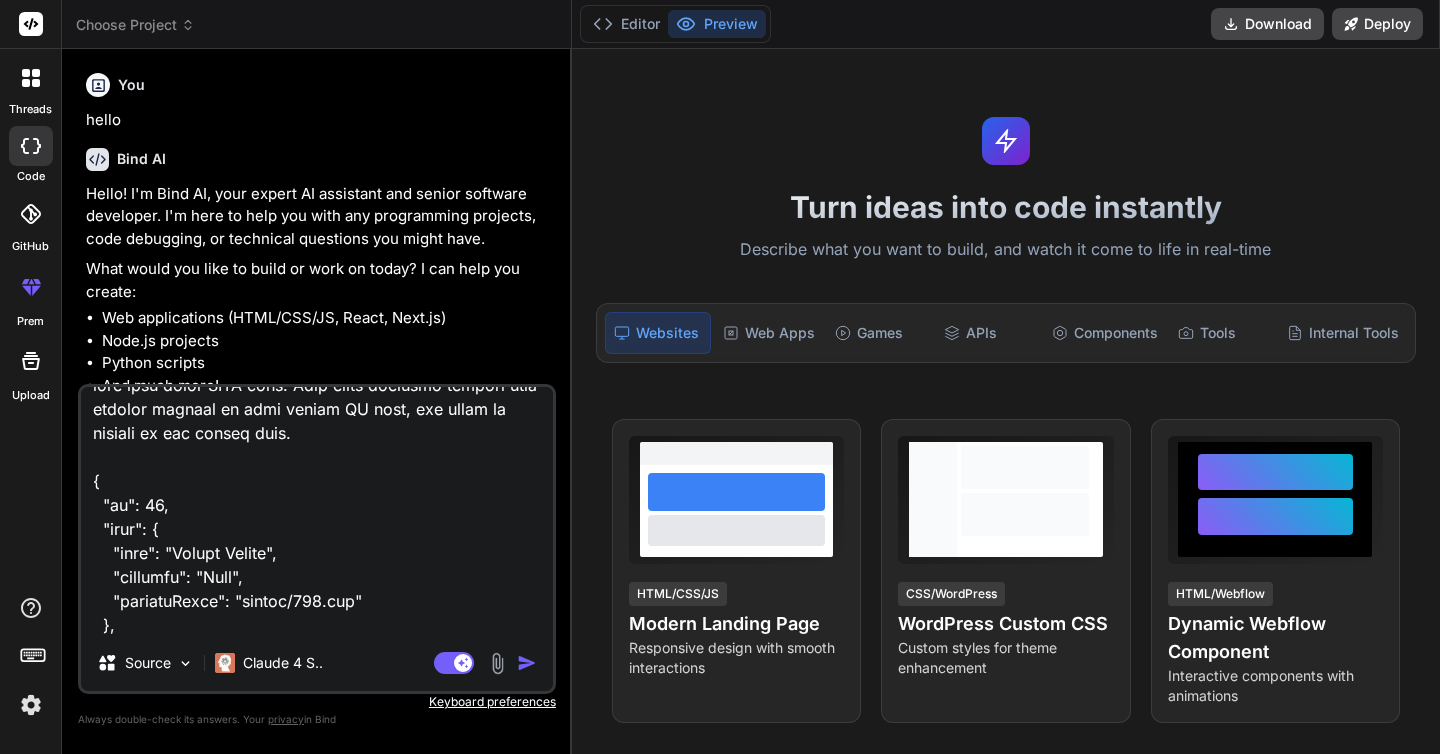 type on "Server Final Project: Blog server
It's finally time to build a back-end for our blog sites! For this assignment, you'll create a JSON resource with blog entries, serve that JSON with an Express server, and then plug those endpoints into your existing front-end.
Create blog data JSON
These blog entries don't have to be real or realistic, you are welcome to use lorem ipsum, copy articles from the web (with attribution) or use any other content you like. If you already wrote entries for previous versions of your blog and then had to discard those for the Web APIs final project, now is your chance to bring those back!
This is your project and your data, so it is up to you what information you want to include. Each entry must have an id, user, and body. (The body is the actual post contents.) Be sure to include any other data that you included in your mock-up, such as title, etc.
For example, it may look like this:
[
{
"id": 27,
"userId": 3,
"body": "Lorem ipsum dolor sit amet consectetur adipisi..." 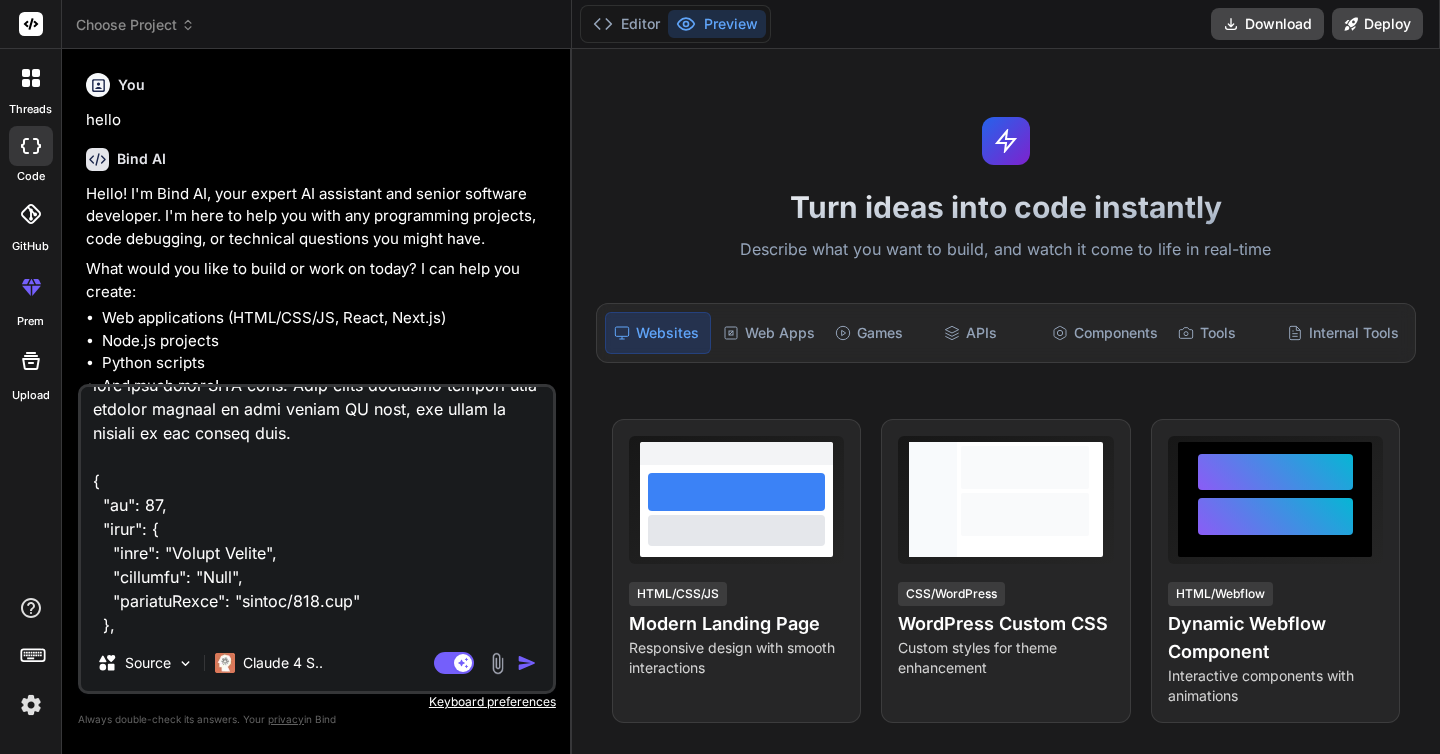 scroll, scrollTop: 1850, scrollLeft: 0, axis: vertical 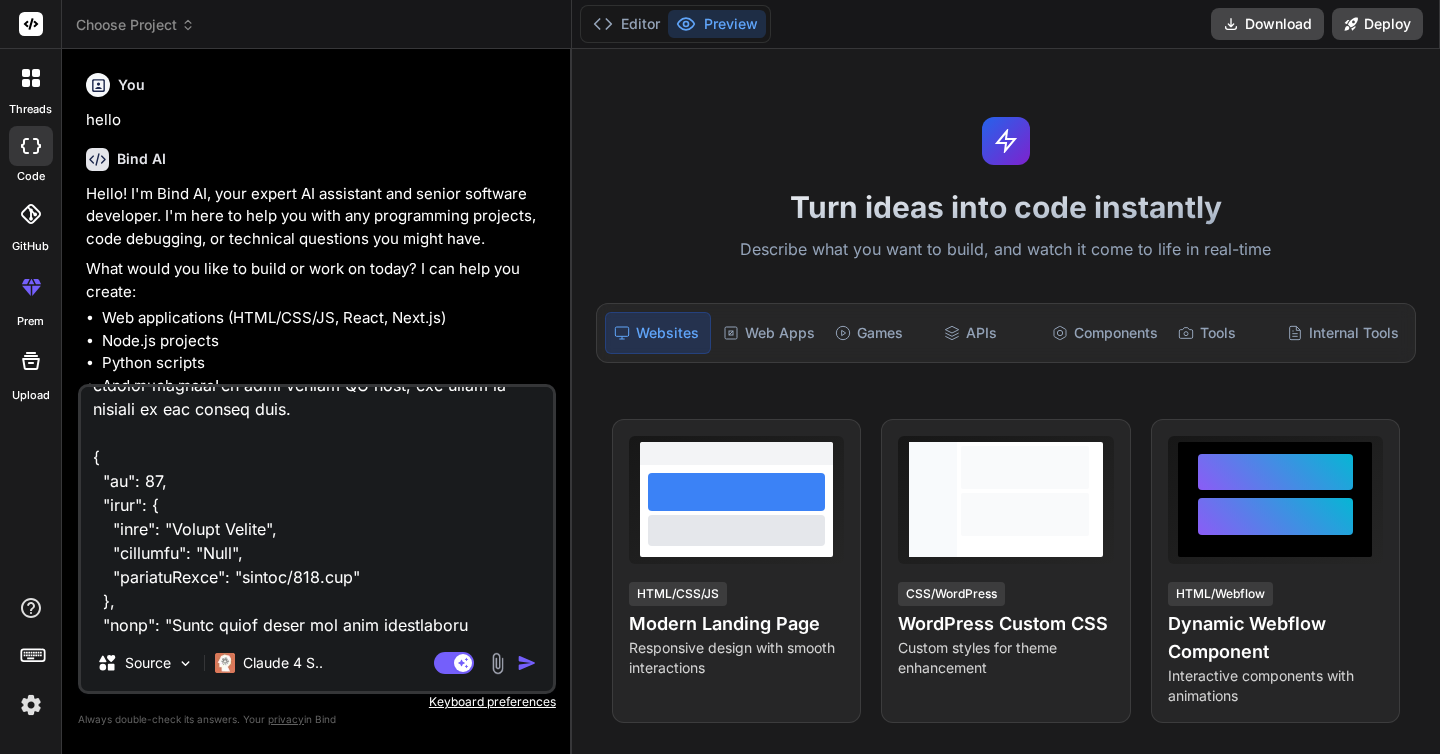 click at bounding box center (317, 511) 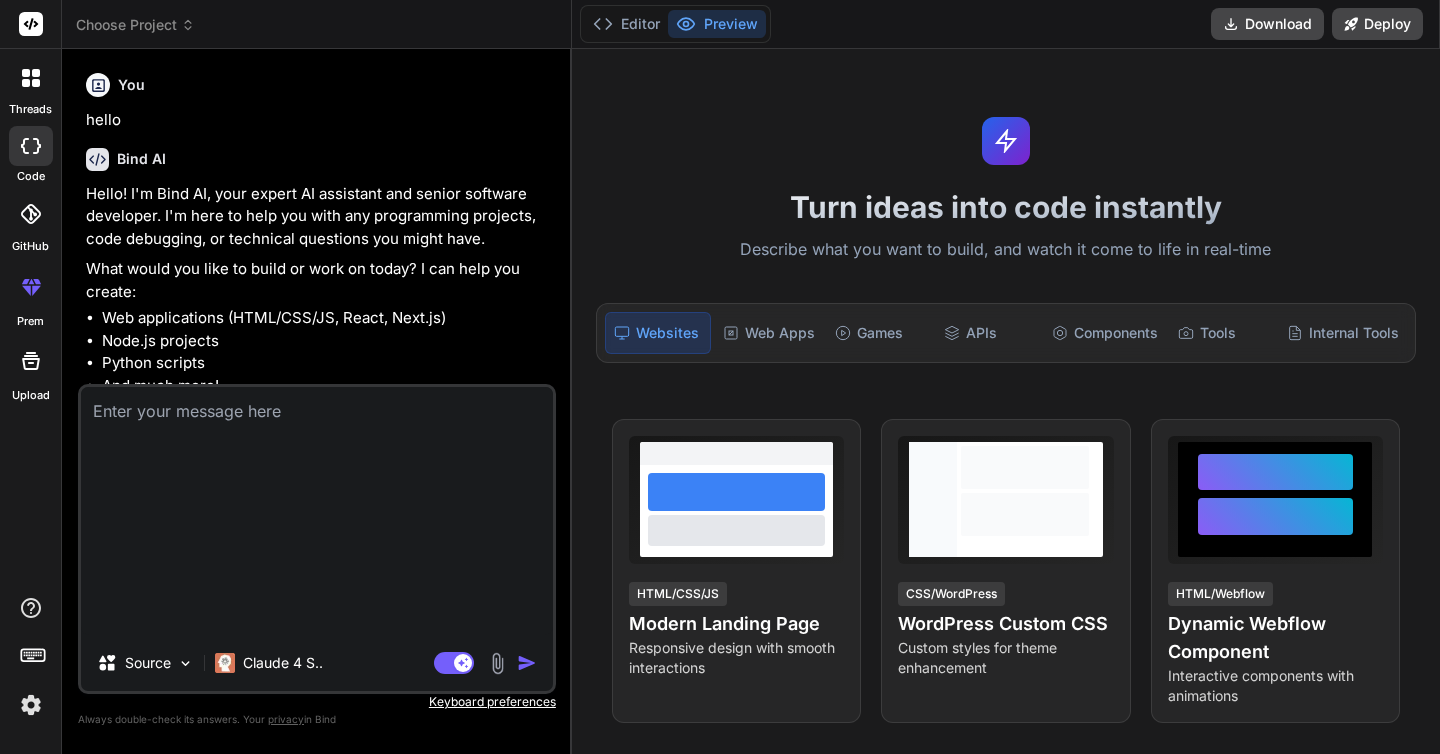 scroll, scrollTop: 0, scrollLeft: 0, axis: both 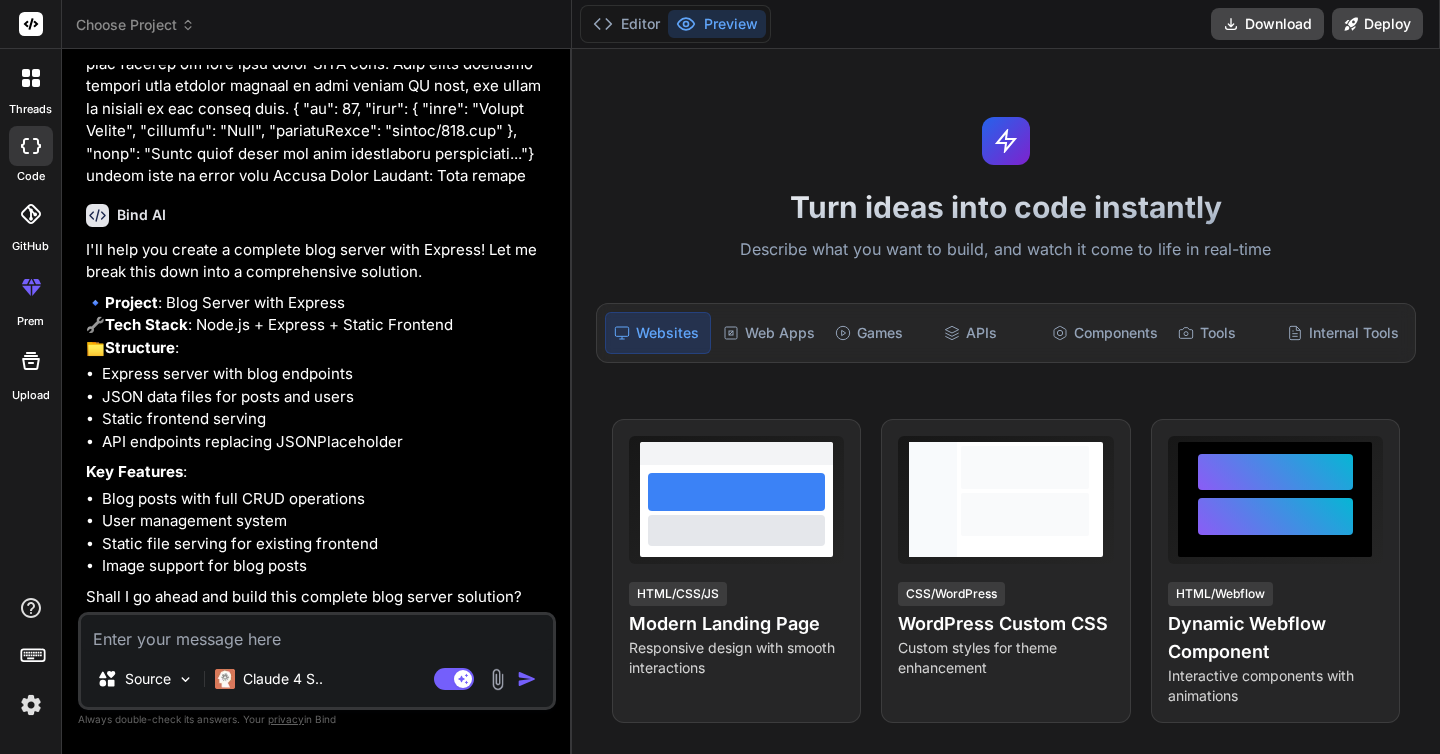 type on "x" 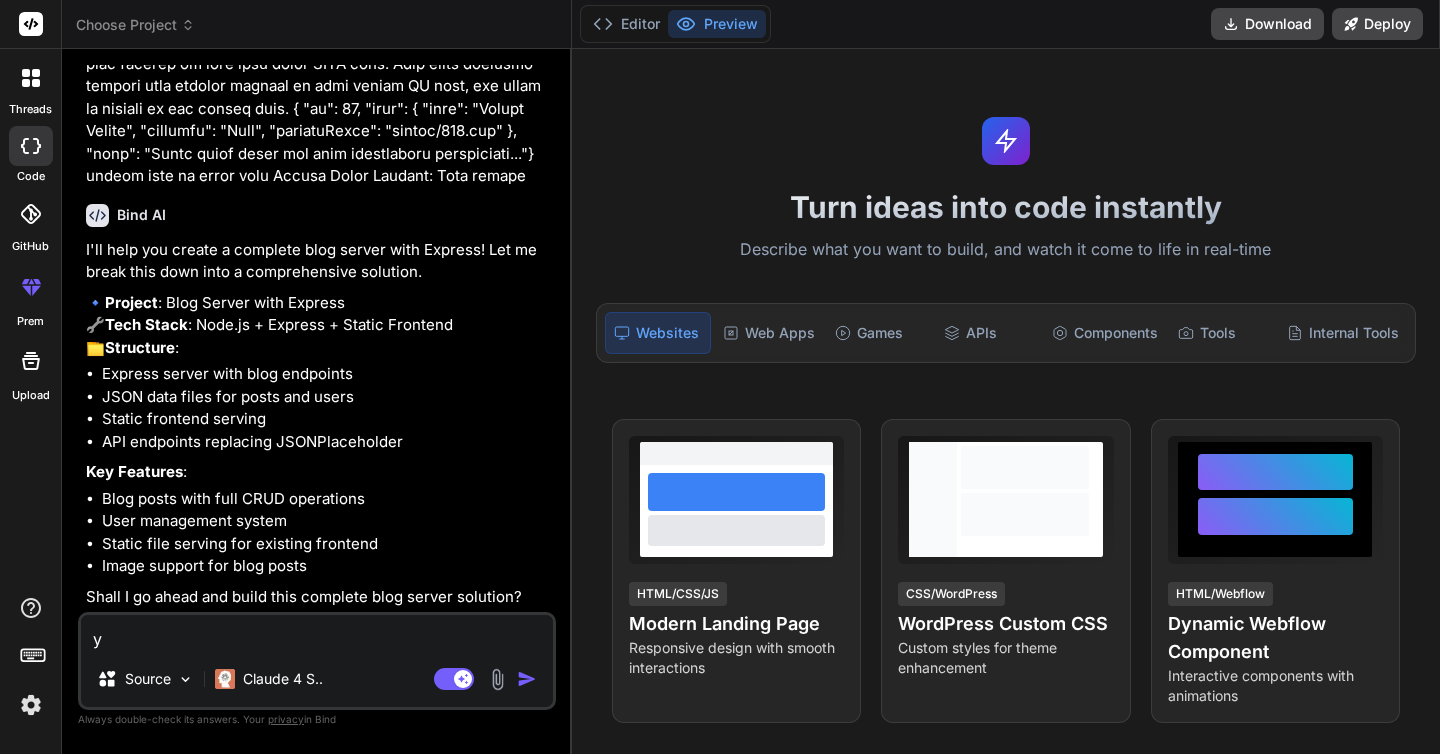 type on "ye" 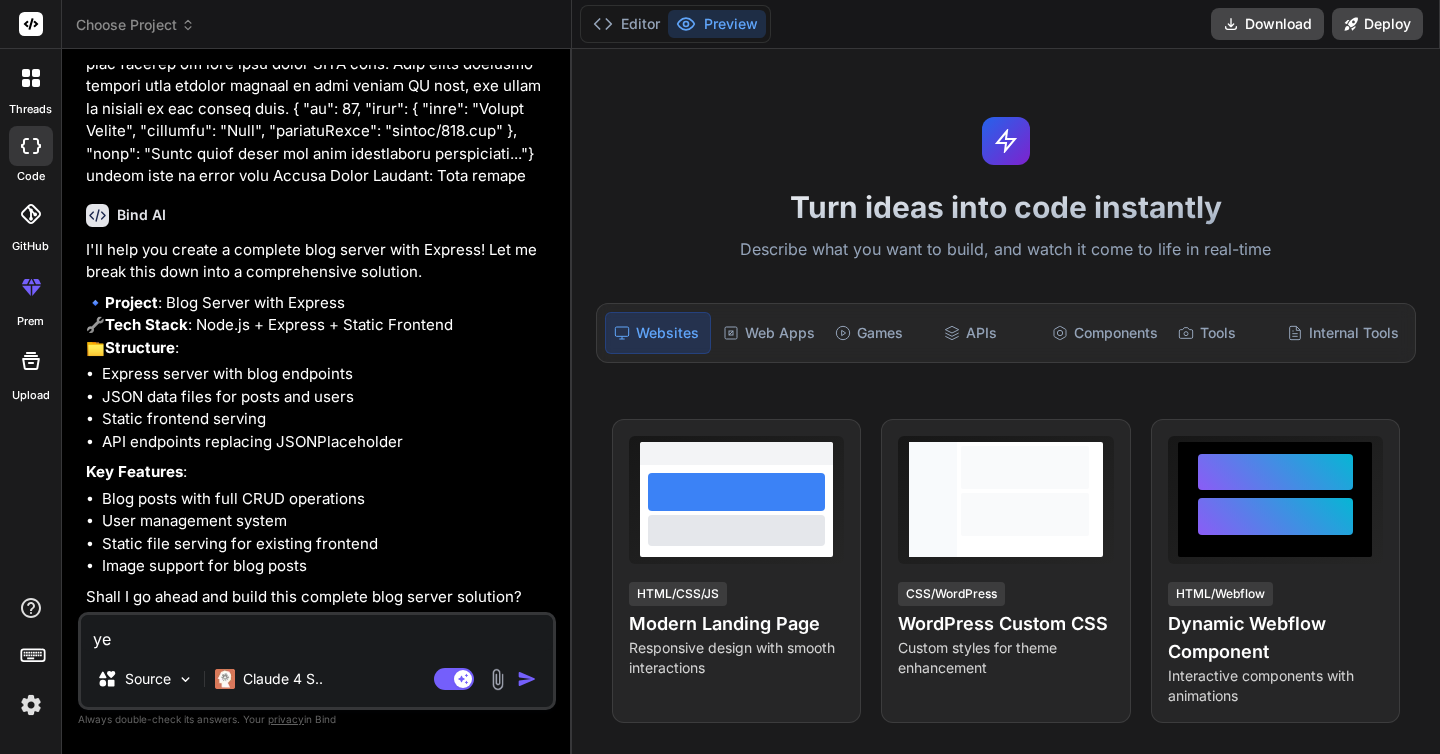 type on "yes" 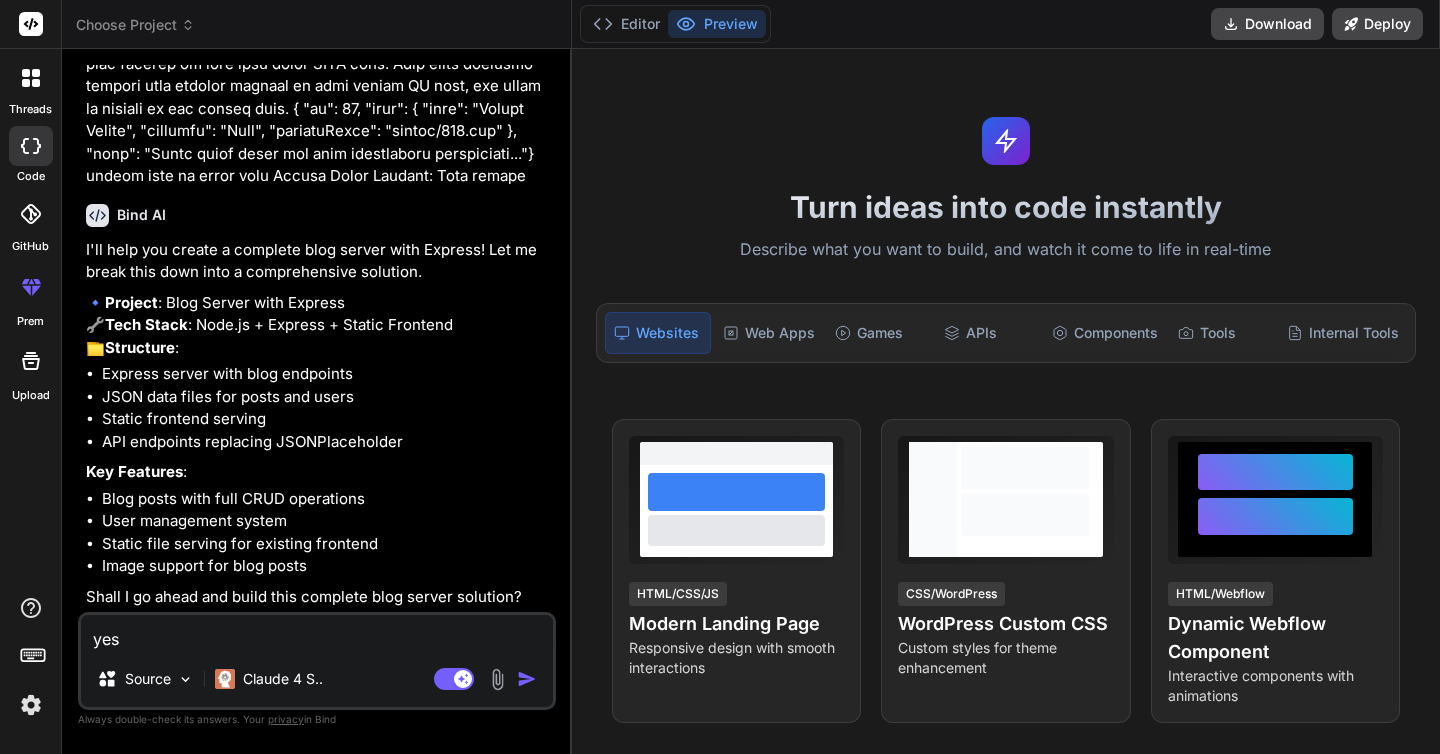 type on "x" 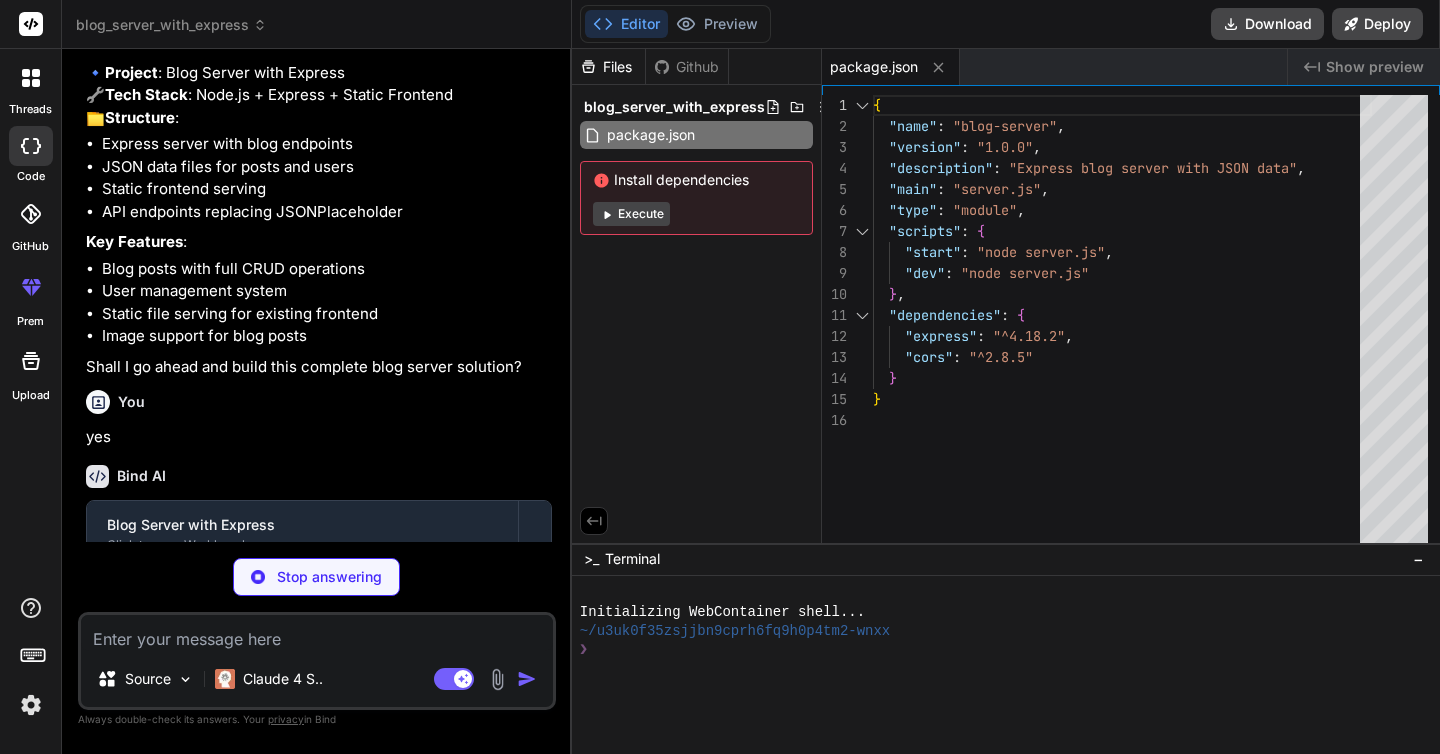 scroll, scrollTop: 1782, scrollLeft: 0, axis: vertical 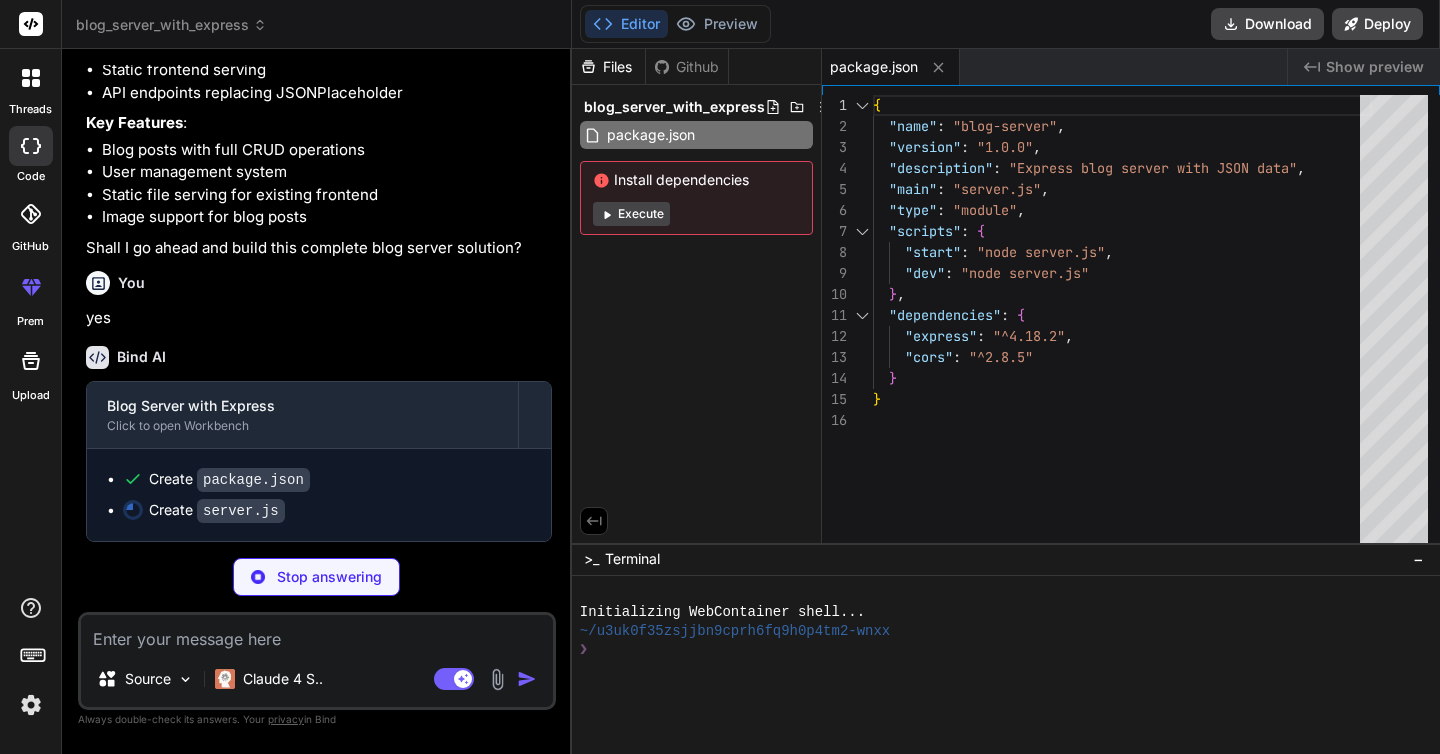 type on "x" 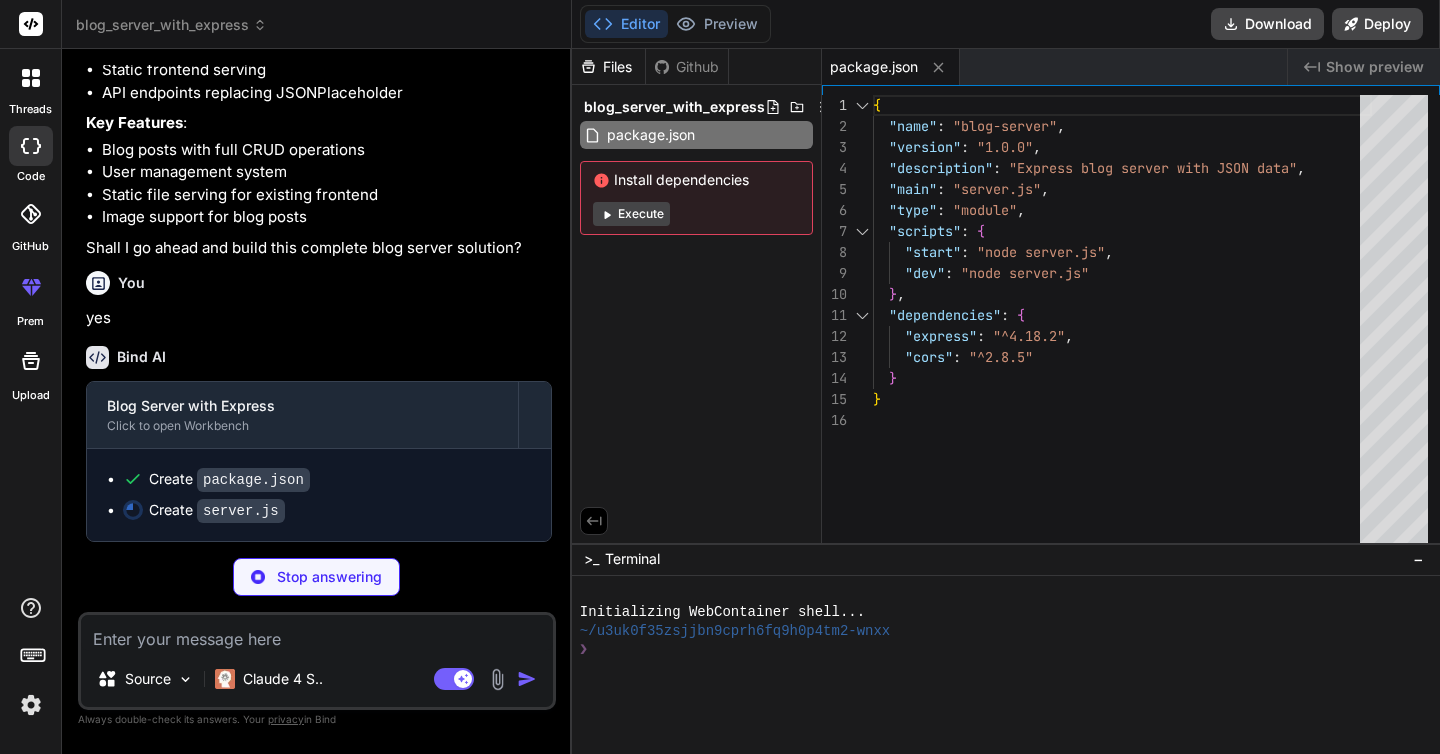 type on "// Start server
app.listen(PORT, () => {
console.log(`Blog server running on http://localhost:${PORT}`);
console.log(`API endpoints available at http://localhost:${PORT}/api`);
});" 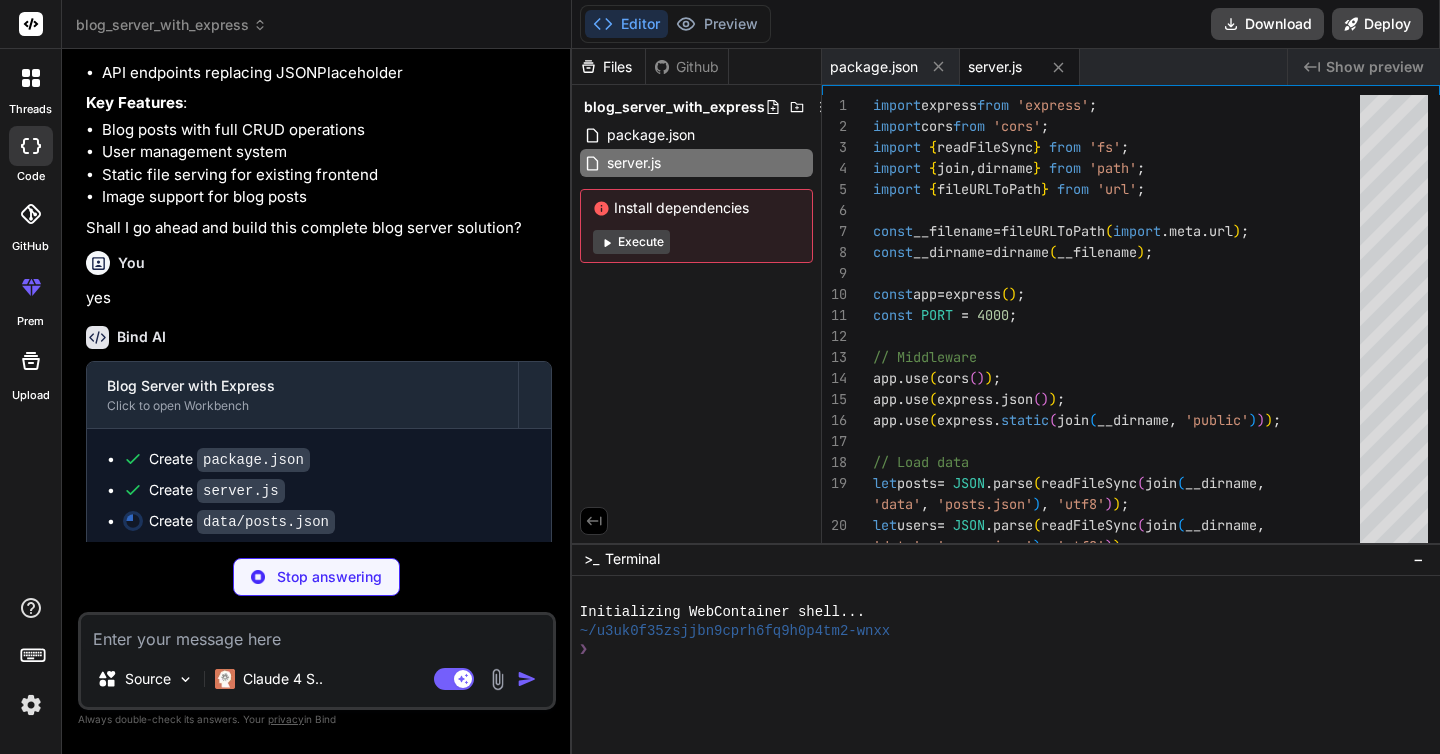 type on "x" 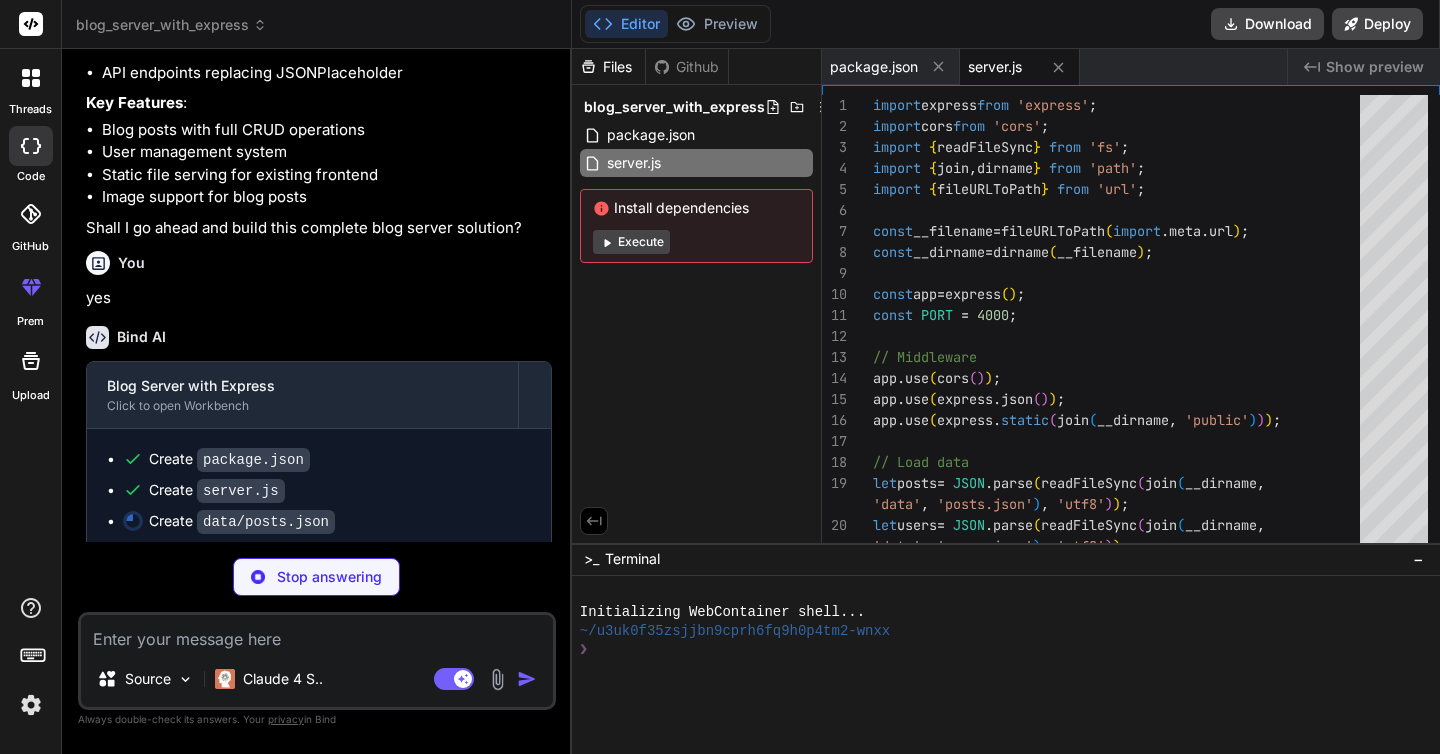 type on ""createdAt": "2024-01-10T13:20:00Z"
}
]" 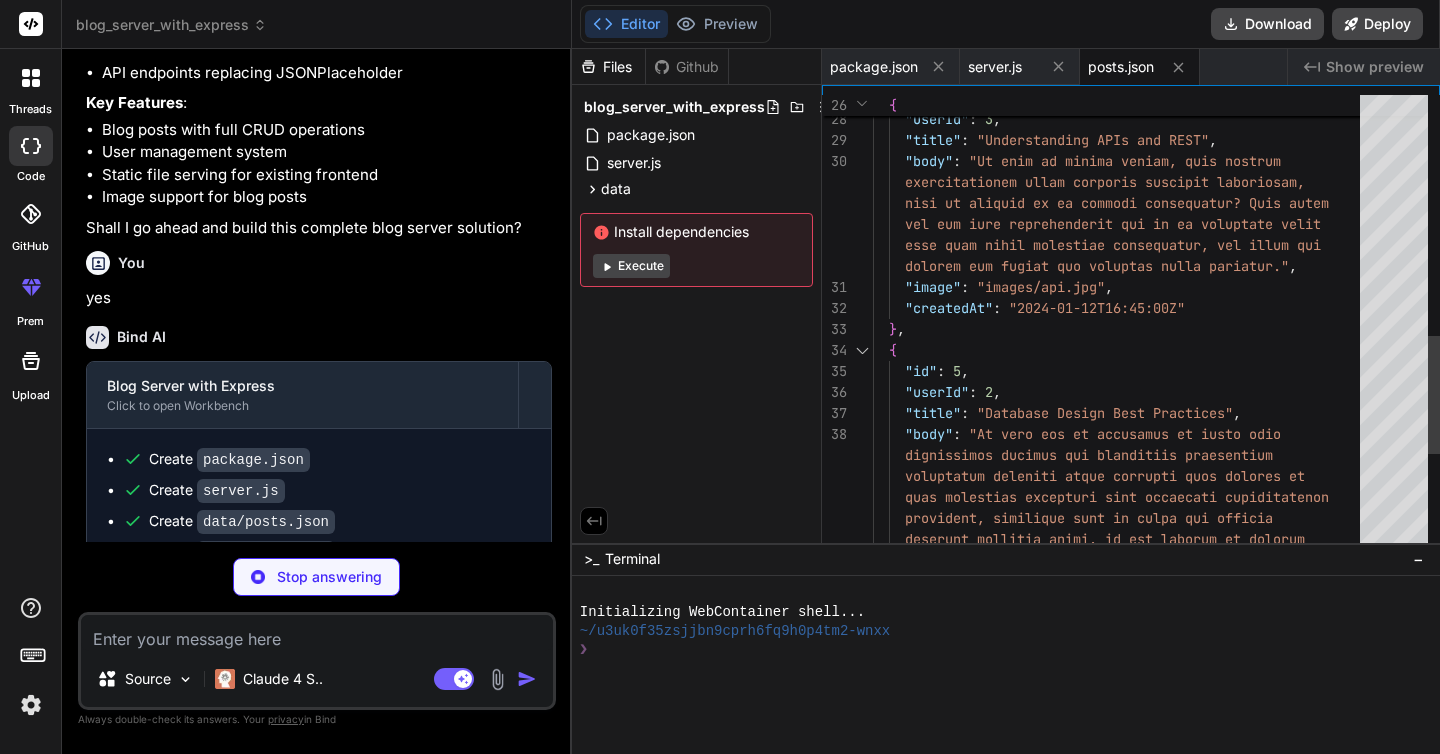 type on "x" 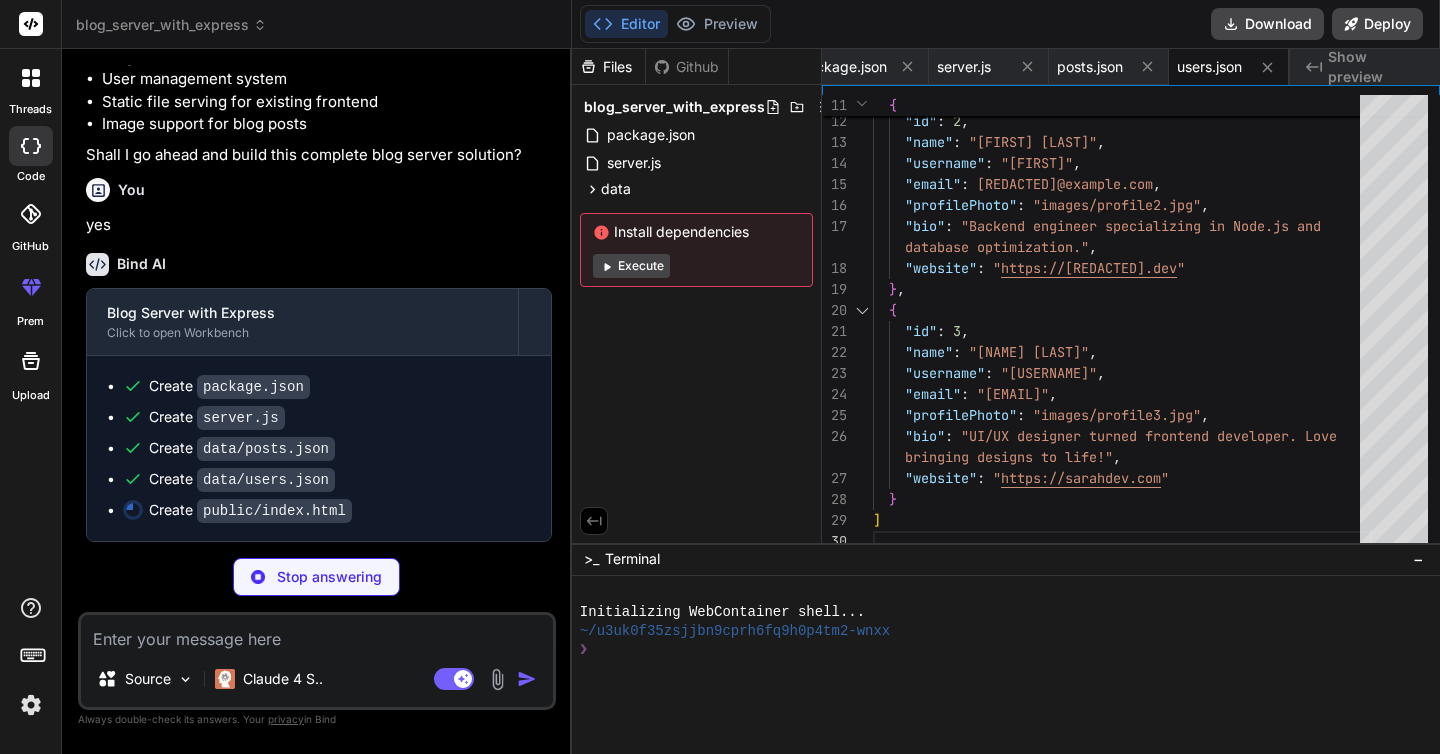 scroll, scrollTop: 1872, scrollLeft: 0, axis: vertical 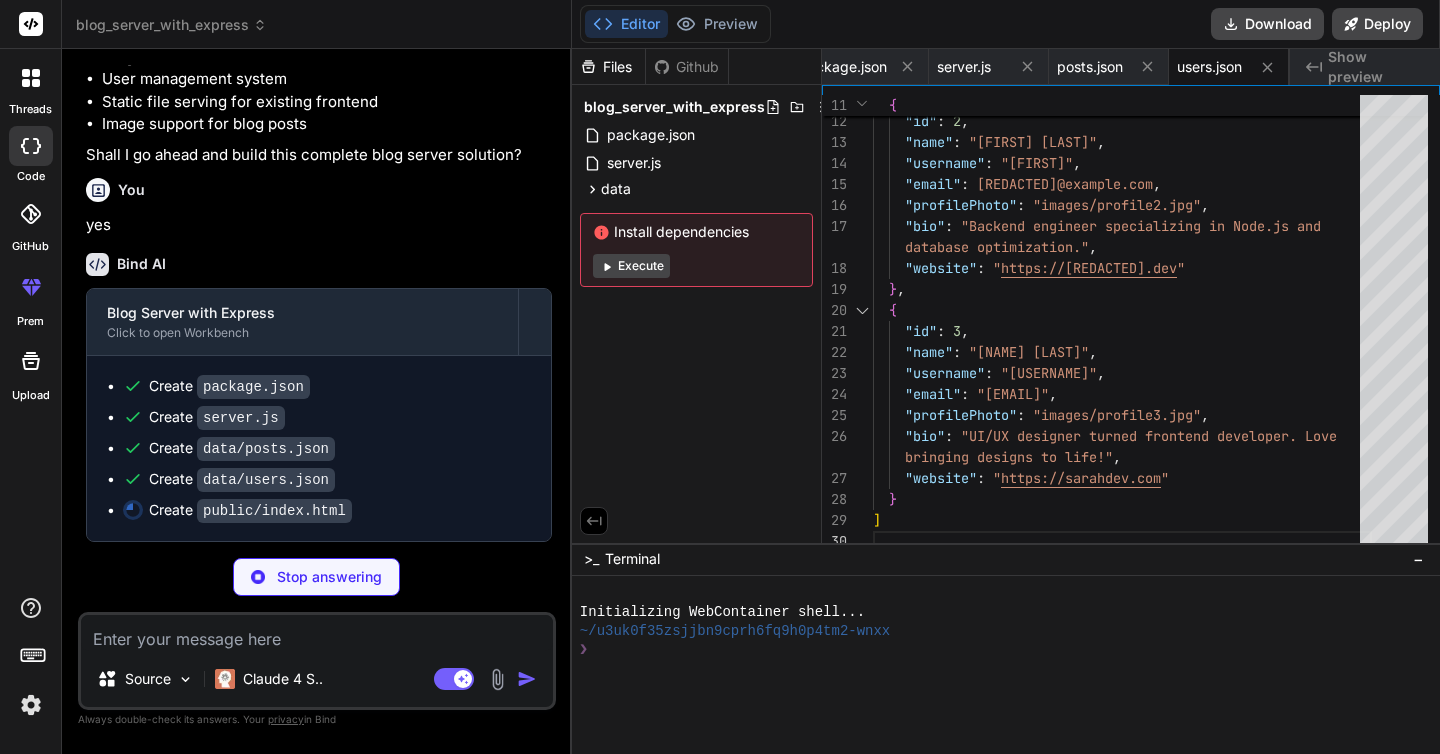 type on "<script src="script.js"></script>
</body>
</html>" 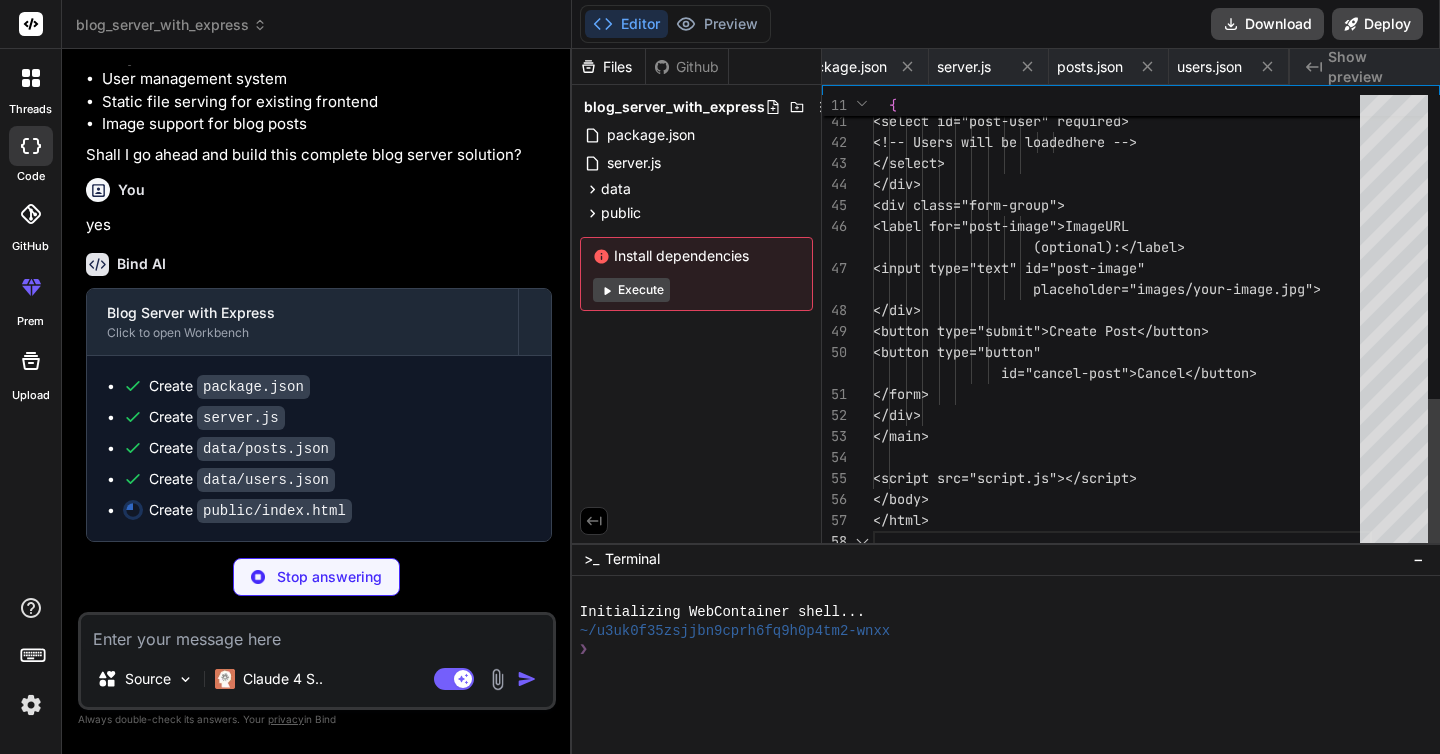 scroll, scrollTop: 0, scrollLeft: 151, axis: horizontal 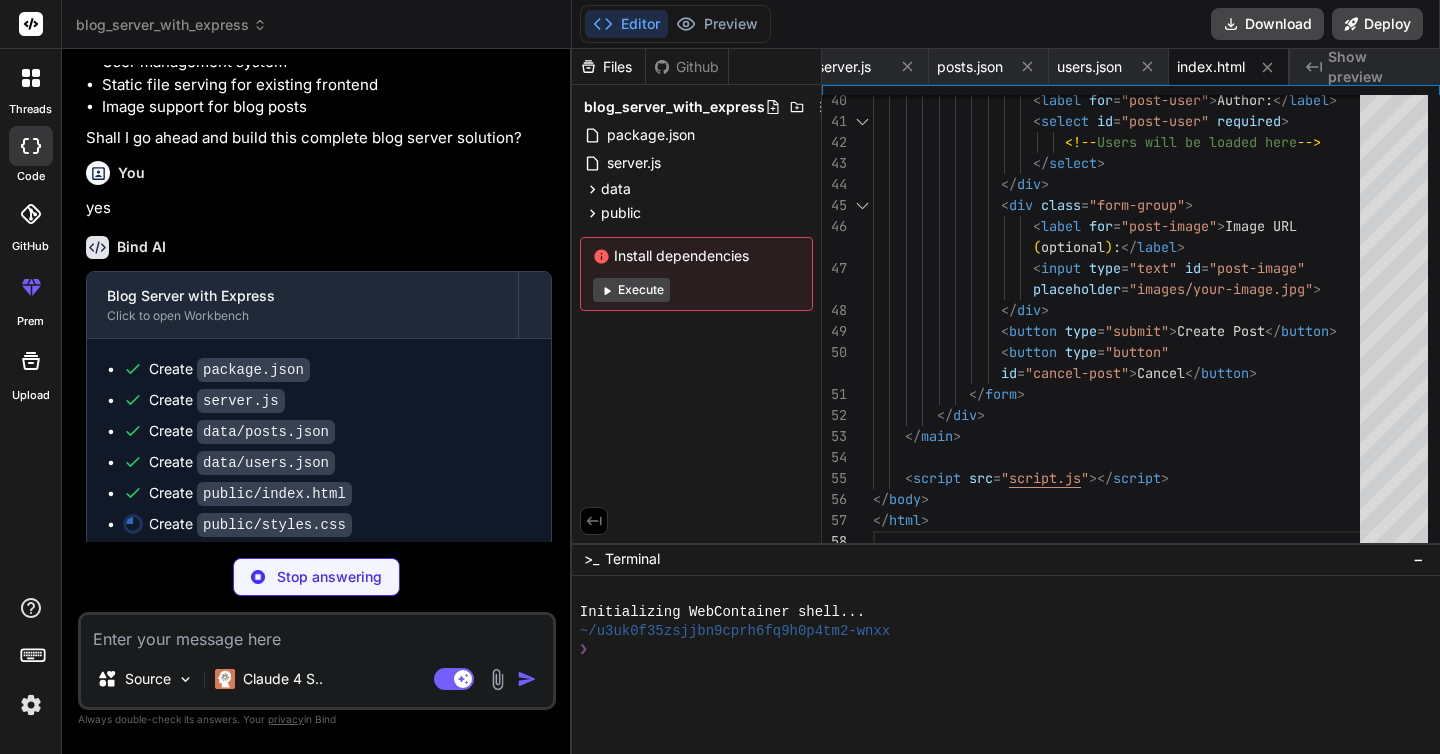 type on "x" 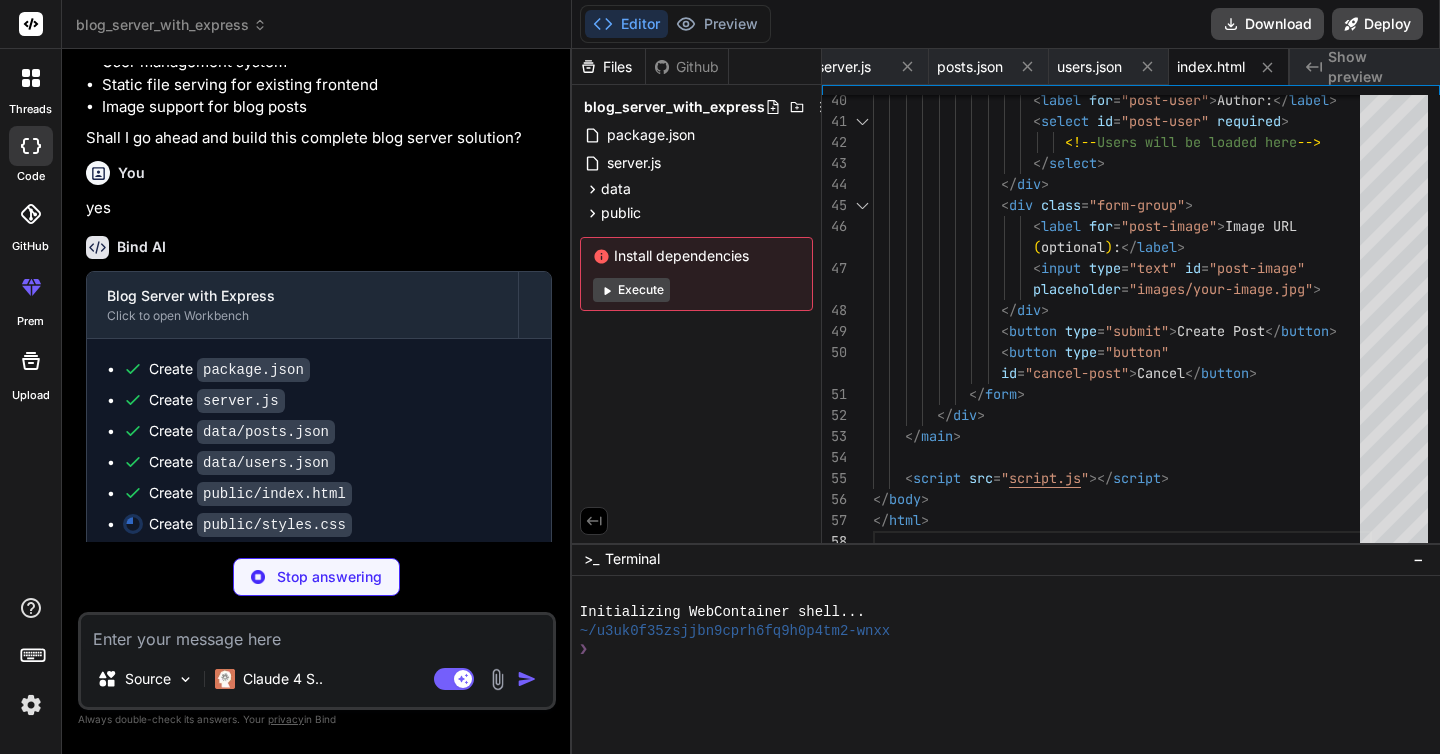 type on ".nav-links a {
margin: 0 1rem;
}
main {
padding: 0 1rem;
}
}" 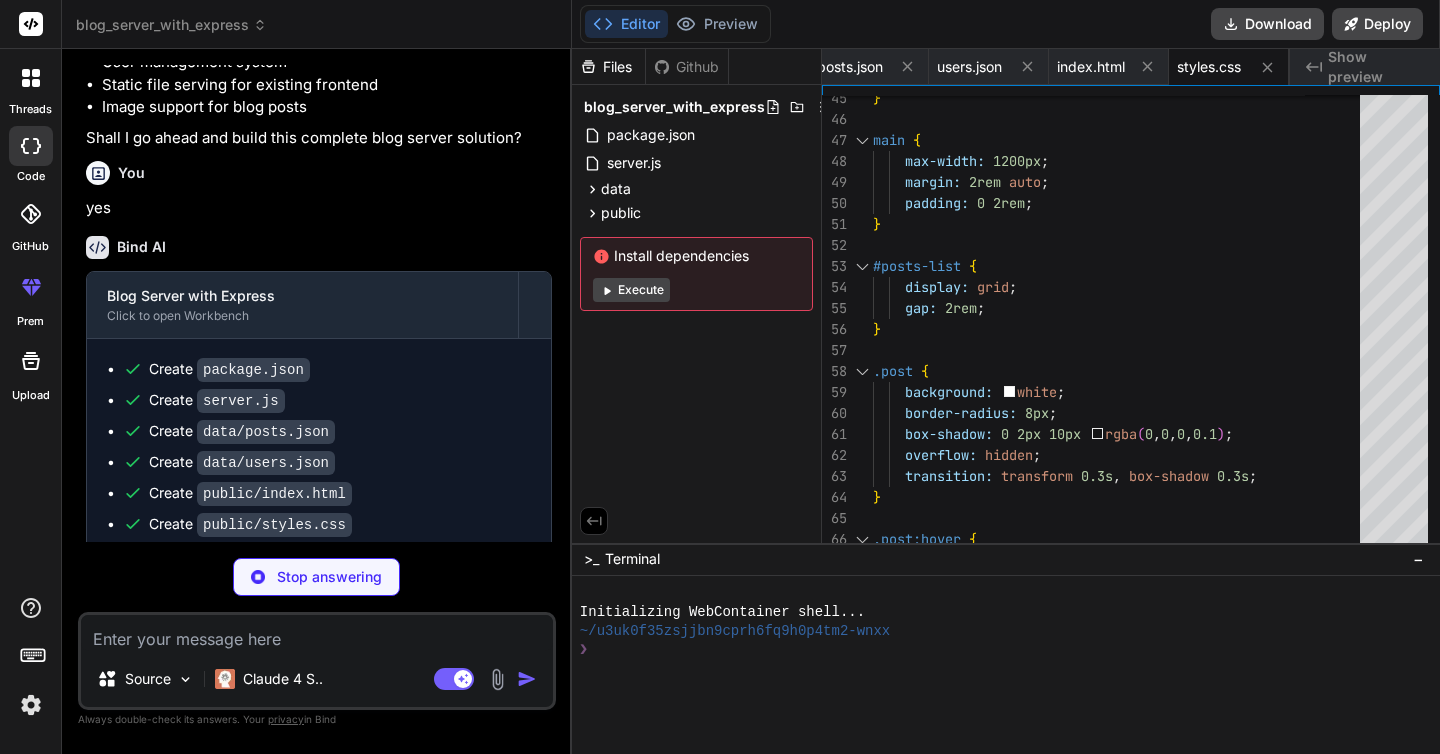 scroll, scrollTop: 1932, scrollLeft: 0, axis: vertical 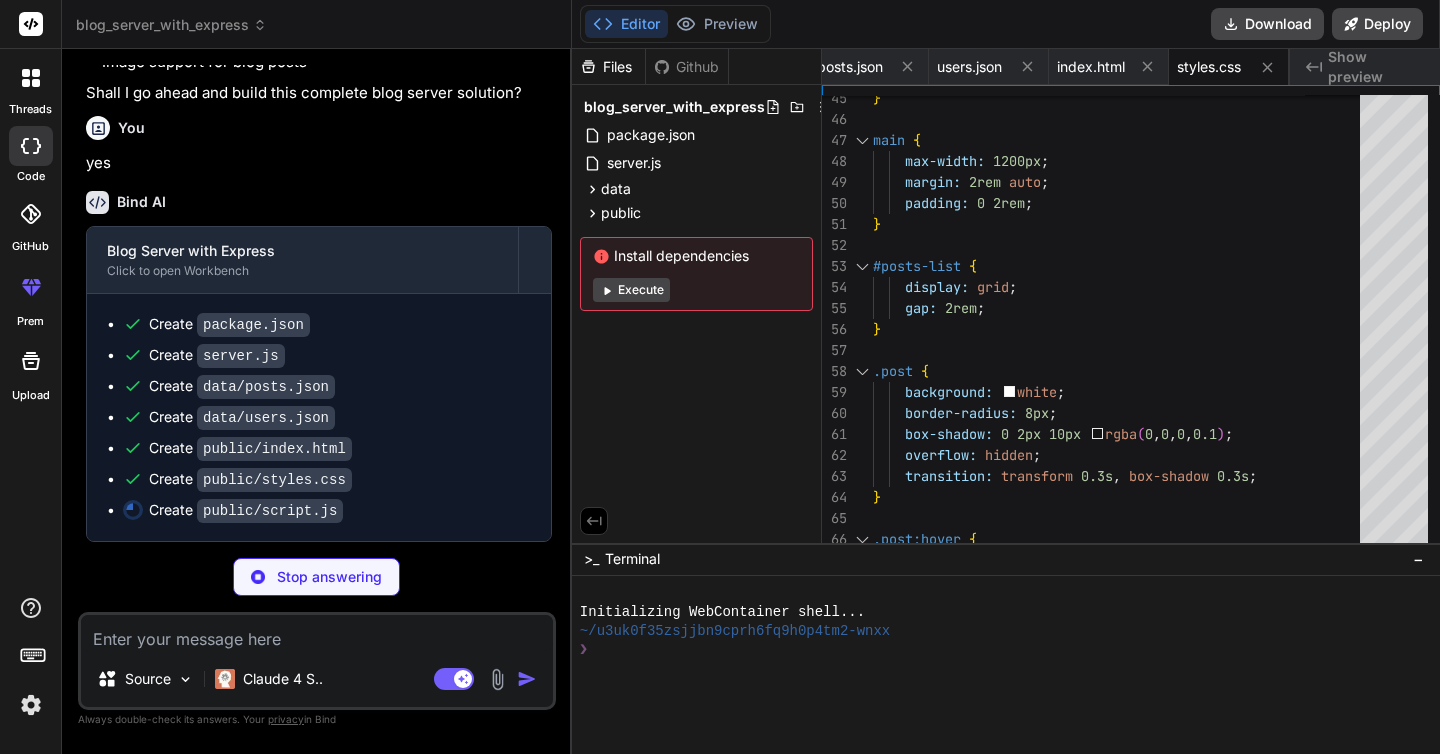 type on "x" 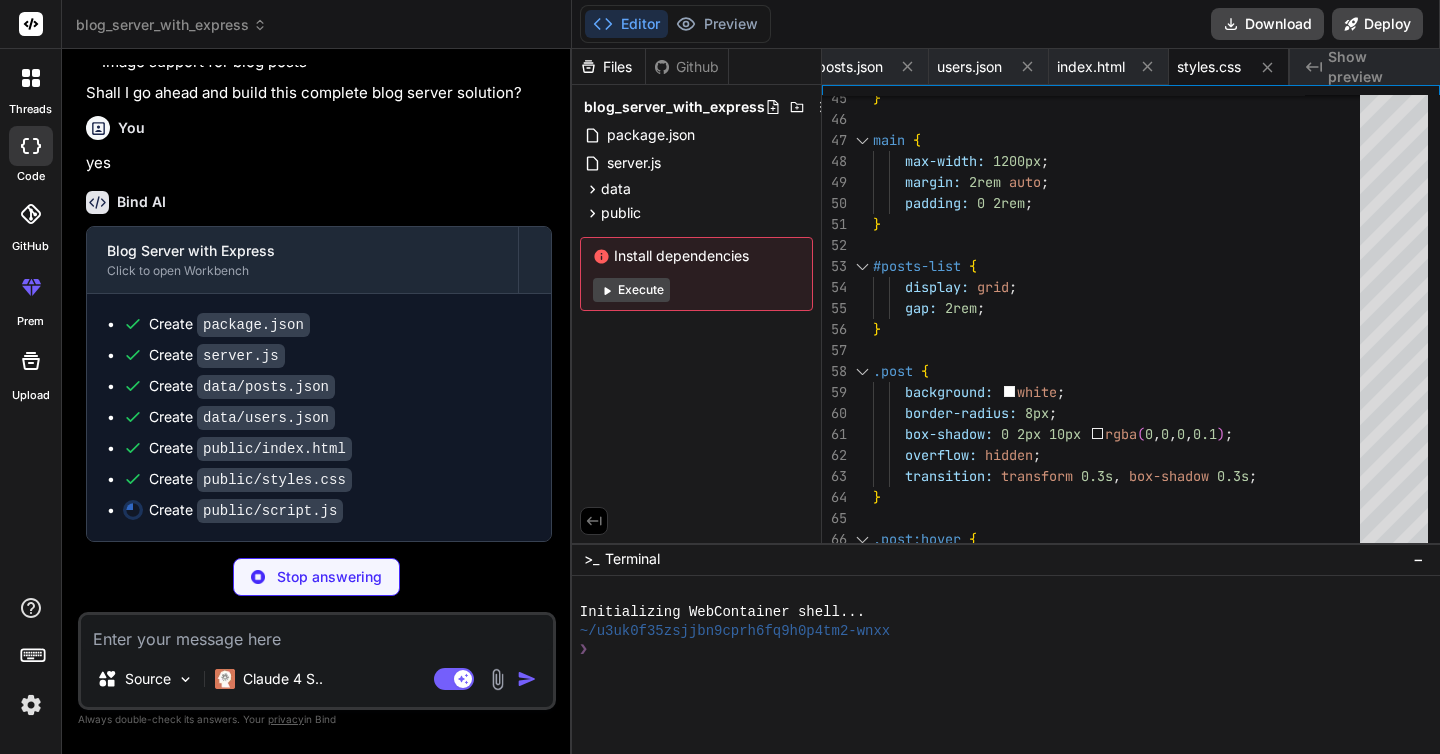 type on "}
} catch (error) {
console.error('Error deleting post:', error);
alert('Error deleting post');
}
}
}" 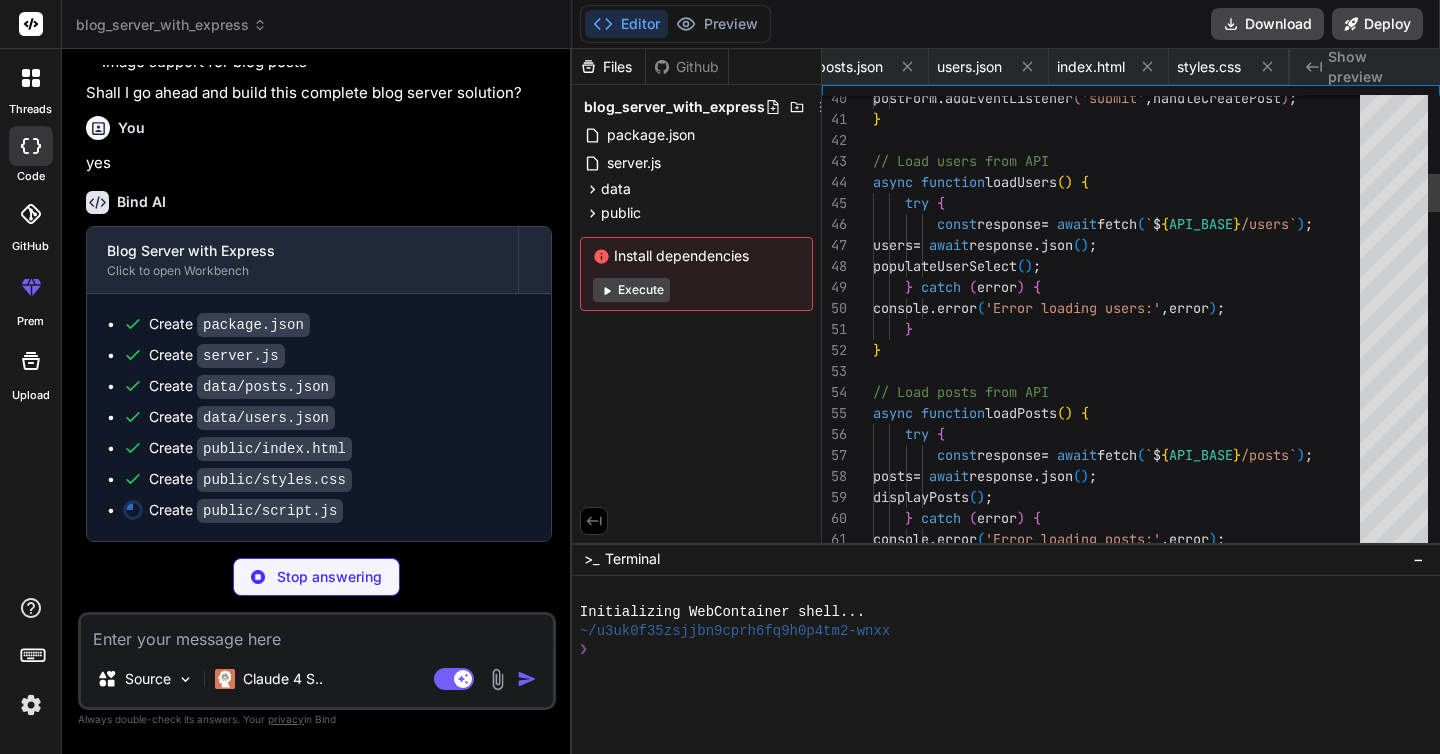 scroll, scrollTop: 0, scrollLeft: 391, axis: horizontal 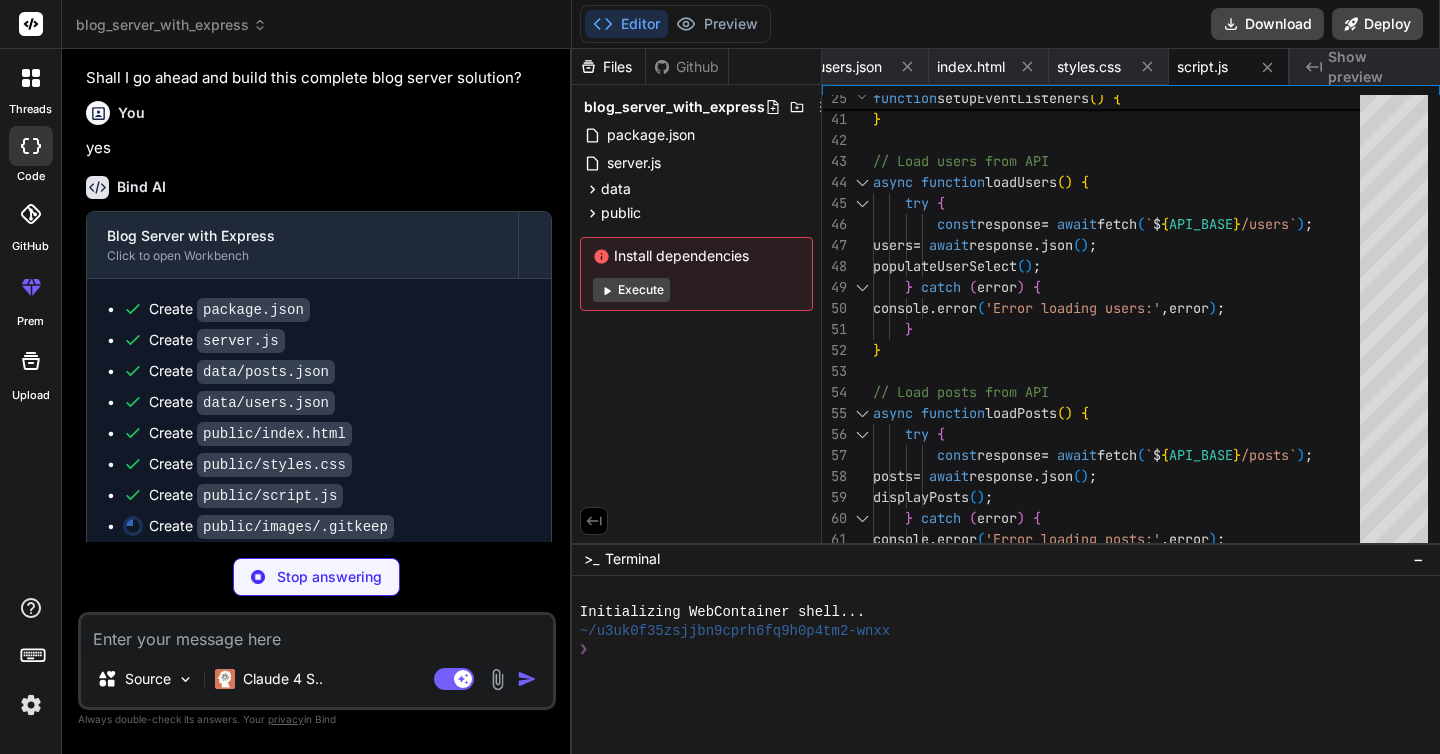 type on "x" 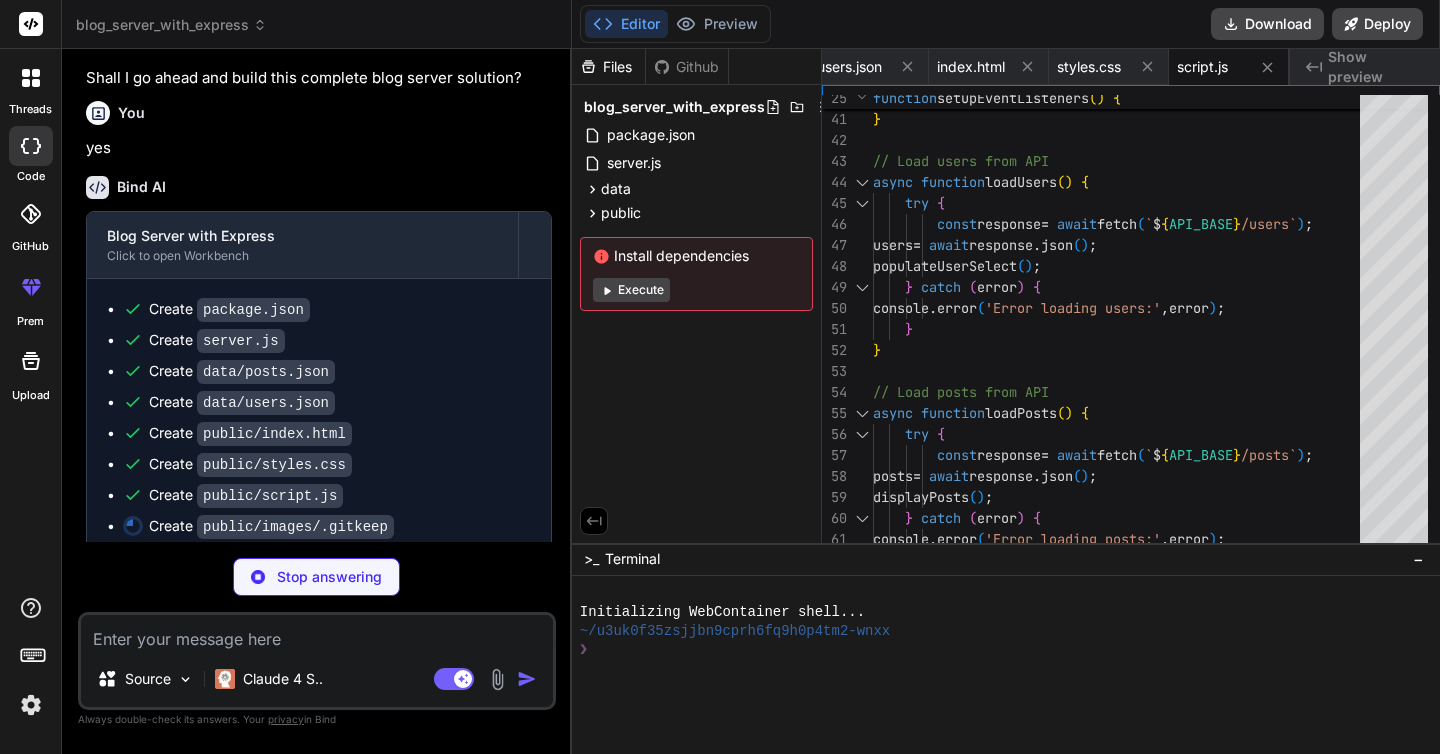 type on "# - profile3.jpg
# - default-avatar.jpg
# You can download sample images from Unsplash or use your own images" 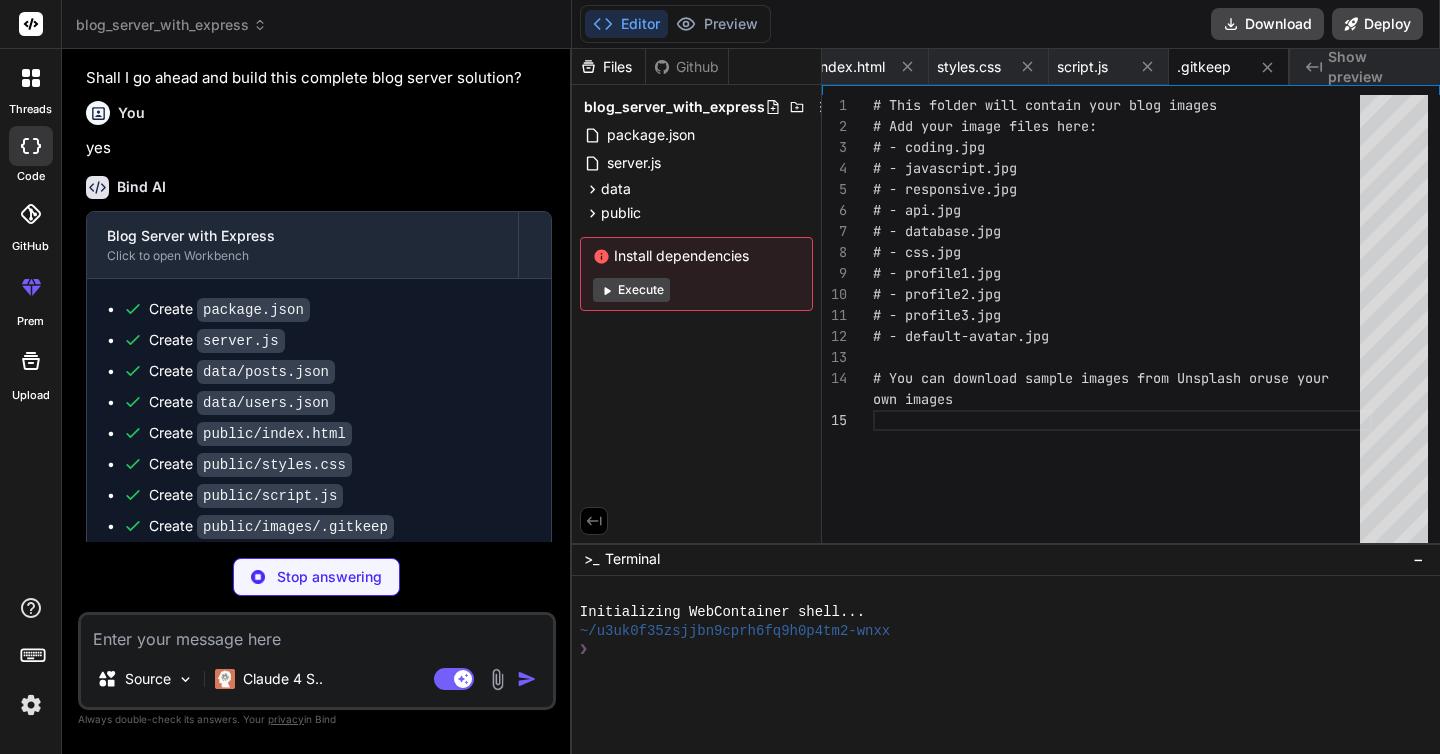 type on "x" 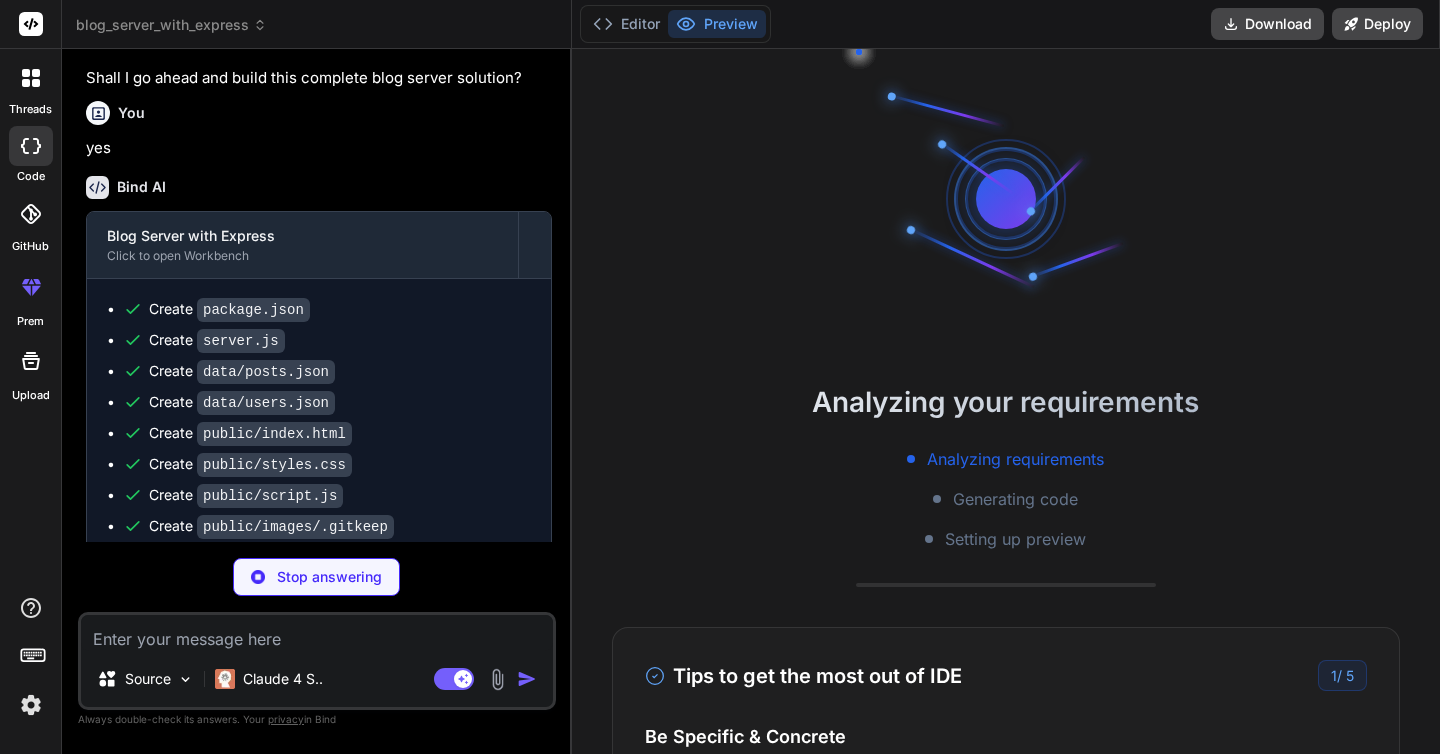 scroll, scrollTop: 19, scrollLeft: 0, axis: vertical 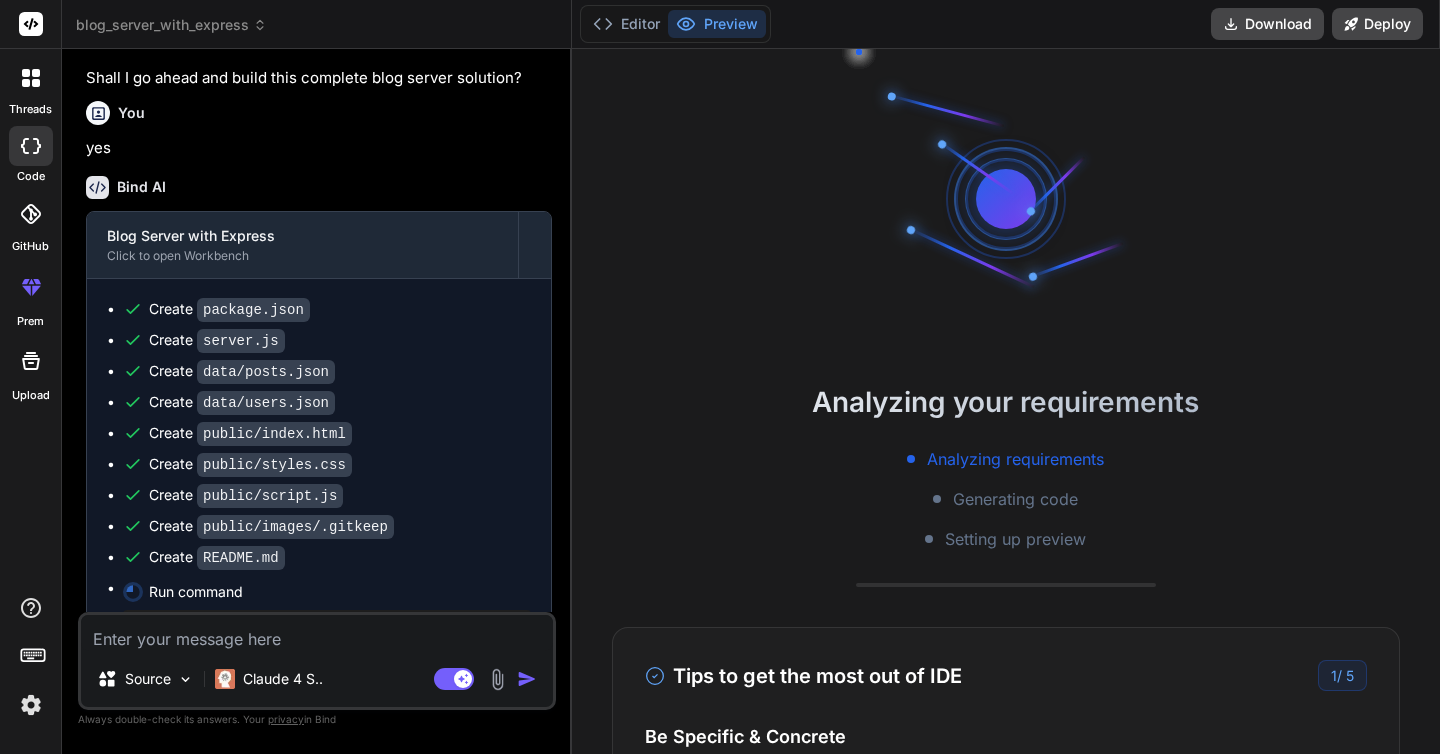 type on "x" 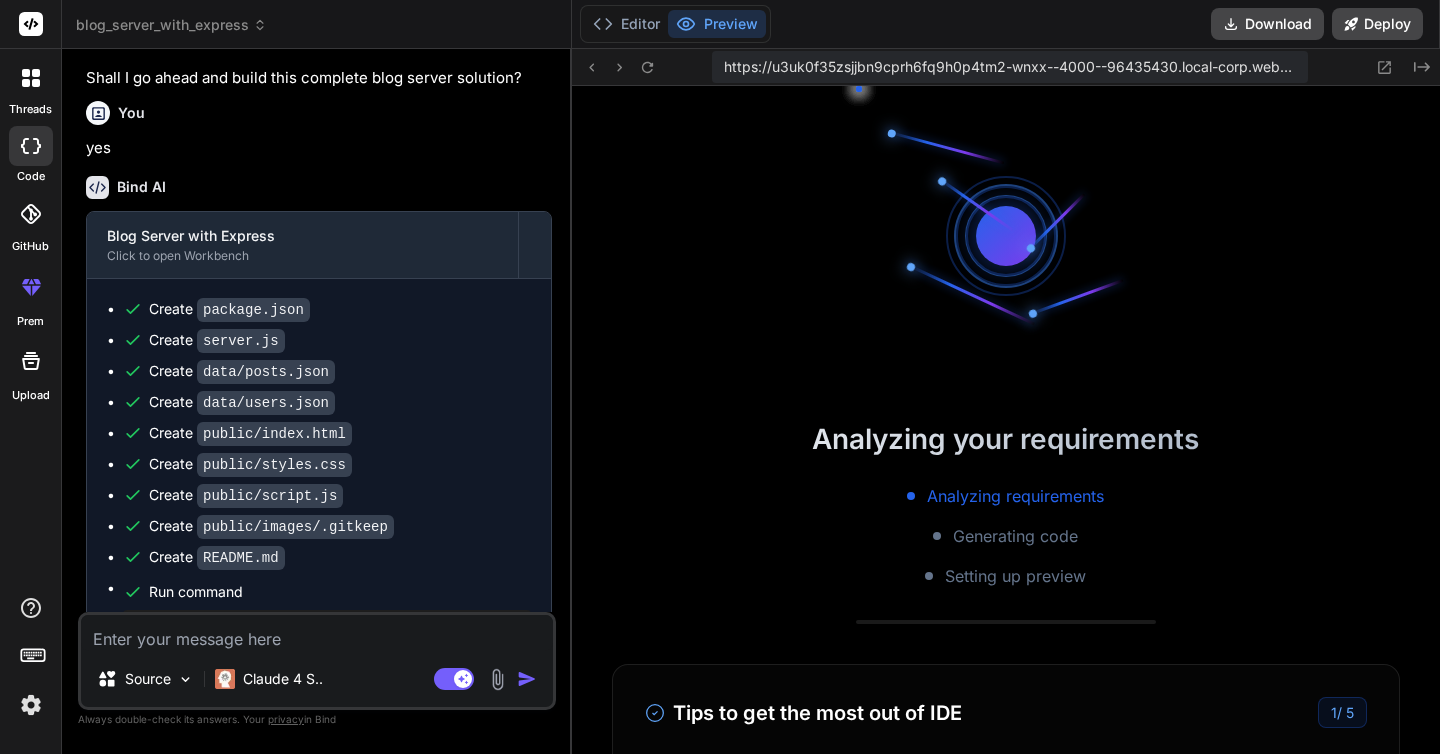 scroll, scrollTop: 399, scrollLeft: 0, axis: vertical 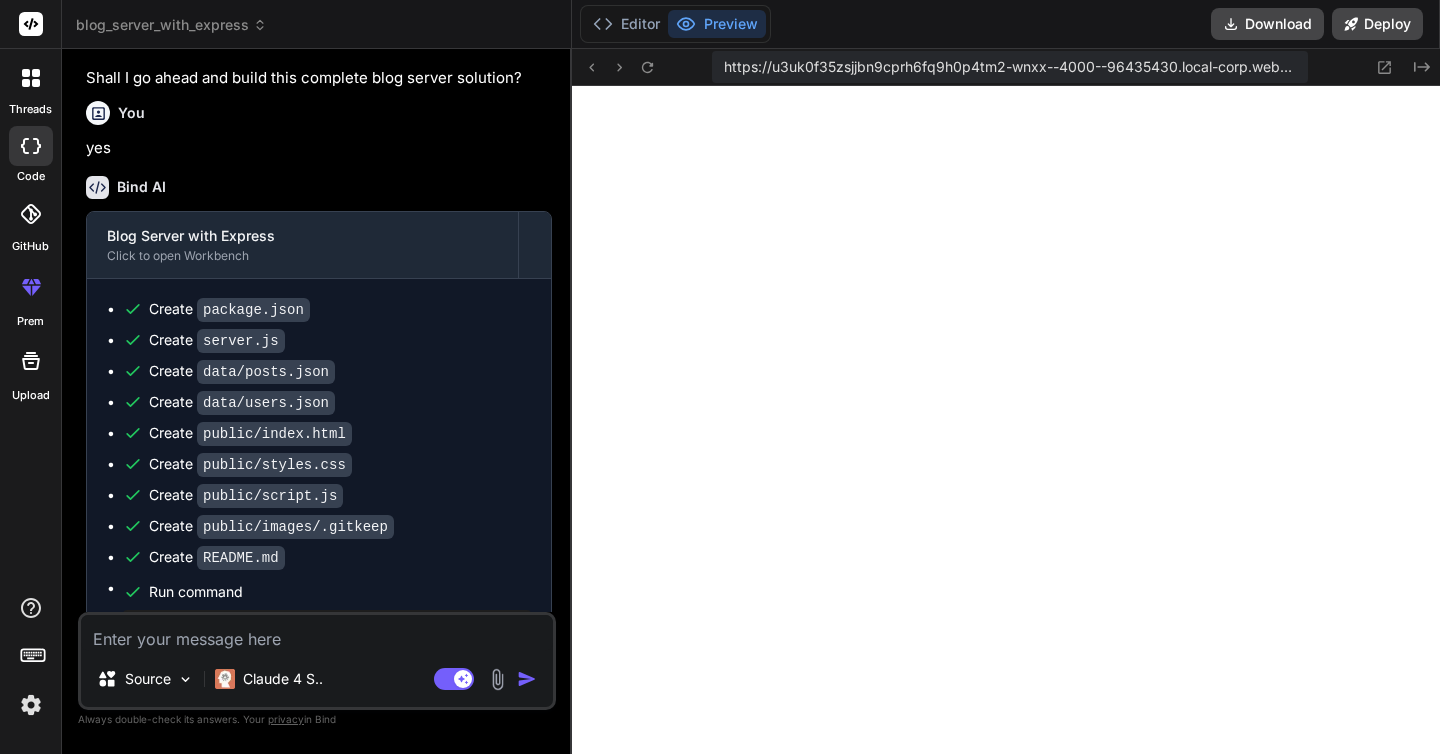 type 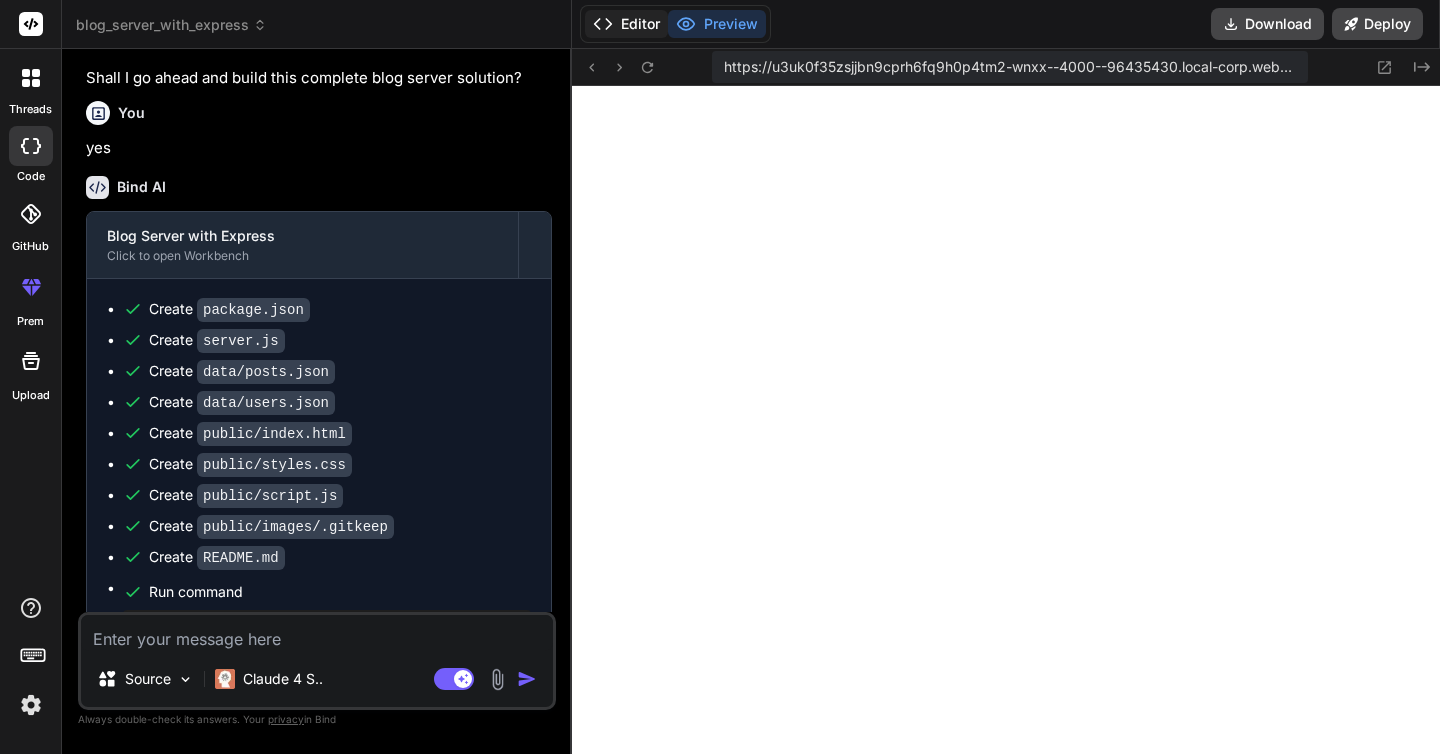 click on "Editor" at bounding box center [626, 24] 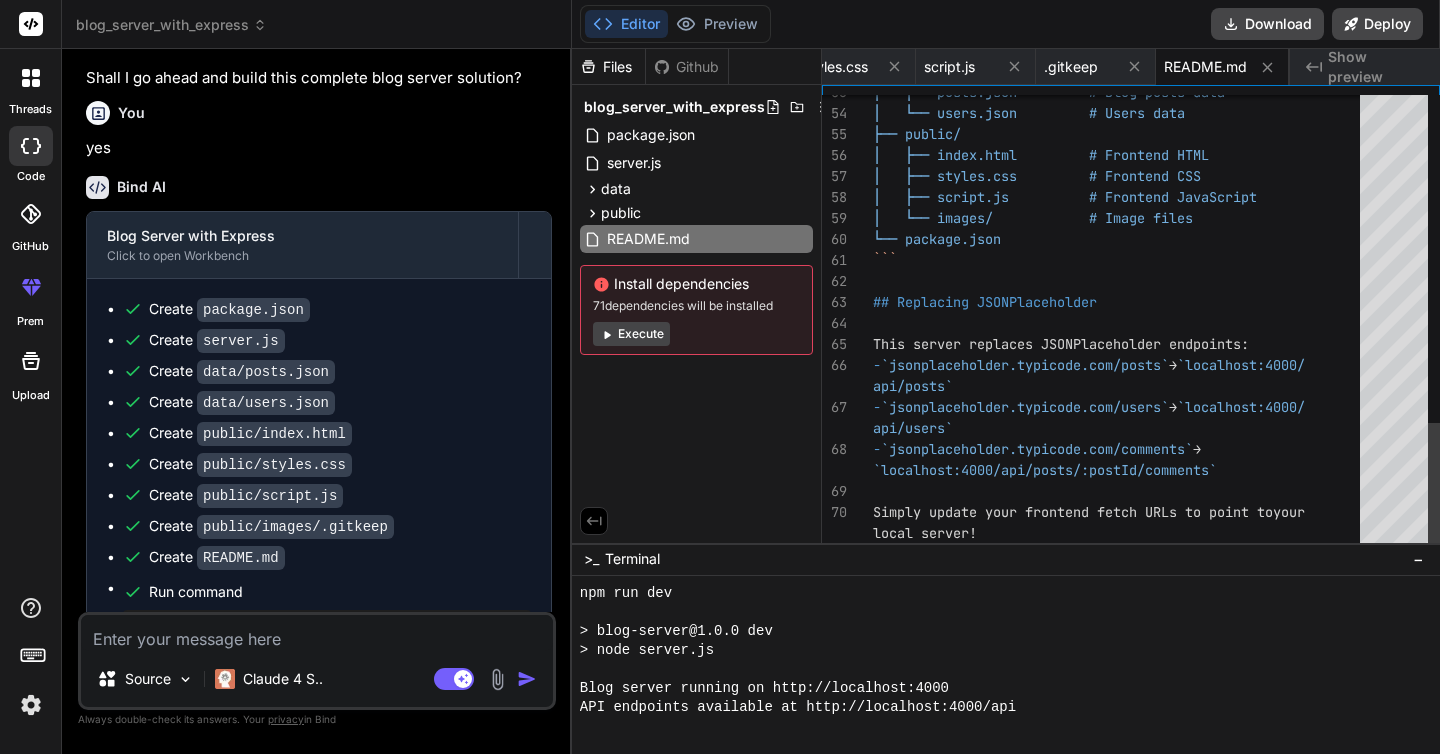 scroll, scrollTop: 168, scrollLeft: 0, axis: vertical 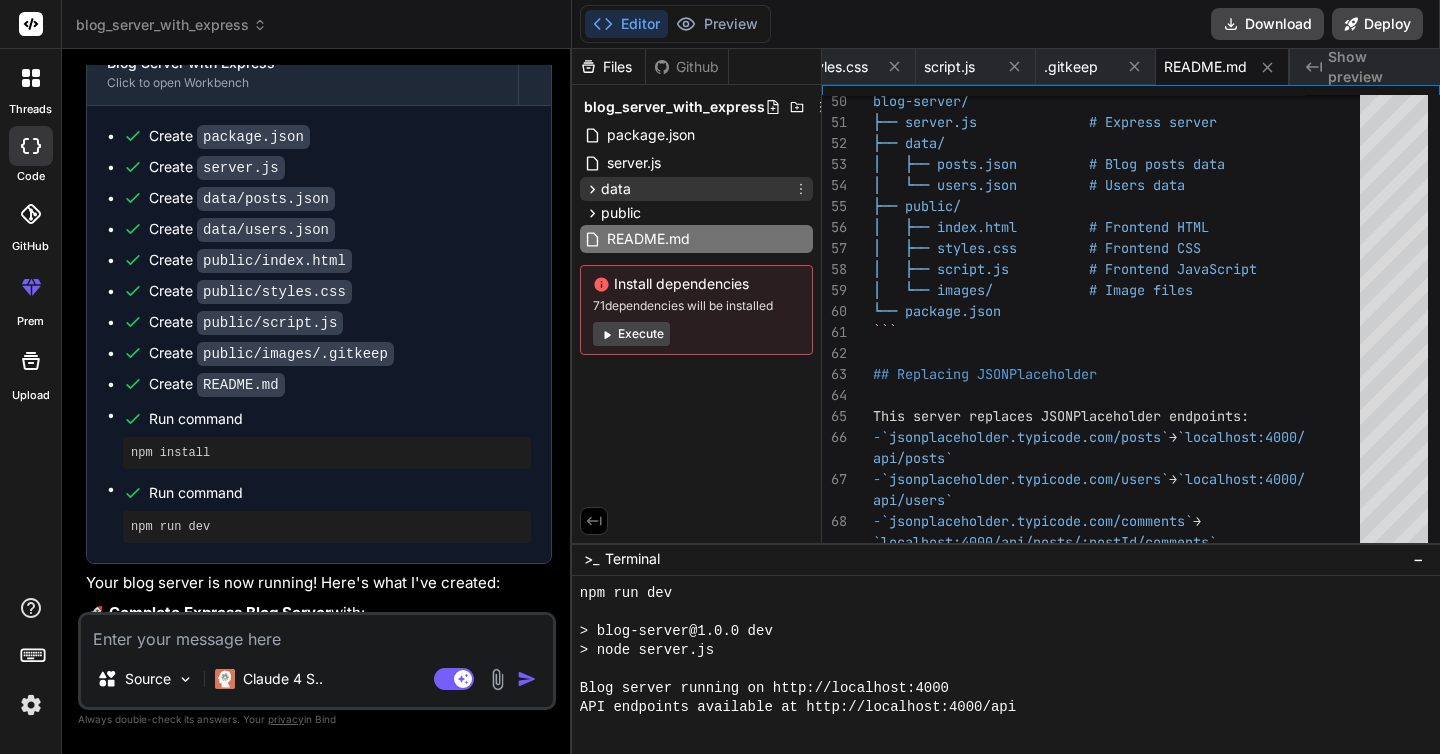 click 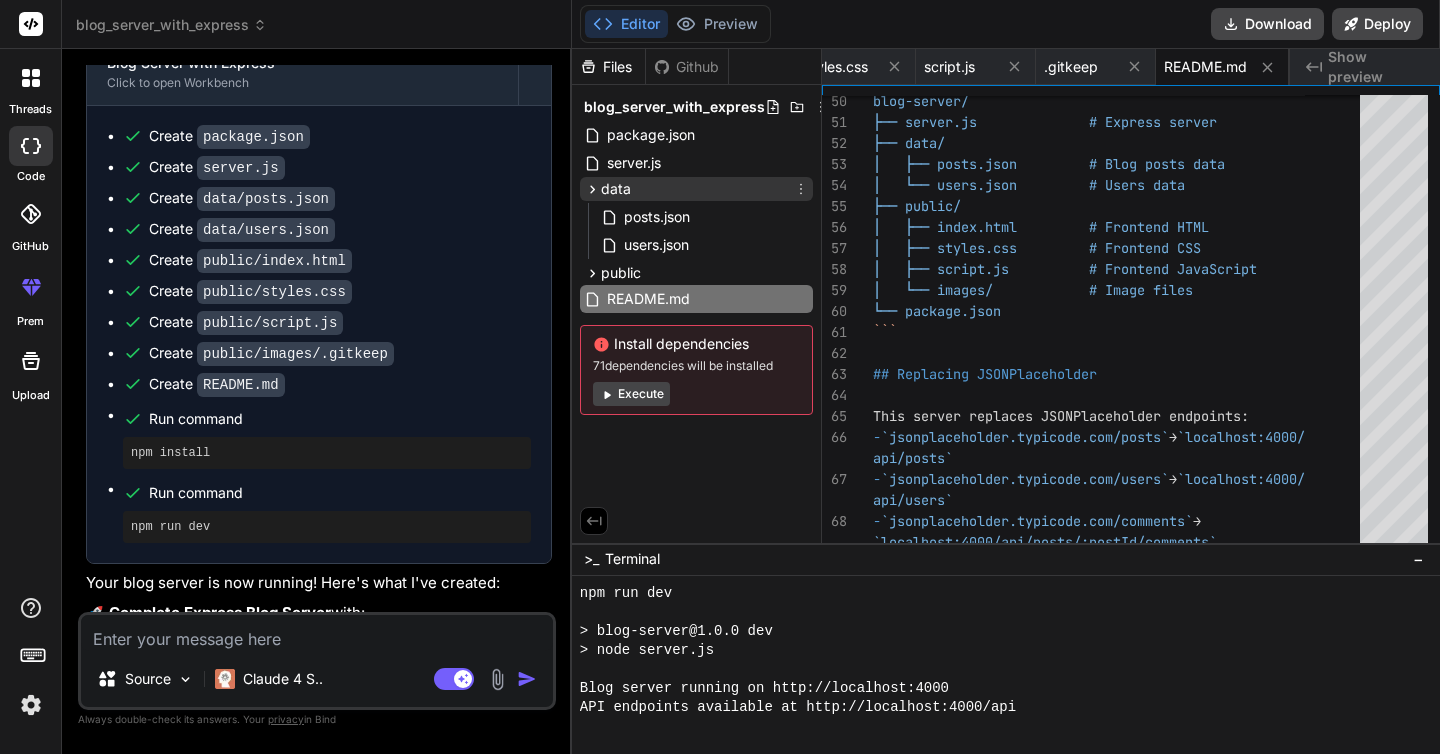 click 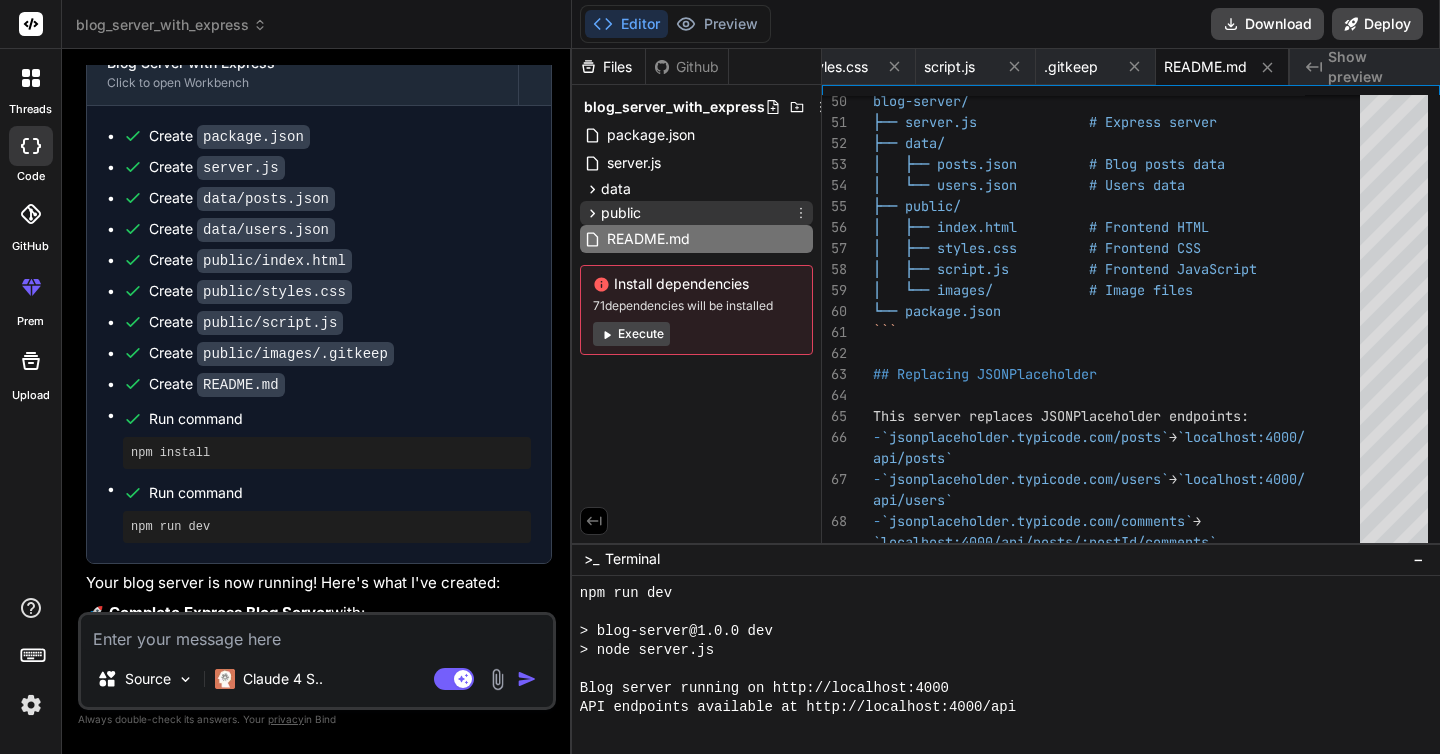 click on "public" at bounding box center [621, 213] 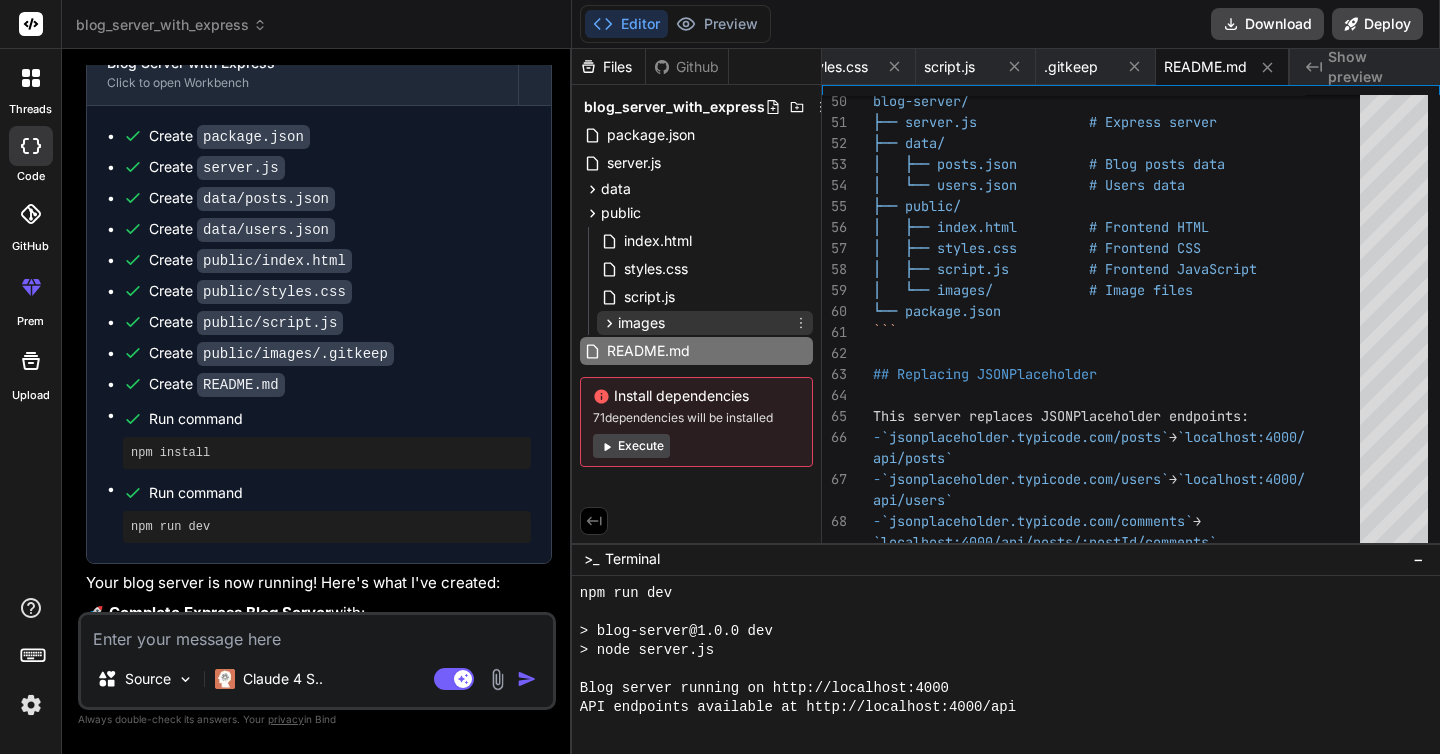 click 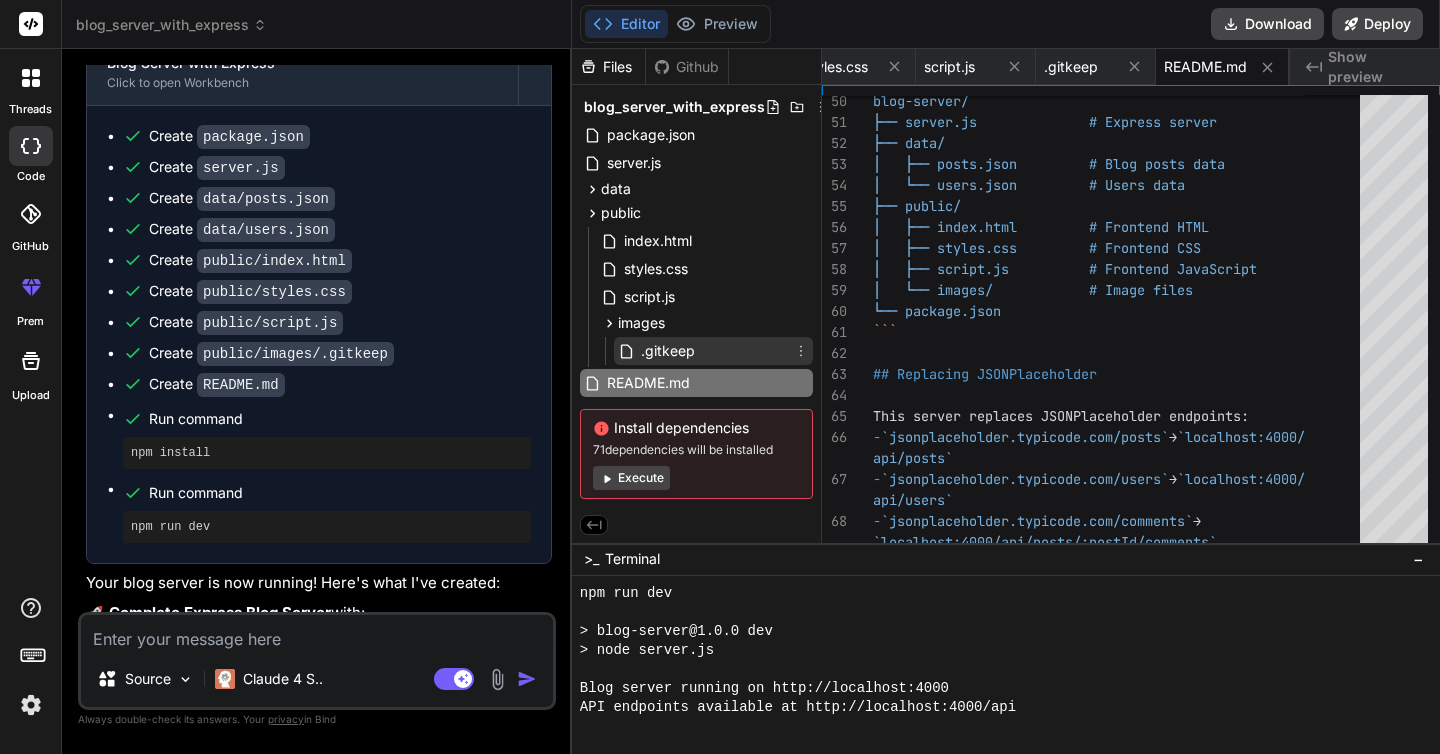 click on ".gitkeep" at bounding box center [668, 351] 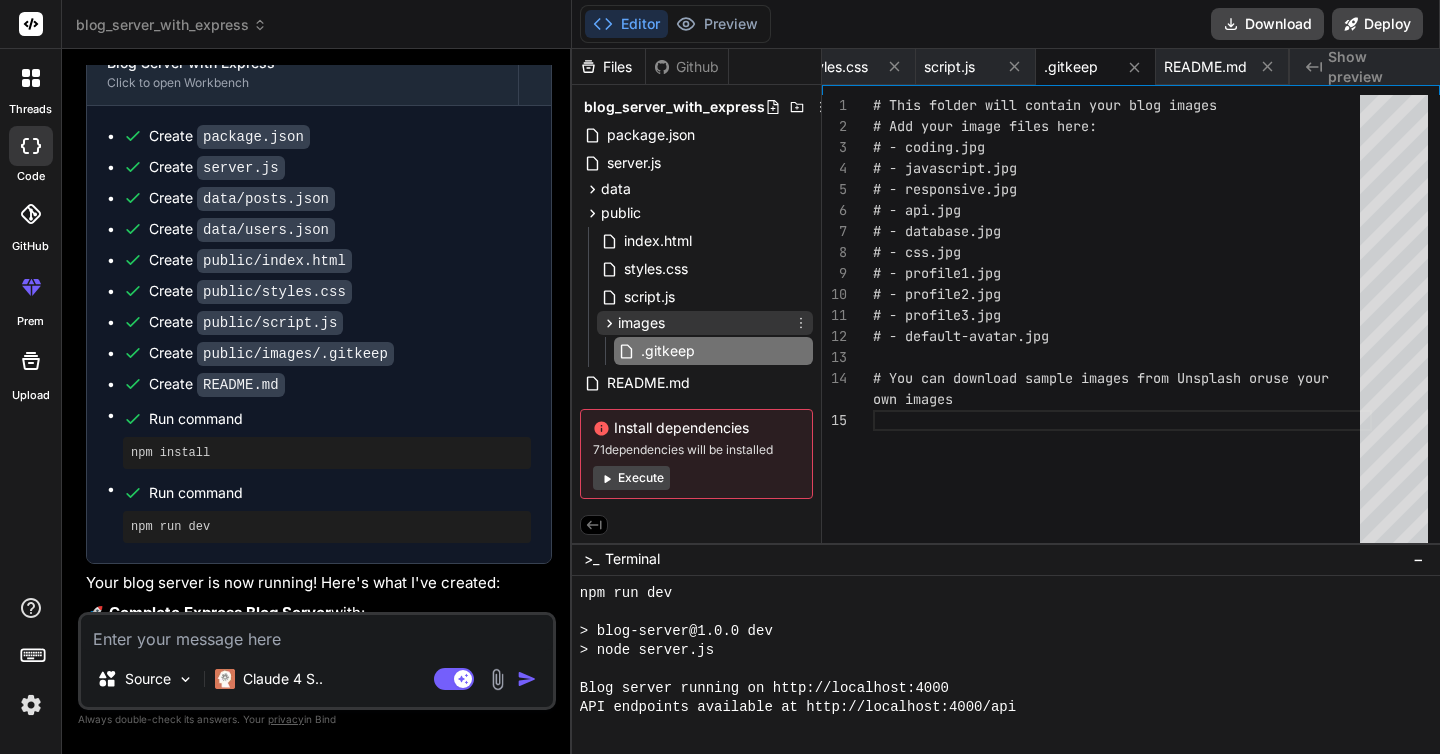 click 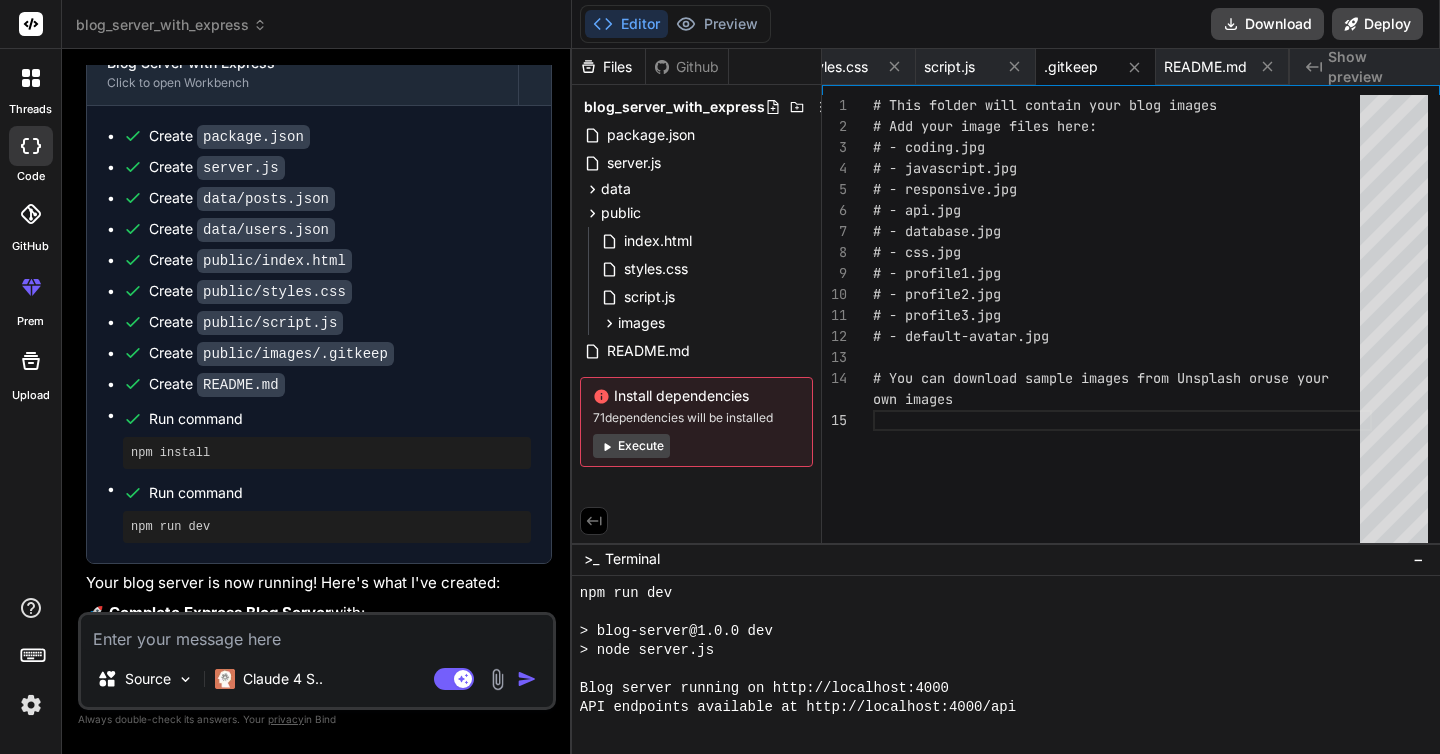 drag, startPoint x: 597, startPoint y: 106, endPoint x: 1183, endPoint y: 260, distance: 605.8977 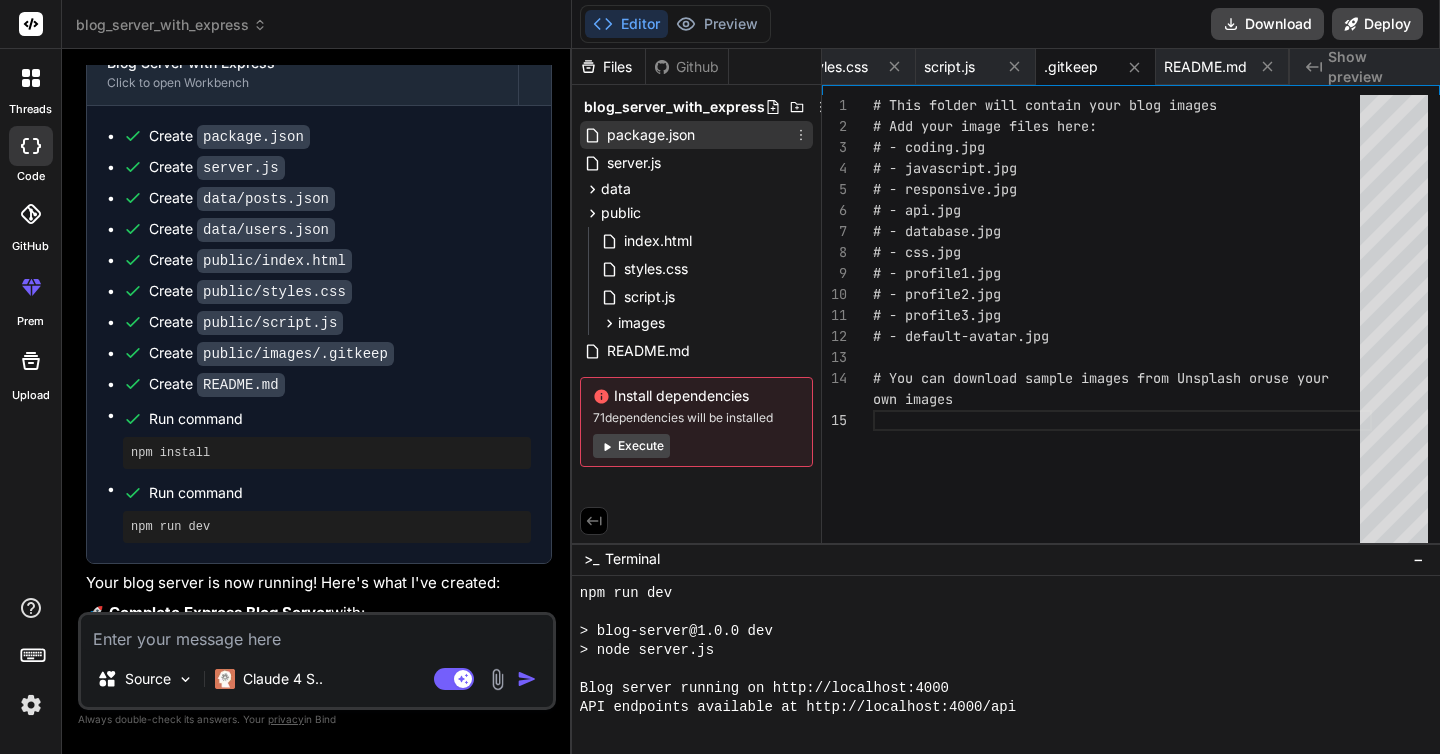 click on "package.json" at bounding box center [651, 135] 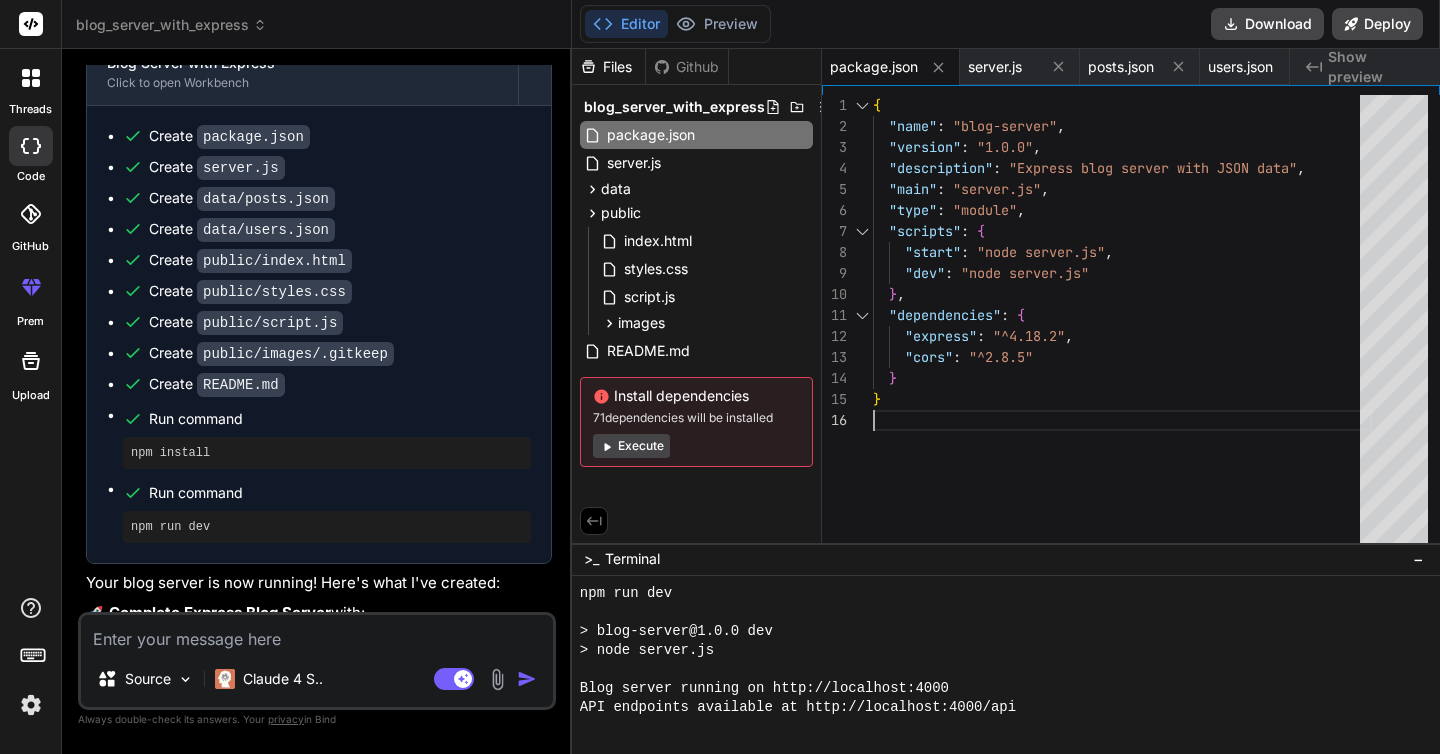 scroll, scrollTop: 42, scrollLeft: 0, axis: vertical 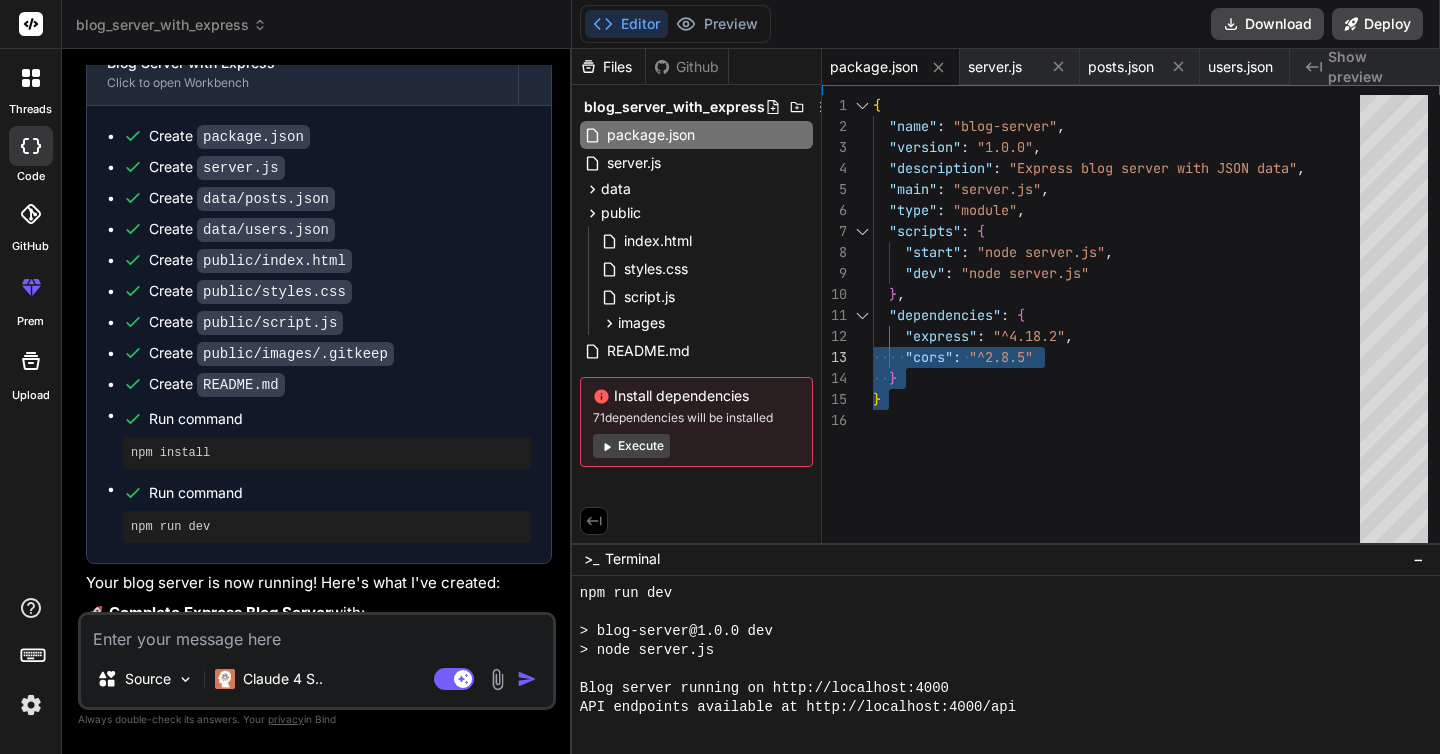 drag, startPoint x: 898, startPoint y: 400, endPoint x: 863, endPoint y: 349, distance: 61.854668 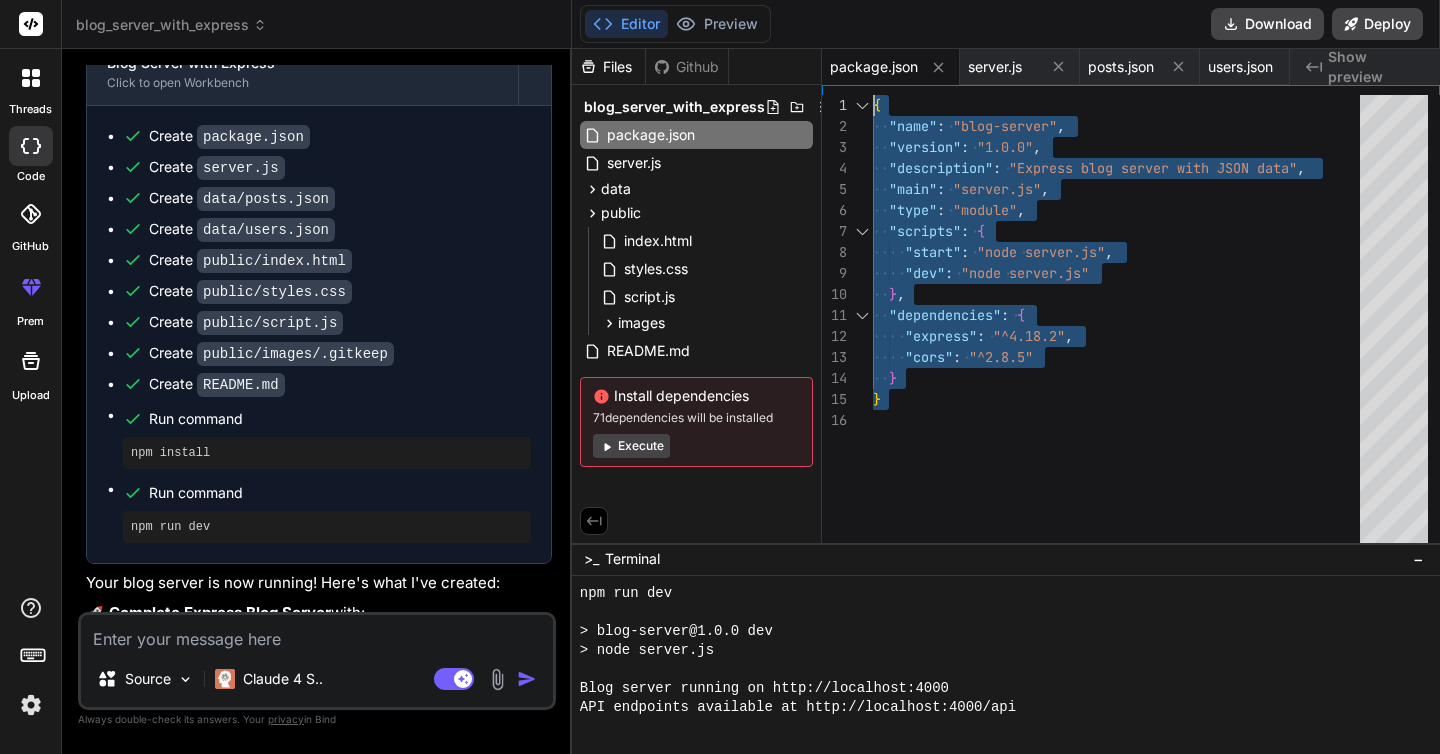 scroll, scrollTop: 0, scrollLeft: 0, axis: both 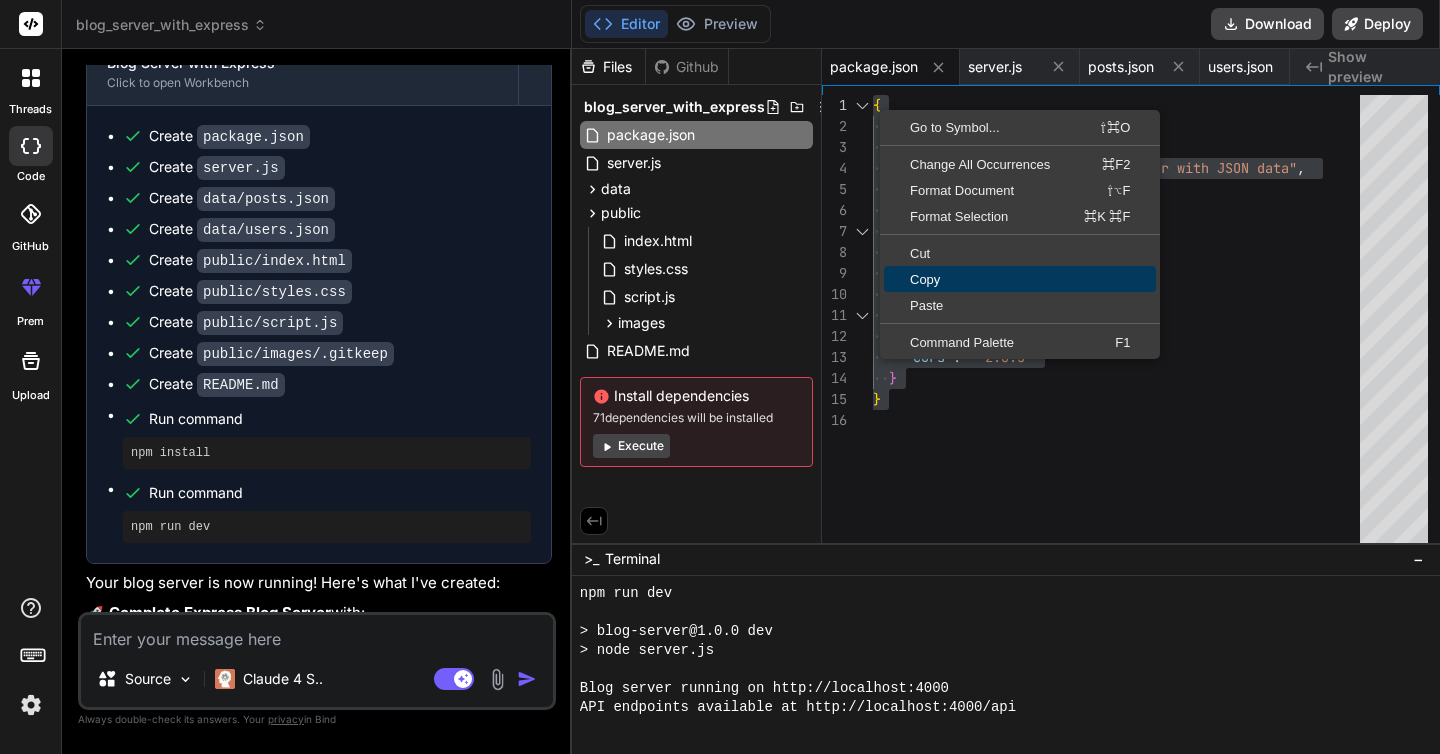 click on "Copy" at bounding box center (1020, 279) 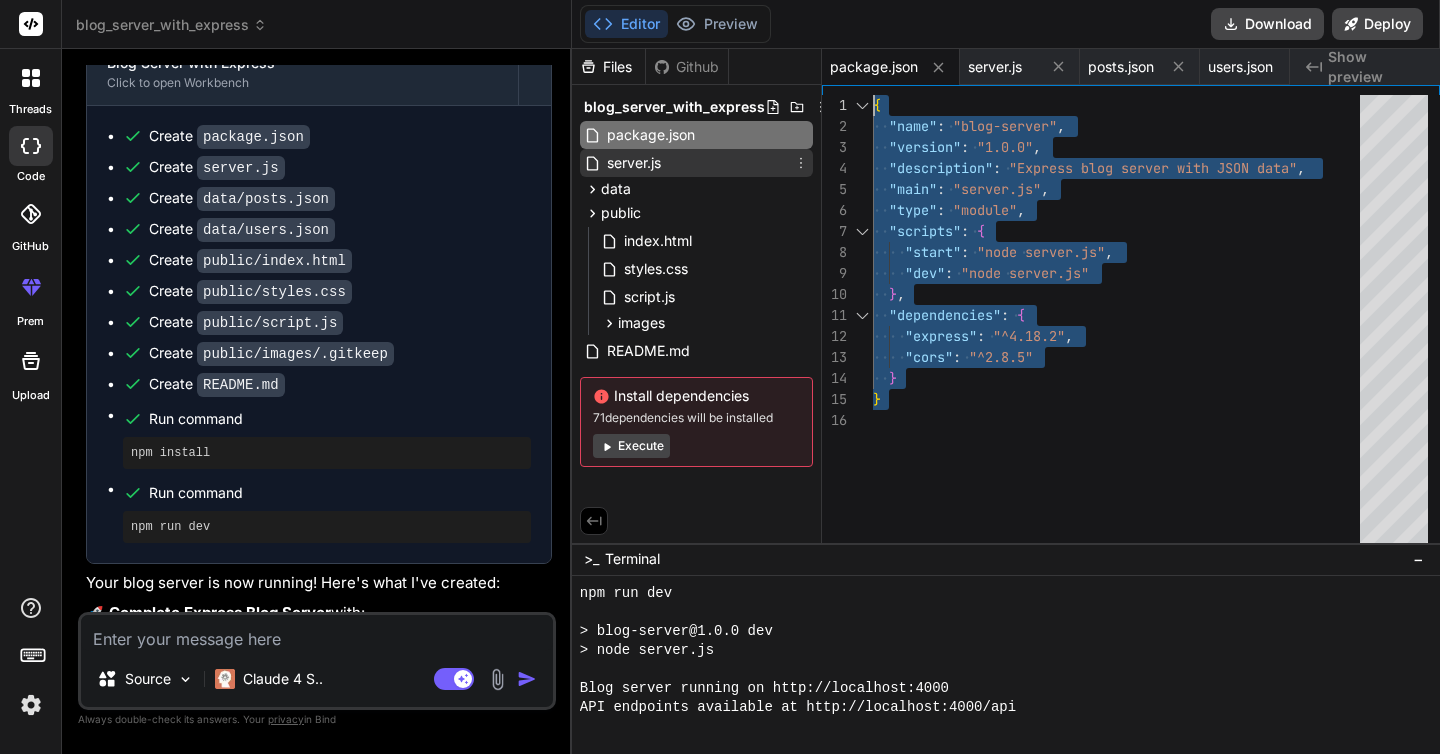 click on "server.js" at bounding box center [634, 163] 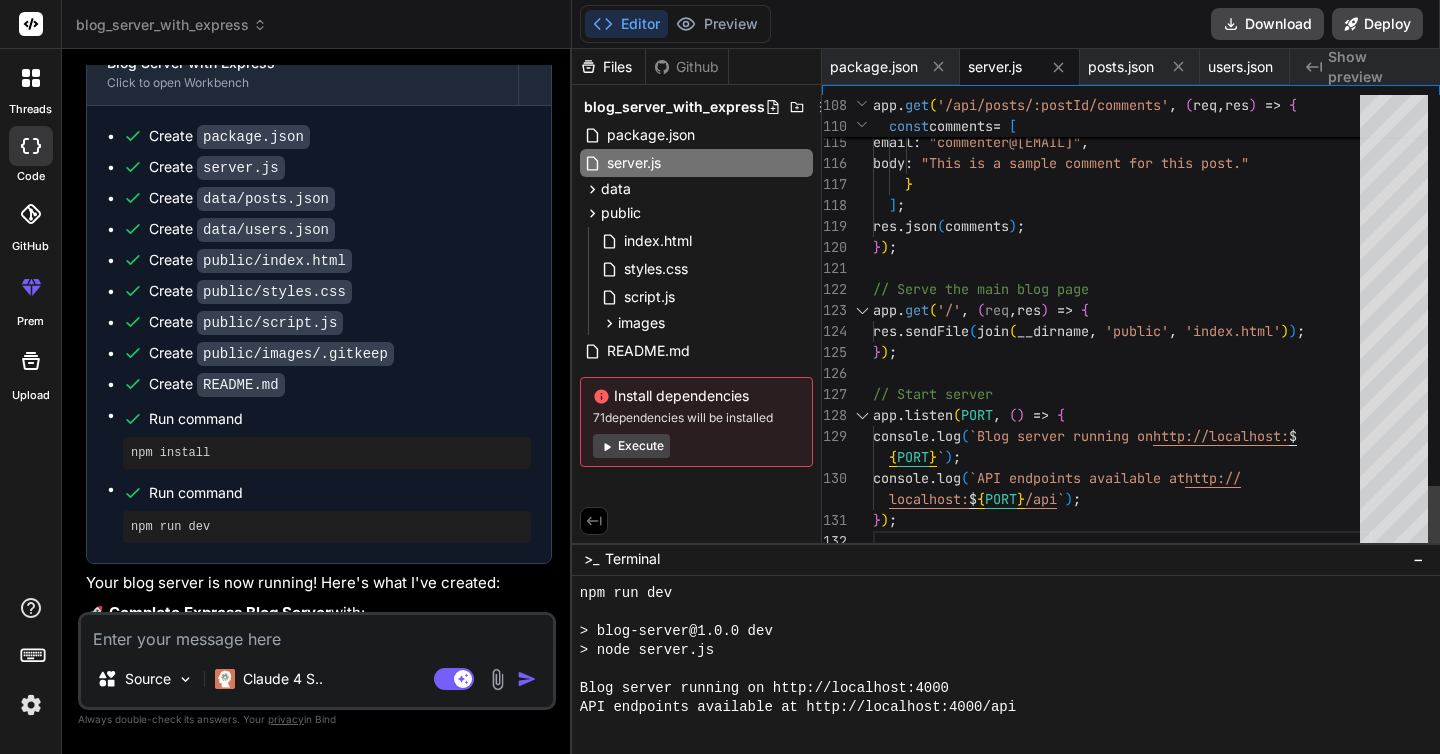 scroll, scrollTop: 168, scrollLeft: 0, axis: vertical 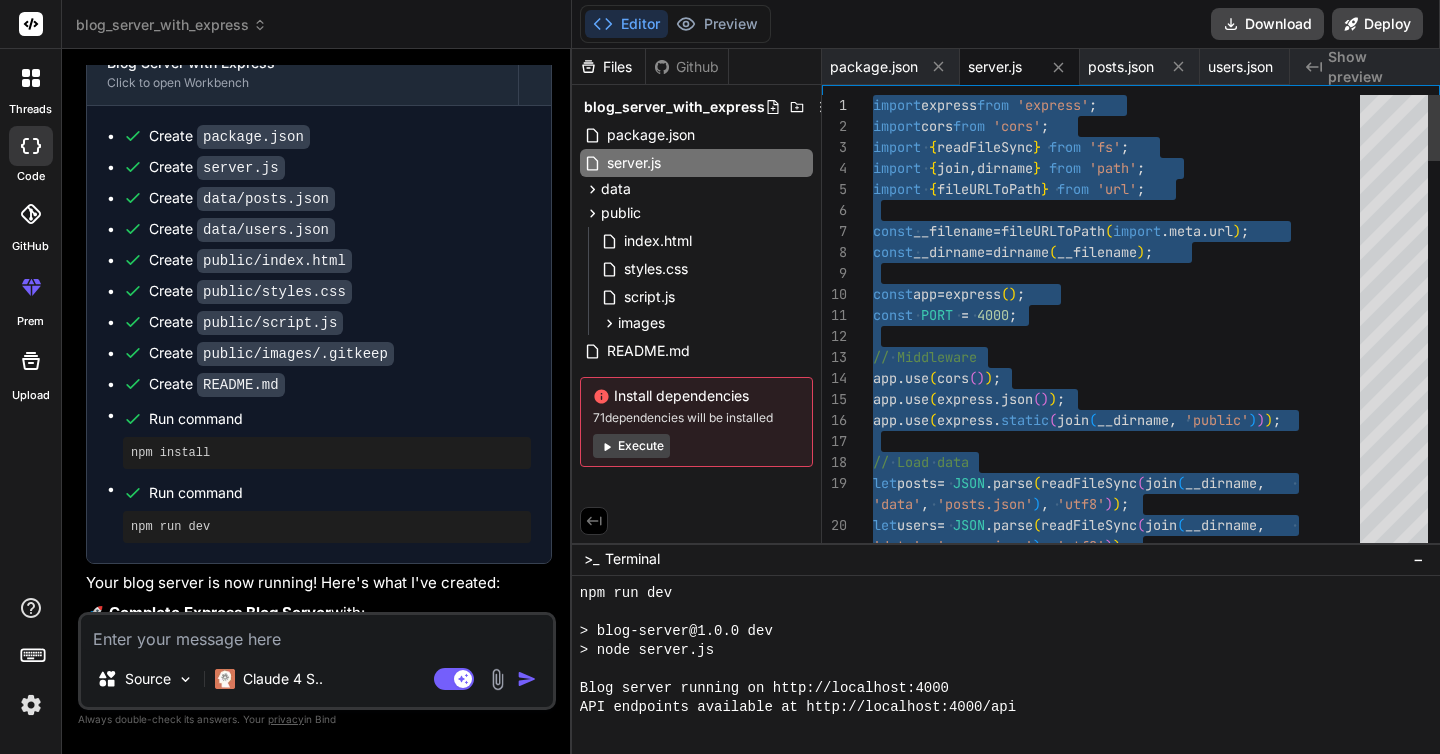 drag, startPoint x: 911, startPoint y: 539, endPoint x: 803, endPoint y: -74, distance: 622.44116 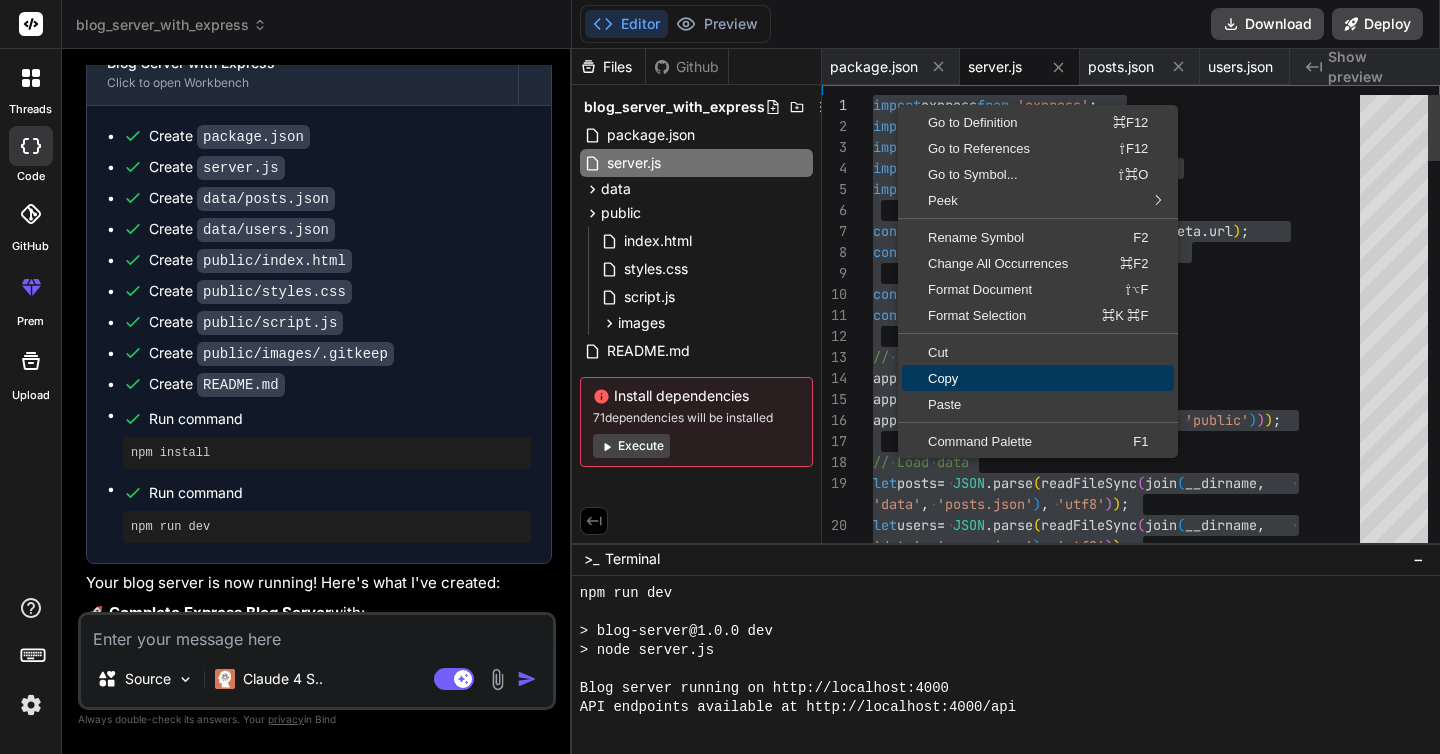 click on "Copy" at bounding box center (1038, 378) 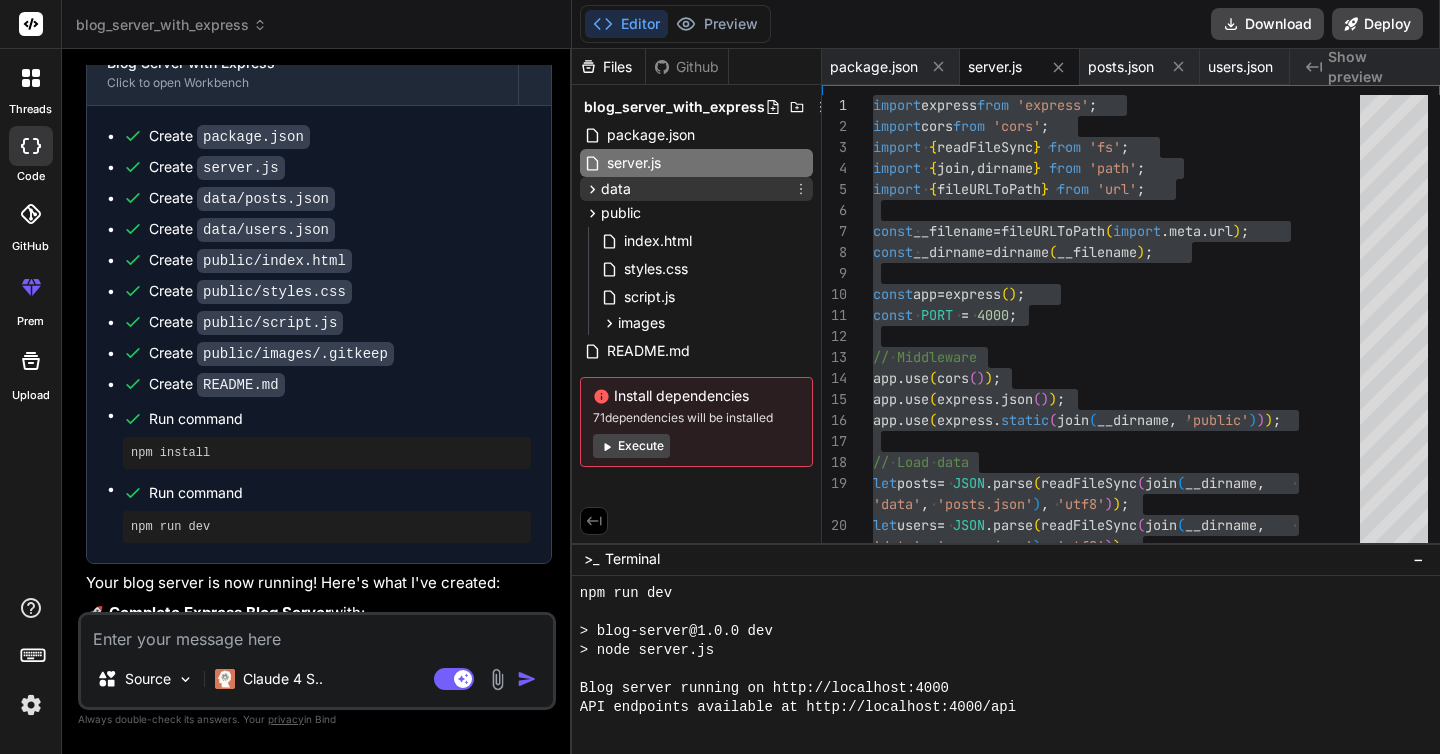 click on "data" at bounding box center (616, 189) 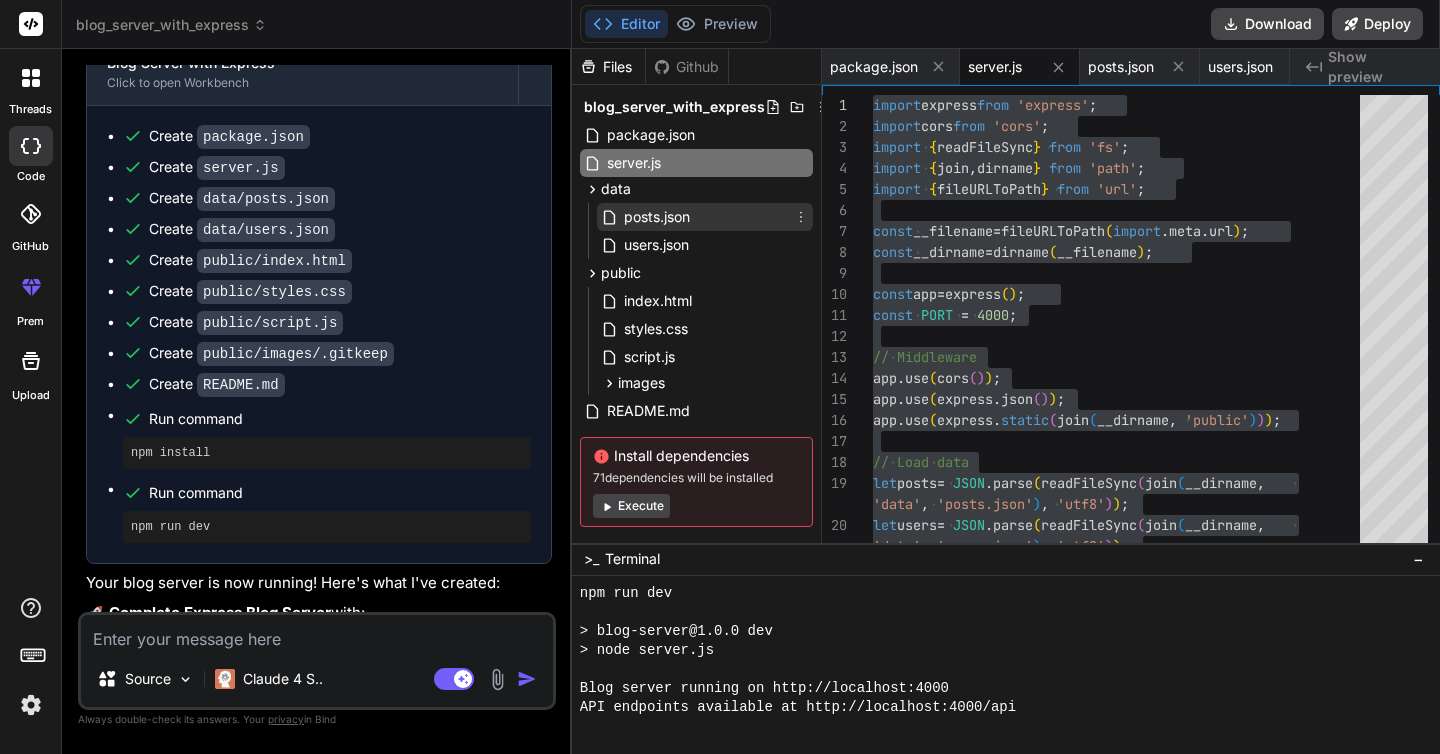 click on "posts.json" at bounding box center [657, 217] 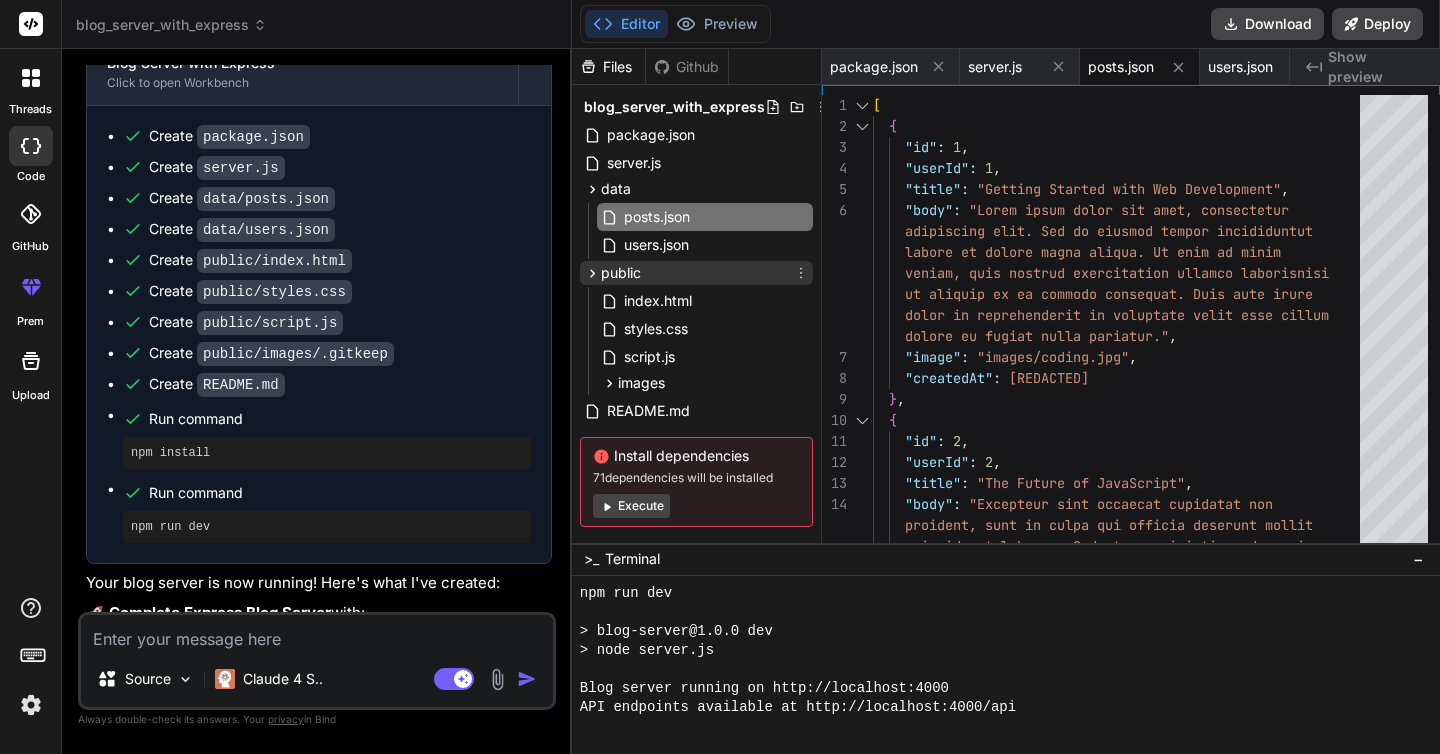 click 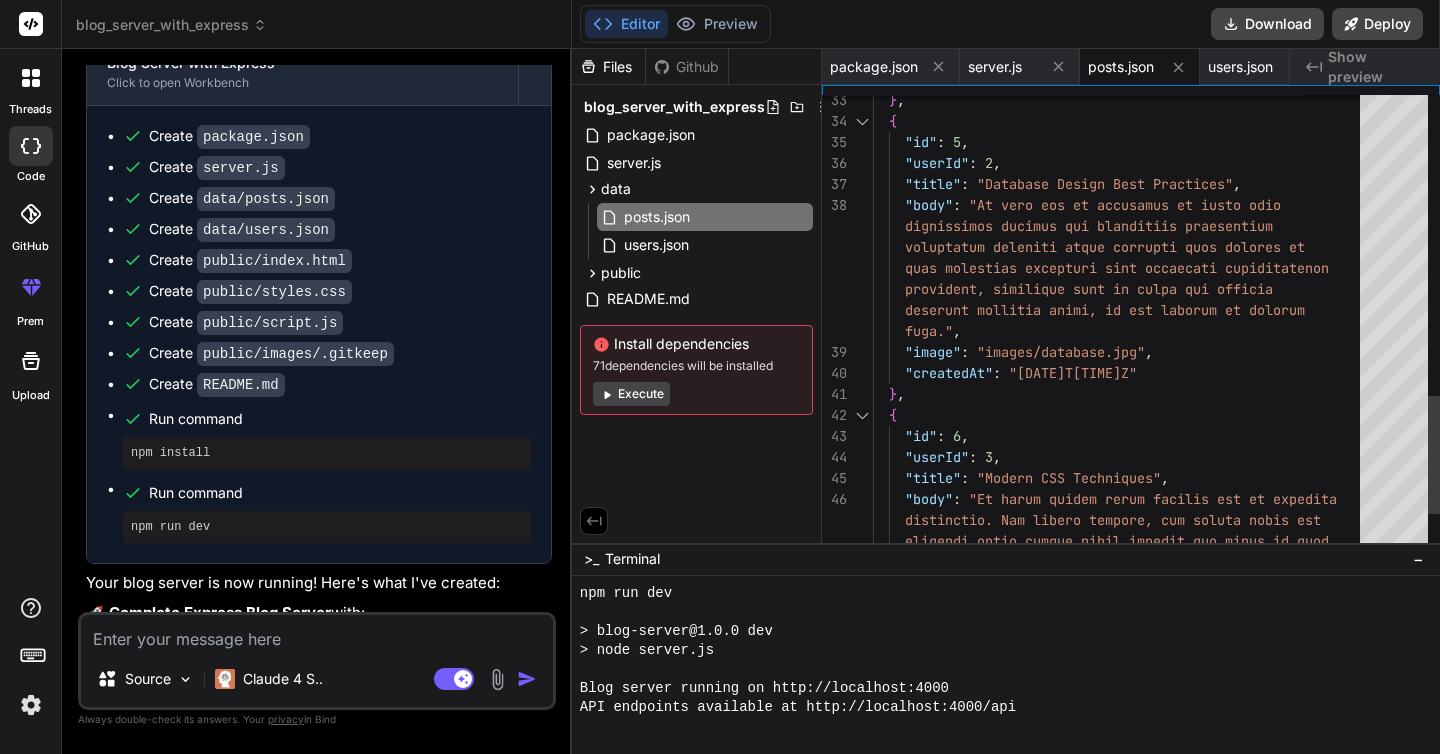 scroll, scrollTop: 63, scrollLeft: 0, axis: vertical 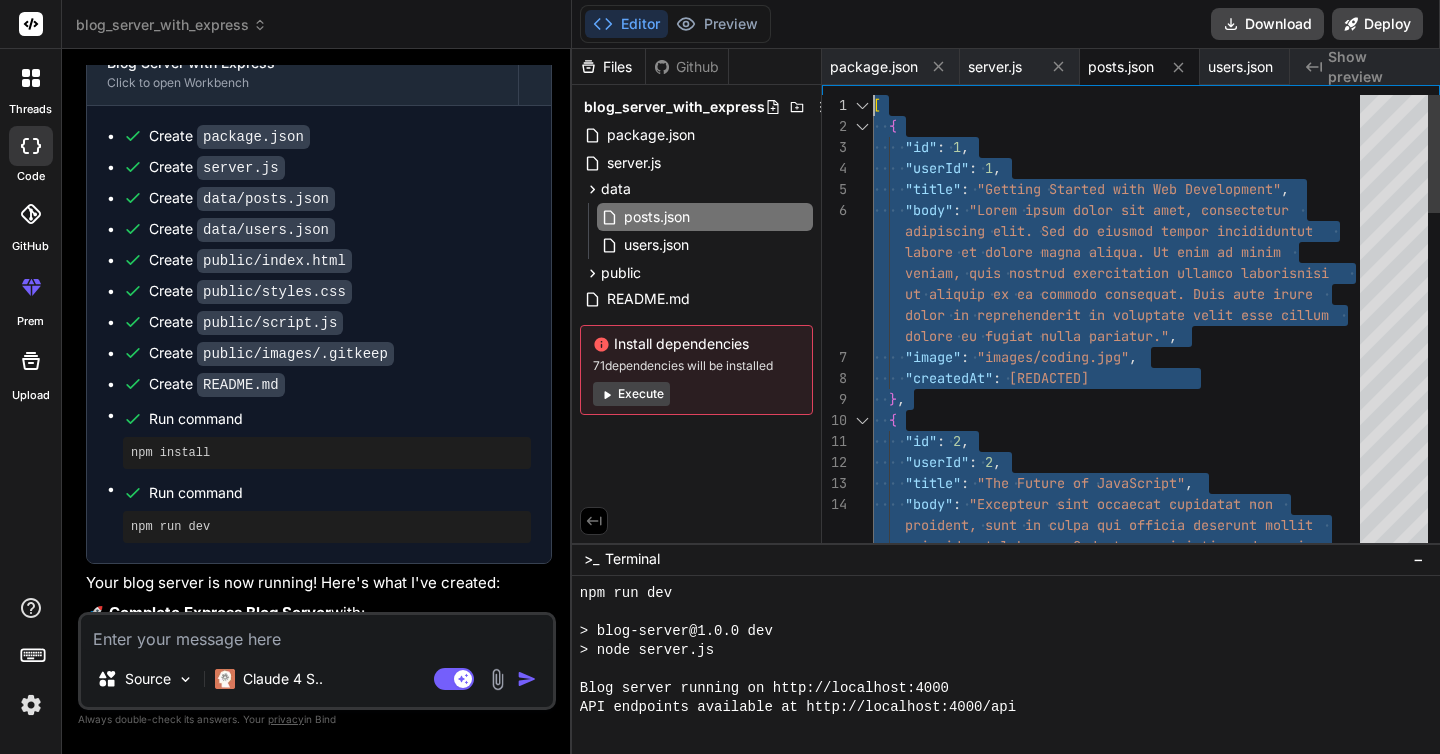 drag, startPoint x: 904, startPoint y: 535, endPoint x: 808, endPoint y: 18, distance: 525.8374 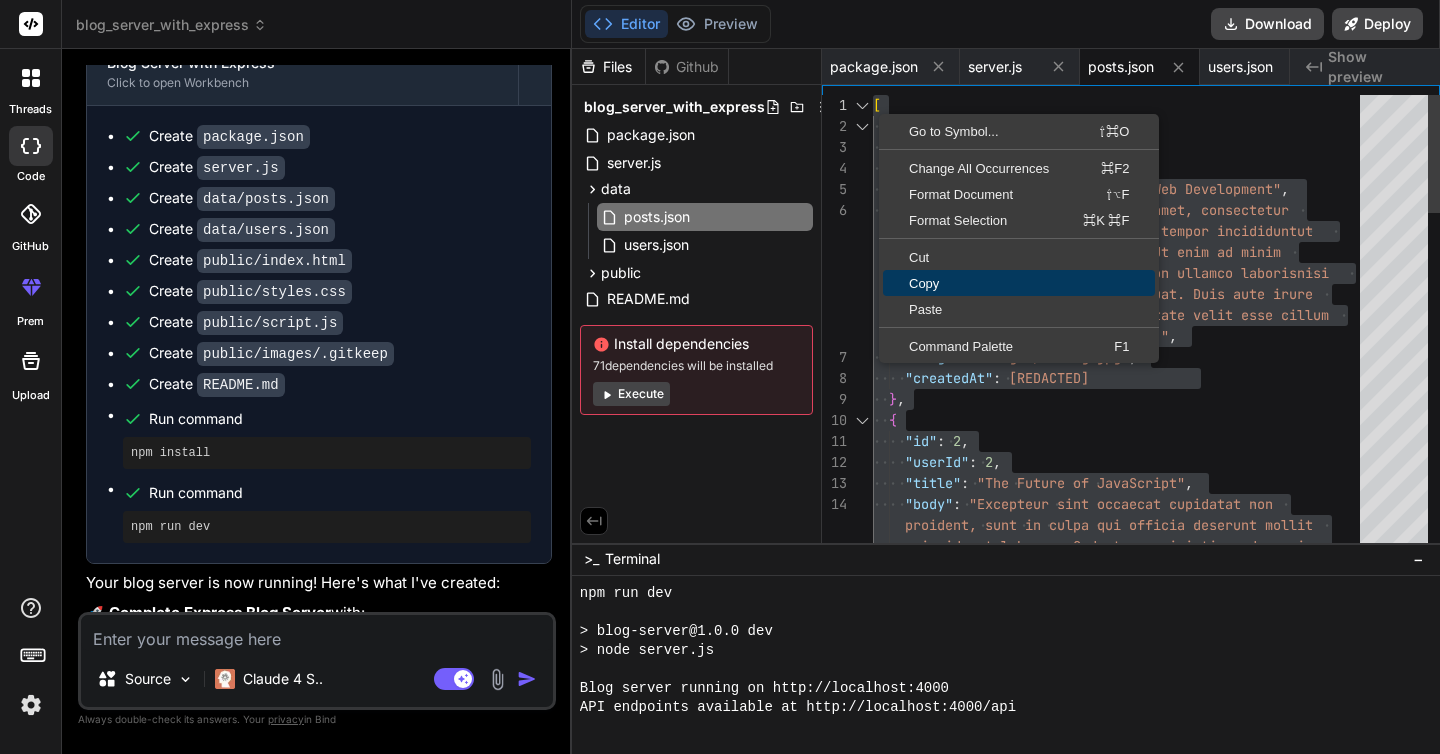 click on "Copy" at bounding box center (1019, 283) 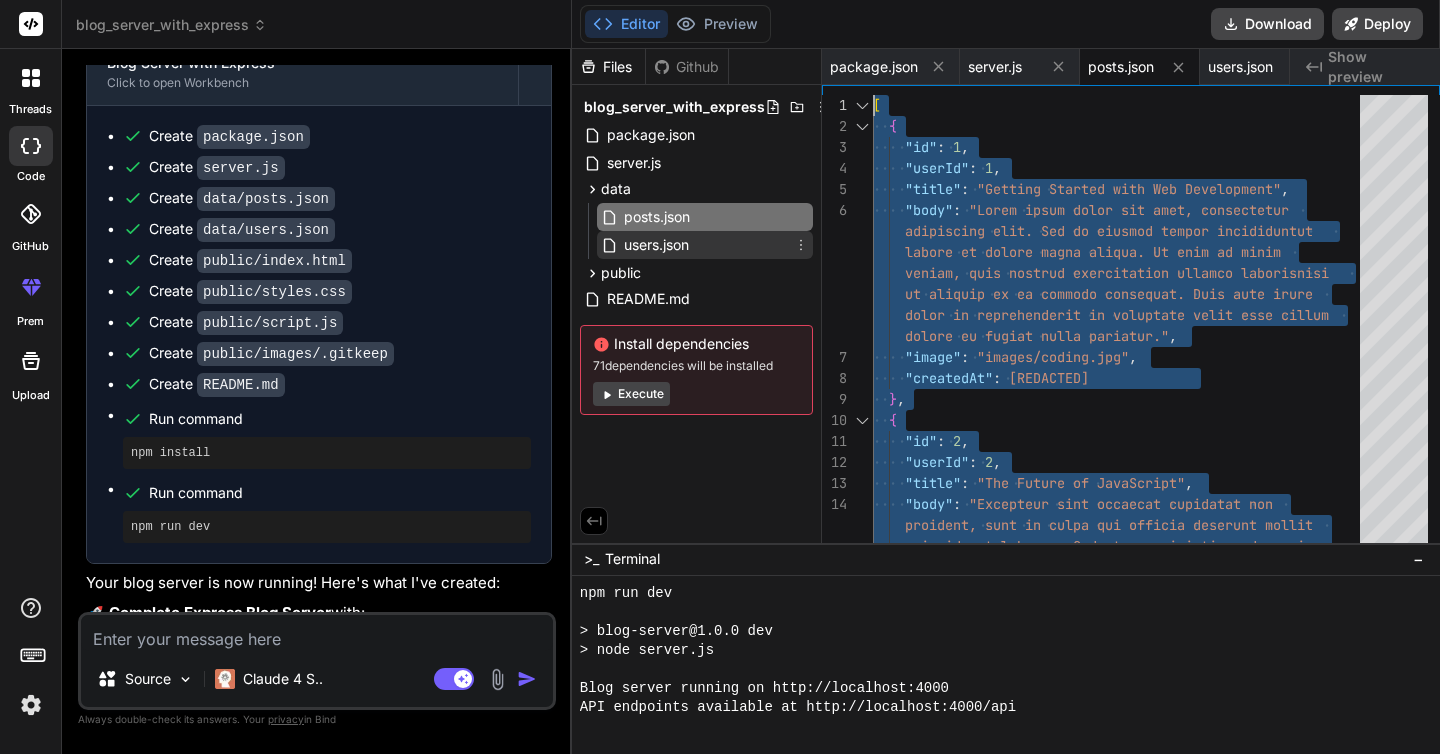 click on "users.json" at bounding box center [656, 245] 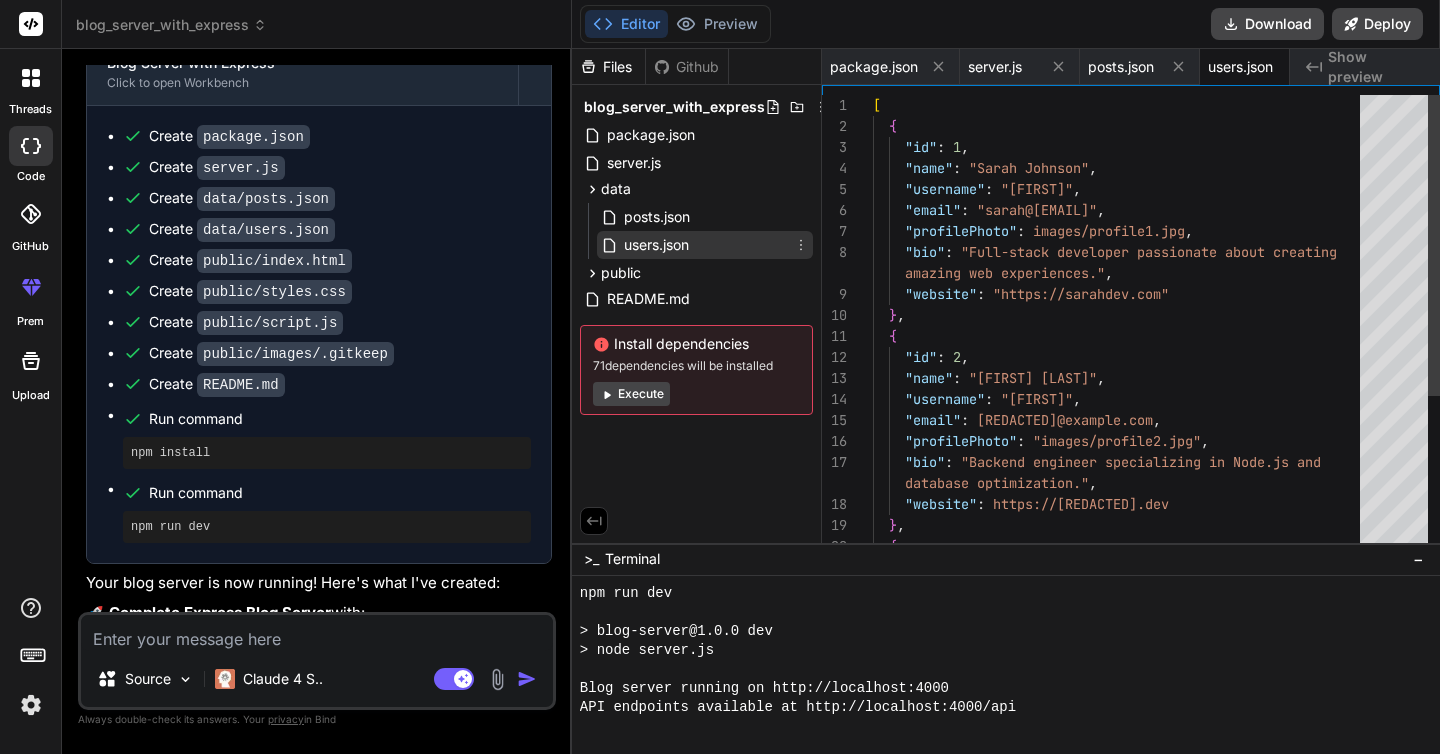 scroll, scrollTop: 0, scrollLeft: 31, axis: horizontal 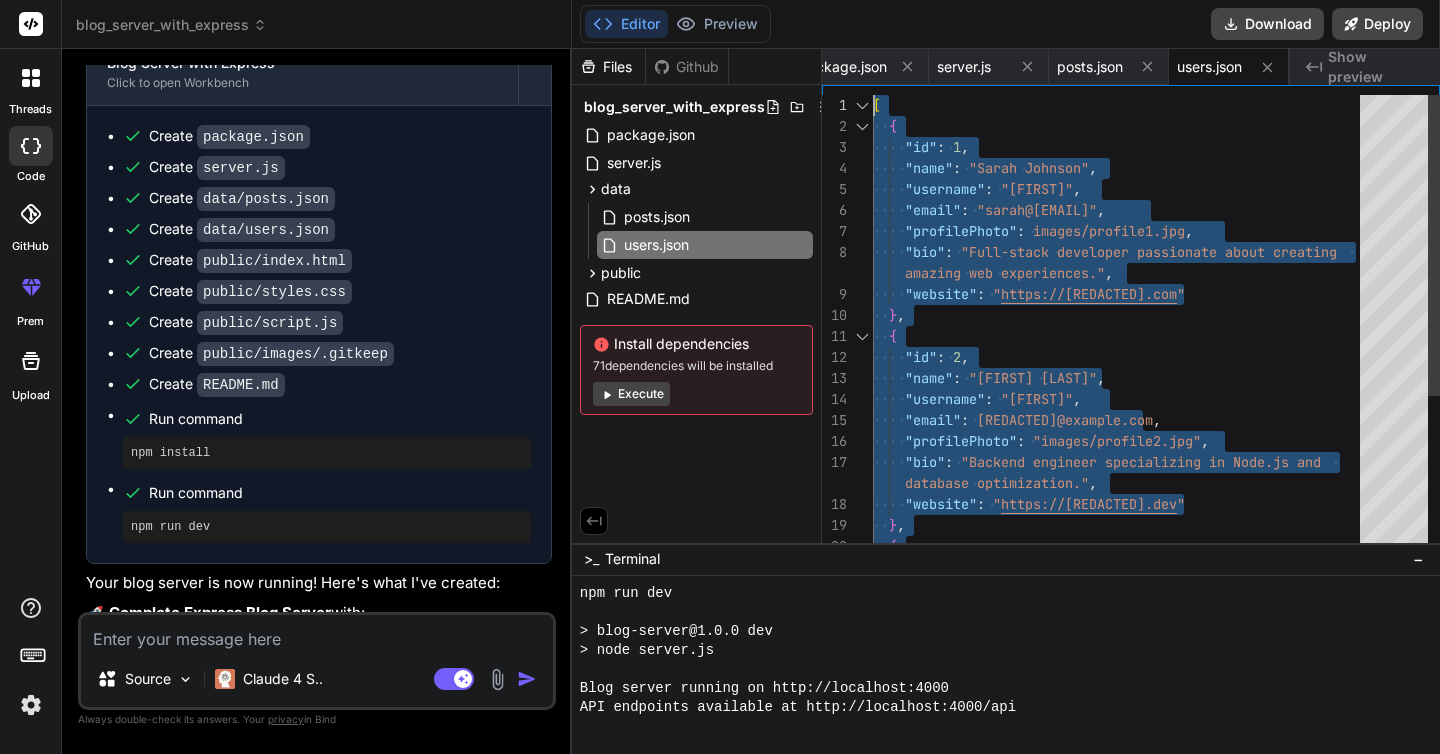 drag, startPoint x: 936, startPoint y: 536, endPoint x: 811, endPoint y: 25, distance: 526.0665 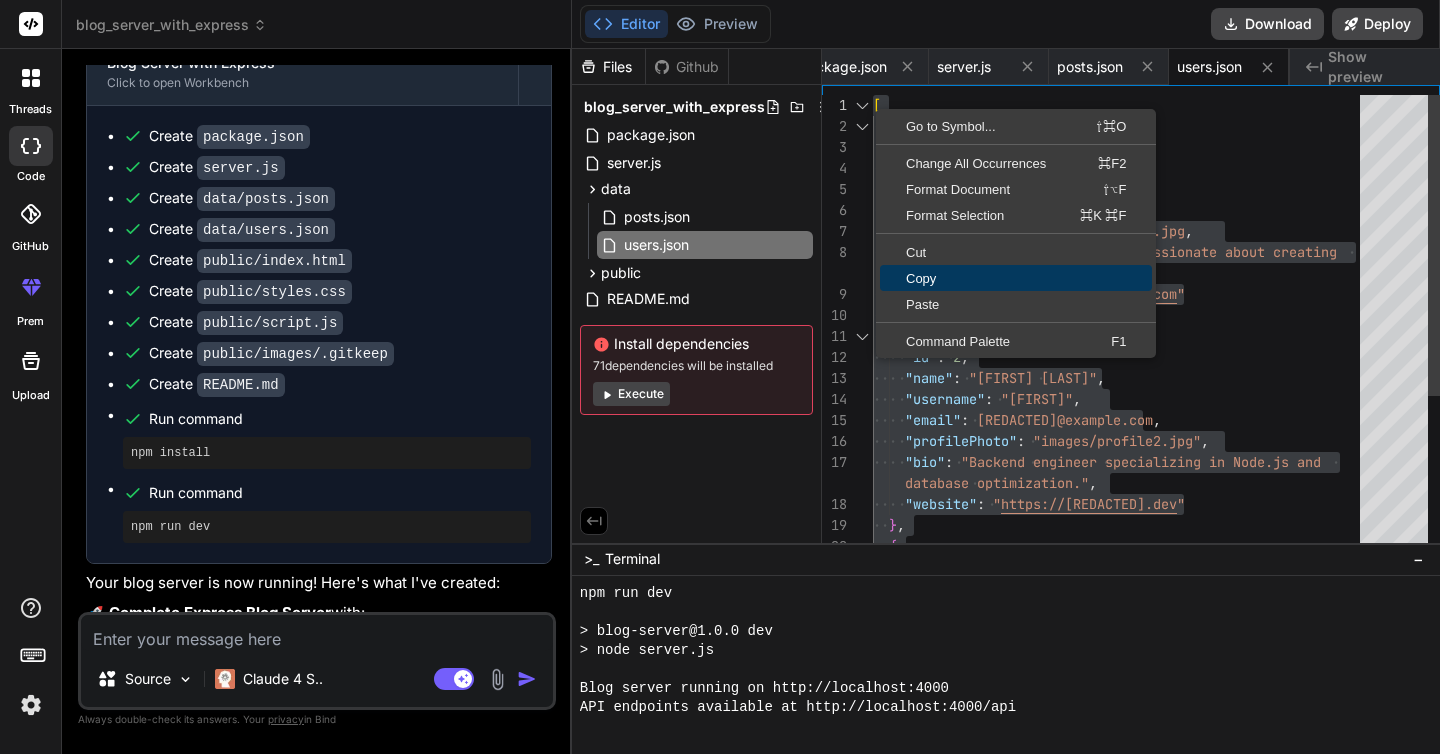 click on "Copy" at bounding box center (1016, 278) 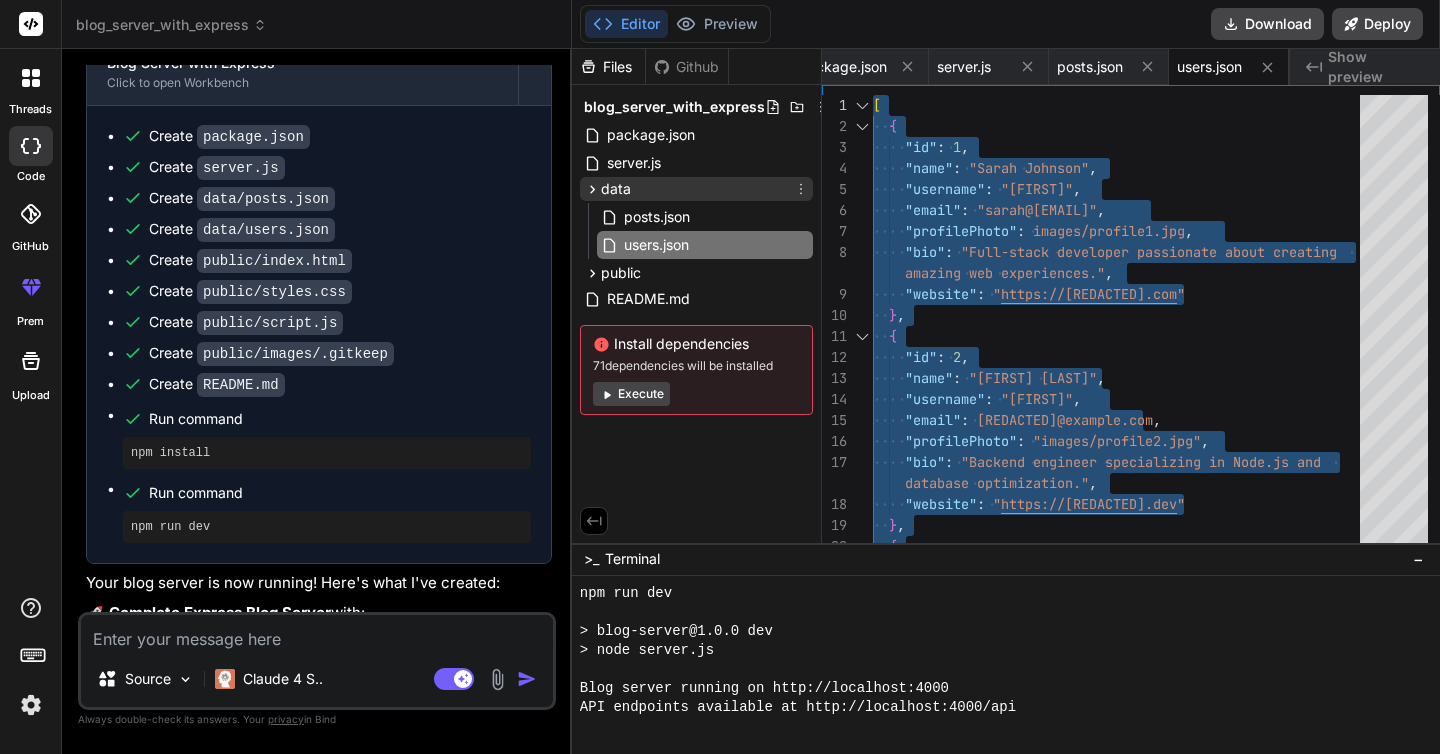 click on "data" at bounding box center [616, 189] 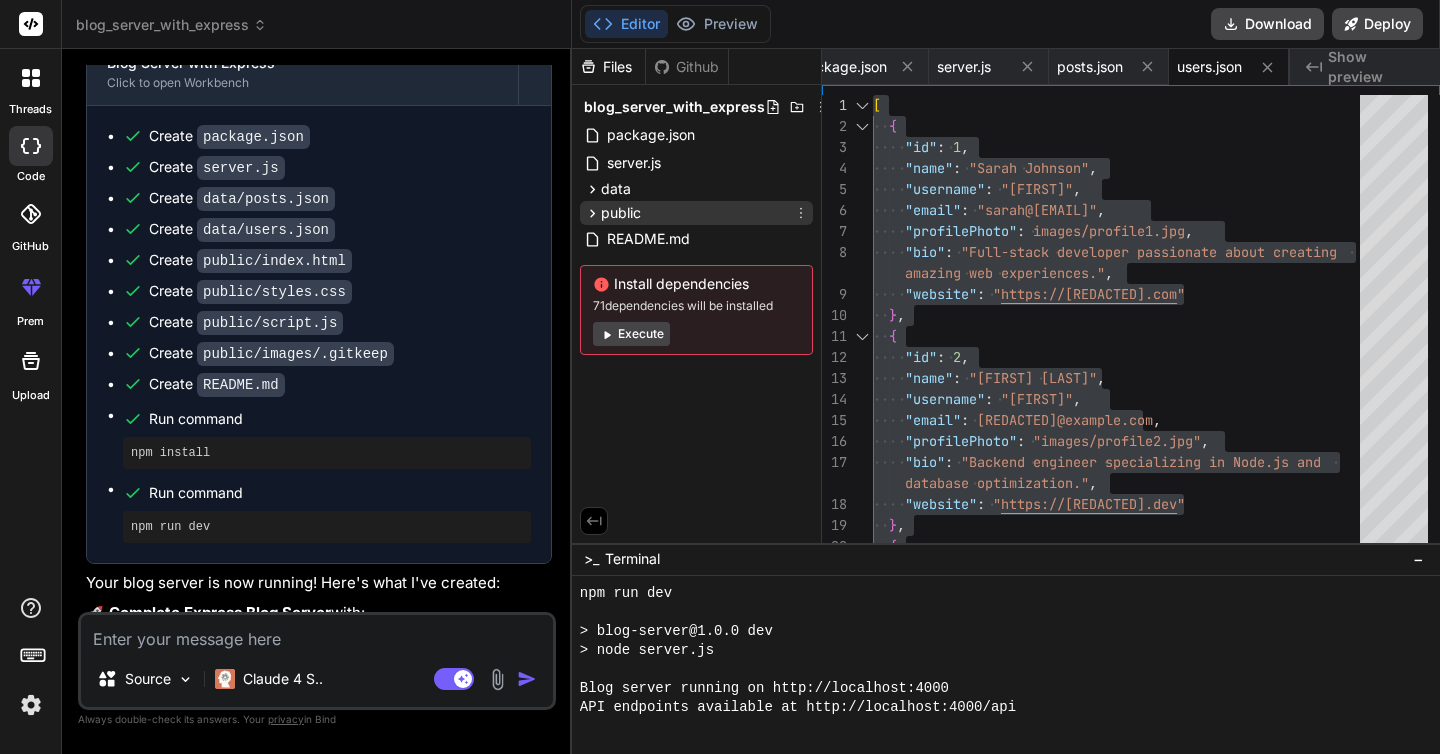 click on "public" at bounding box center [621, 213] 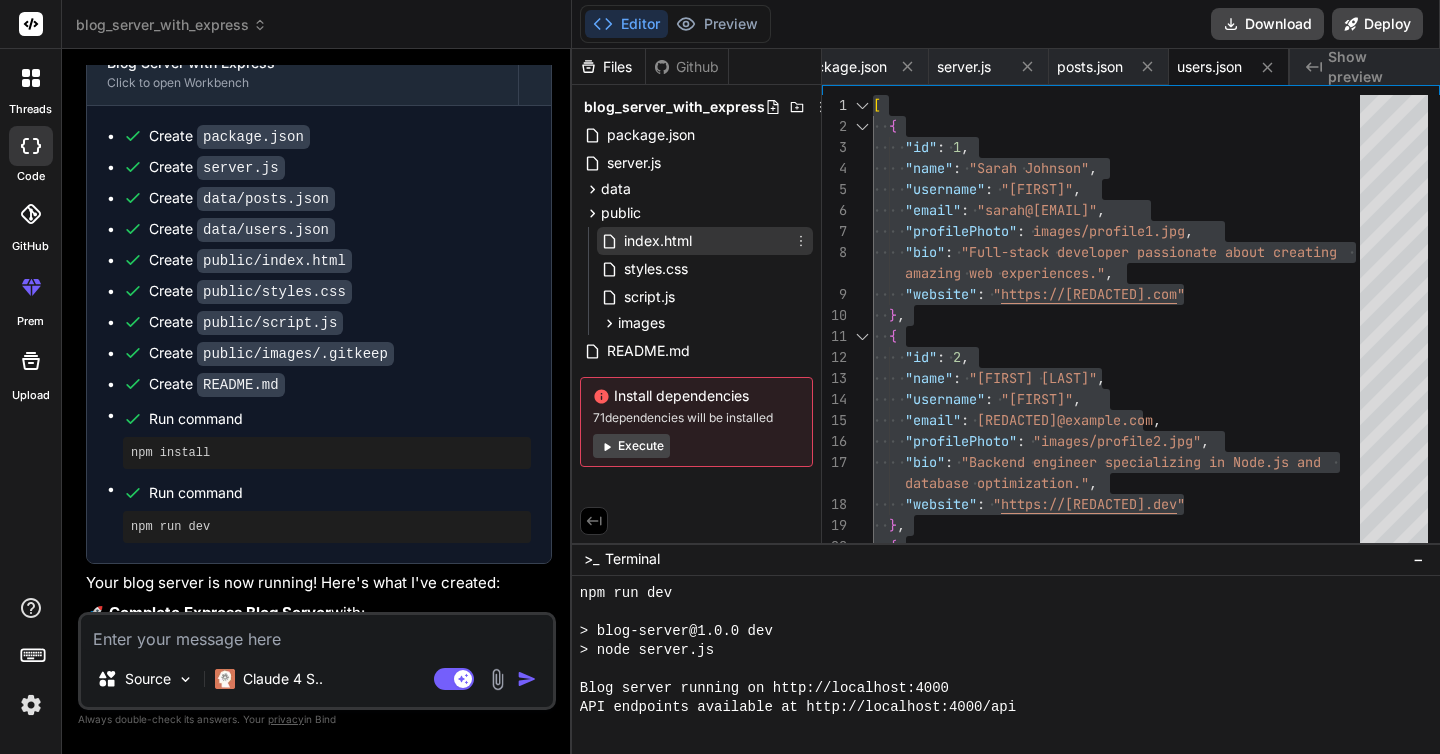 click on "index.html" at bounding box center (658, 241) 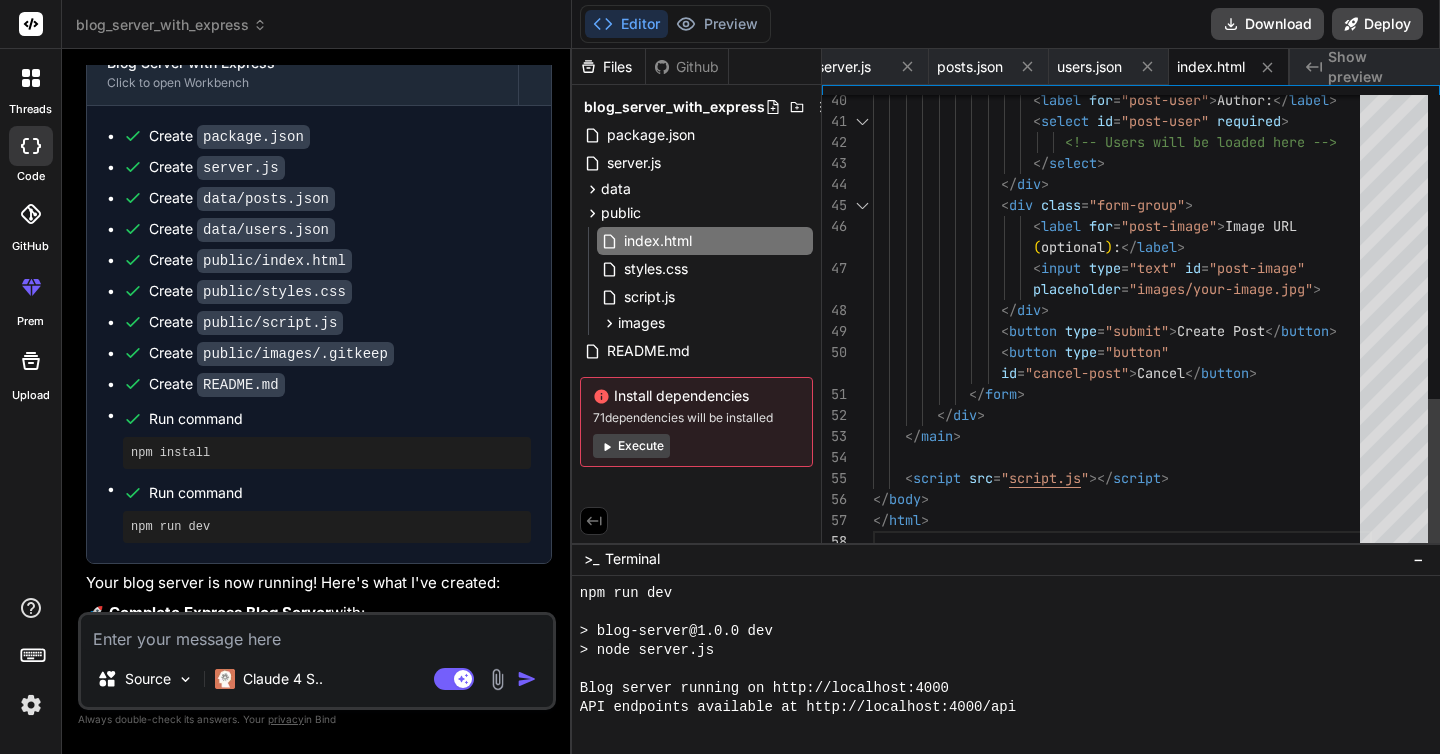 scroll, scrollTop: 84, scrollLeft: 0, axis: vertical 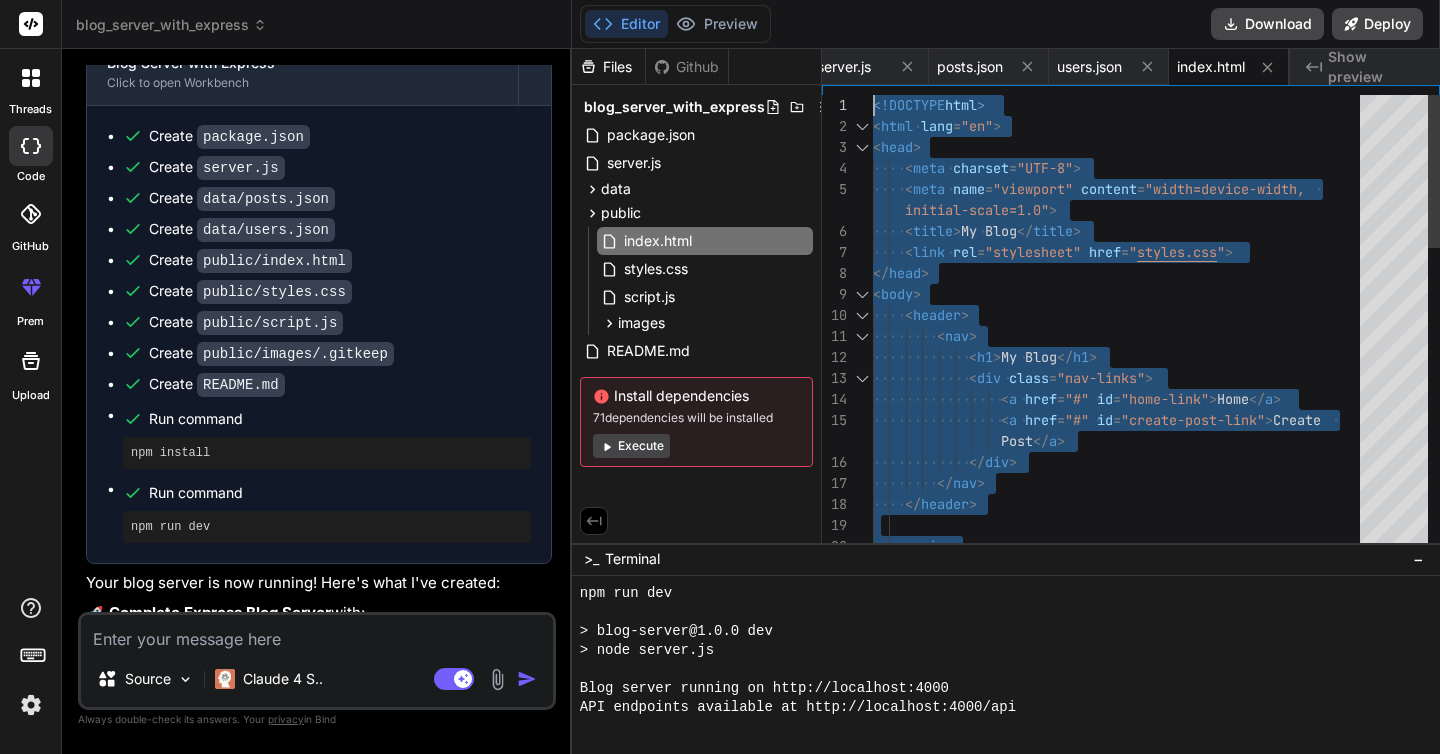 drag, startPoint x: 928, startPoint y: 538, endPoint x: 820, endPoint y: 32, distance: 517.39734 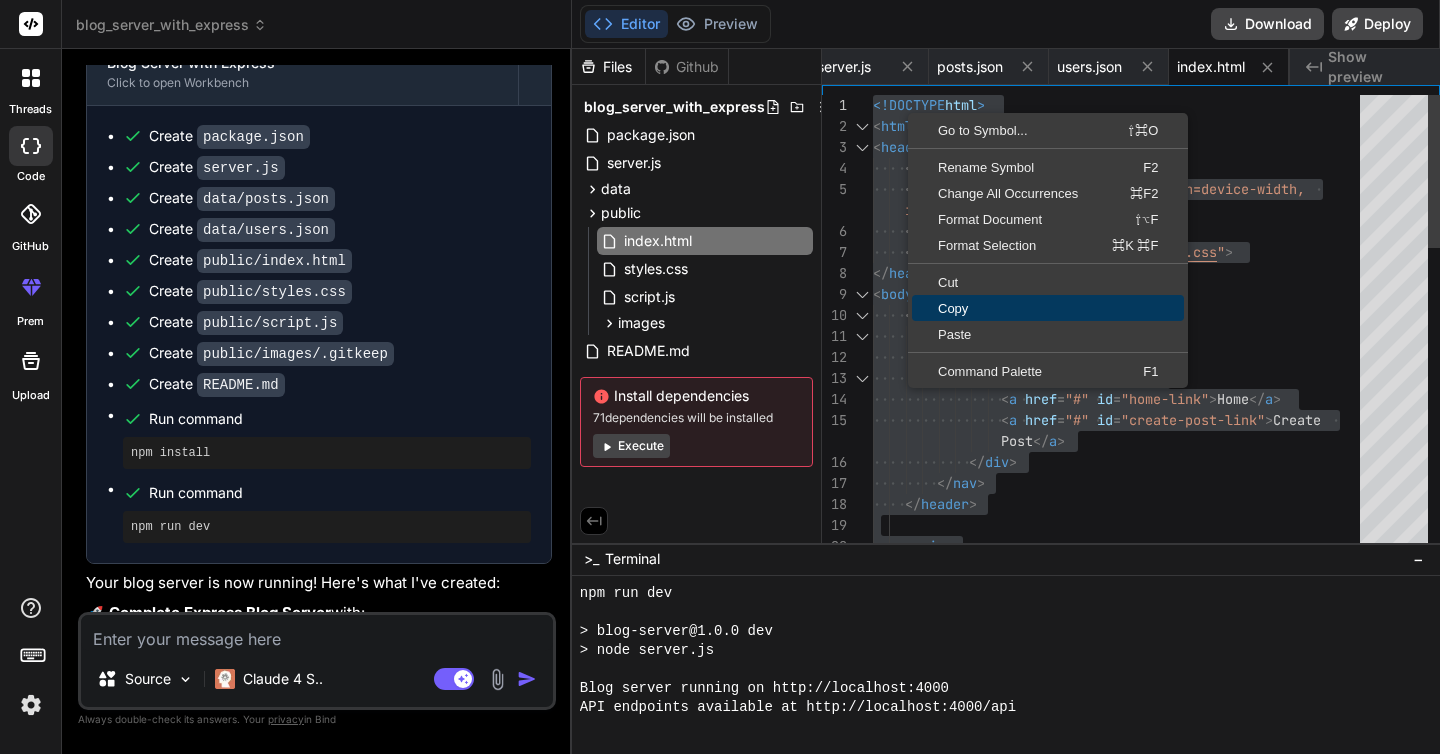 click on "Copy" at bounding box center (1048, 308) 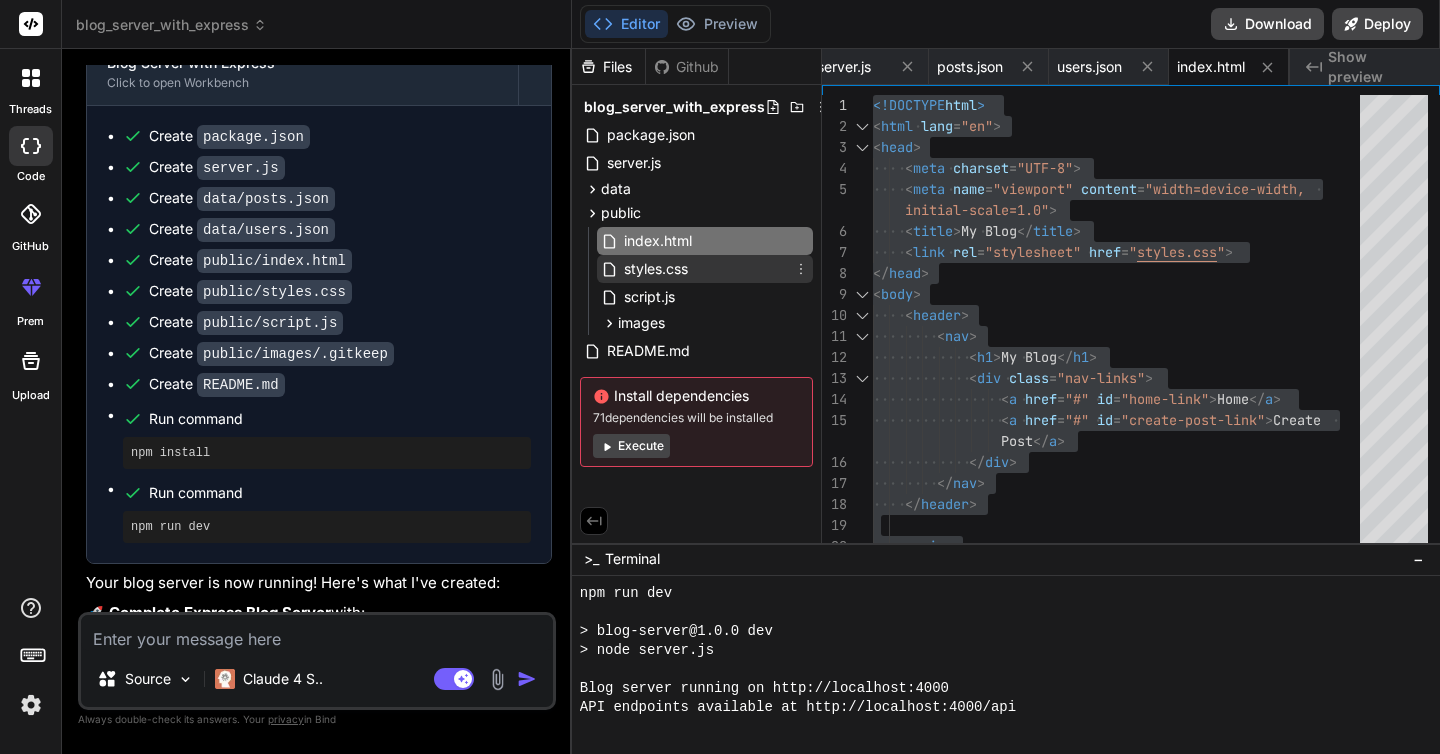 click on "styles.css" at bounding box center (656, 269) 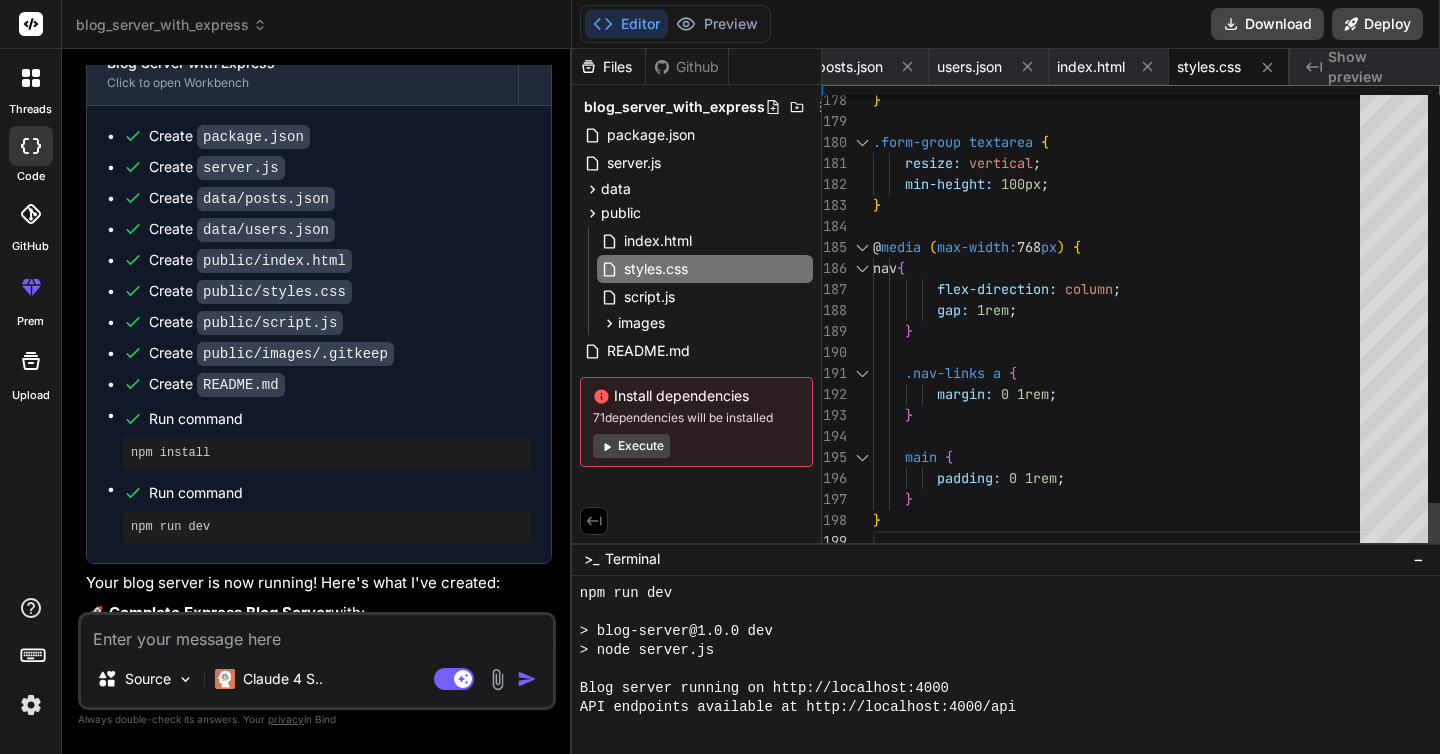 scroll, scrollTop: 168, scrollLeft: 0, axis: vertical 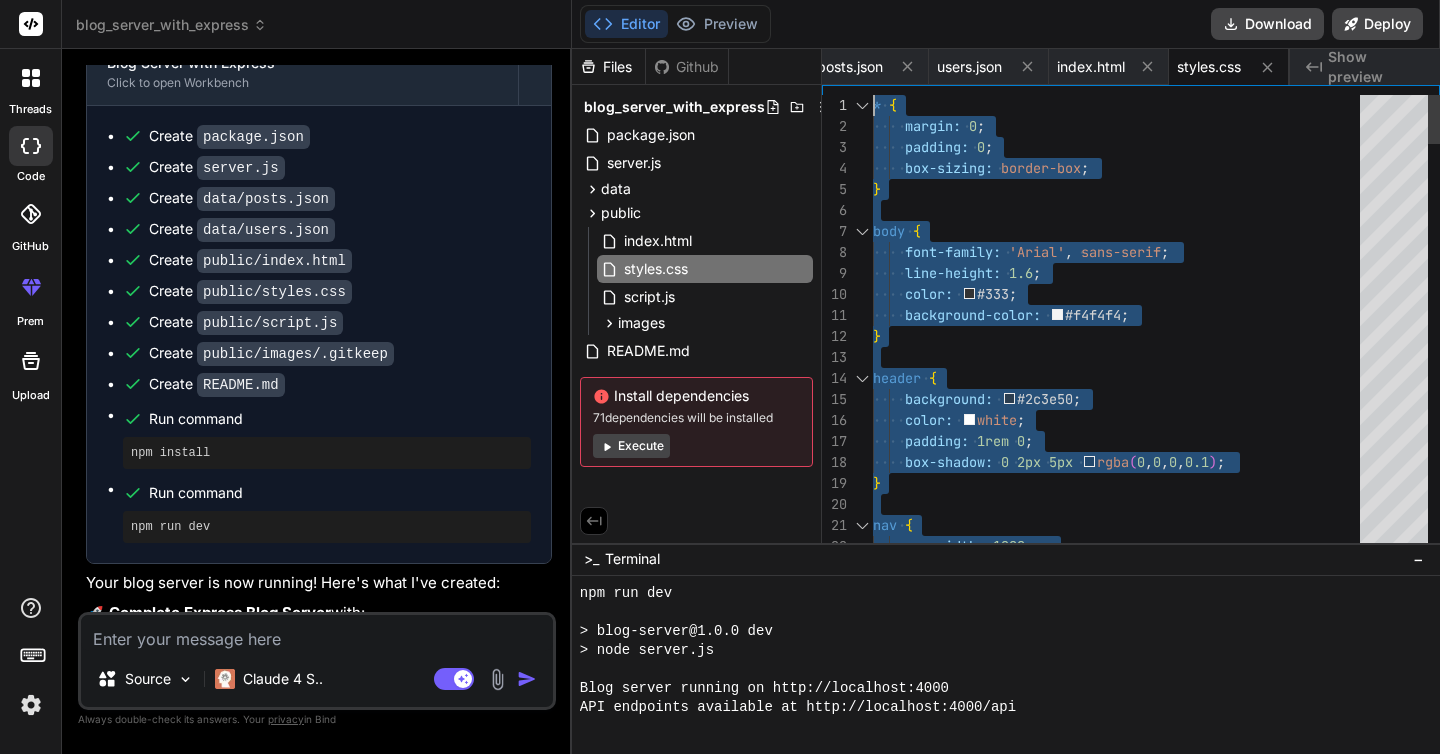 drag, startPoint x: 940, startPoint y: 537, endPoint x: 873, endPoint y: -96, distance: 636.53595 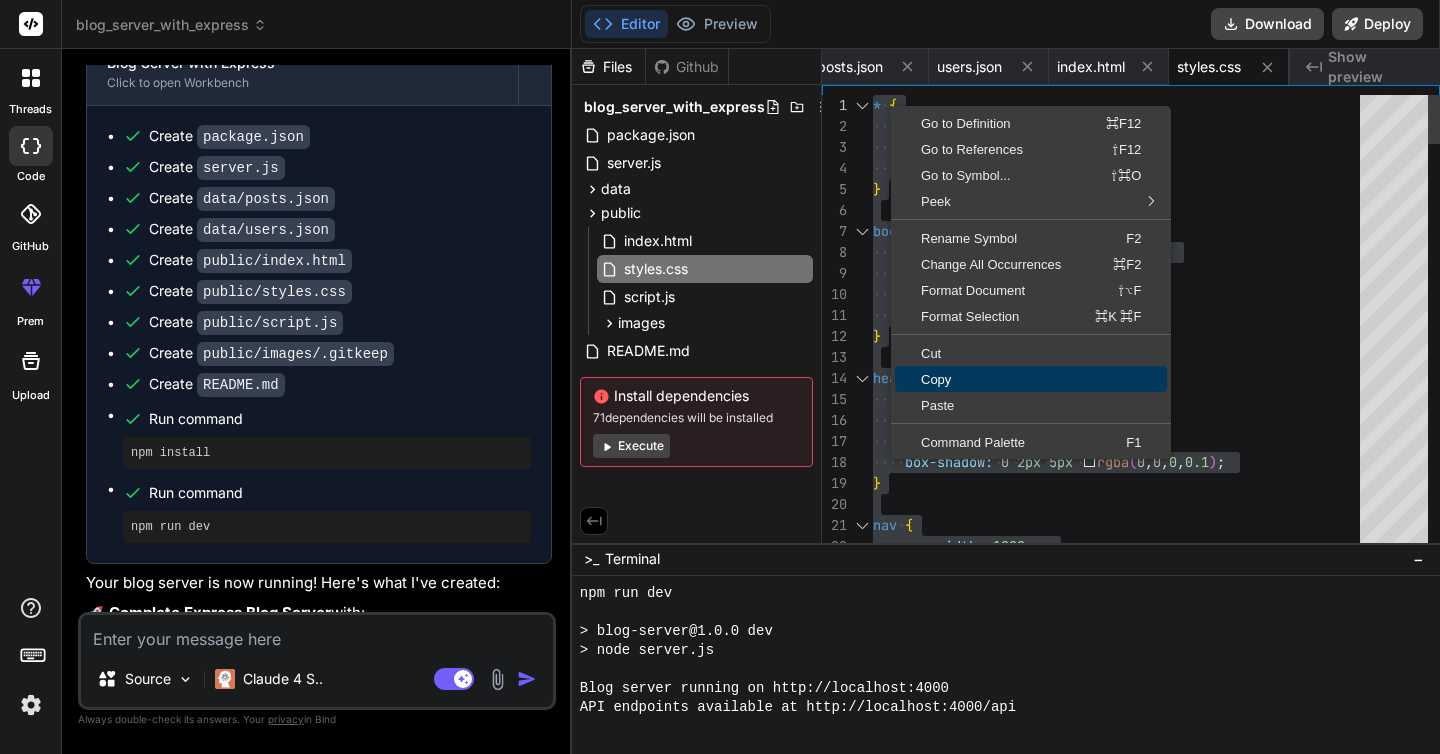 click on "Copy" at bounding box center [1031, 379] 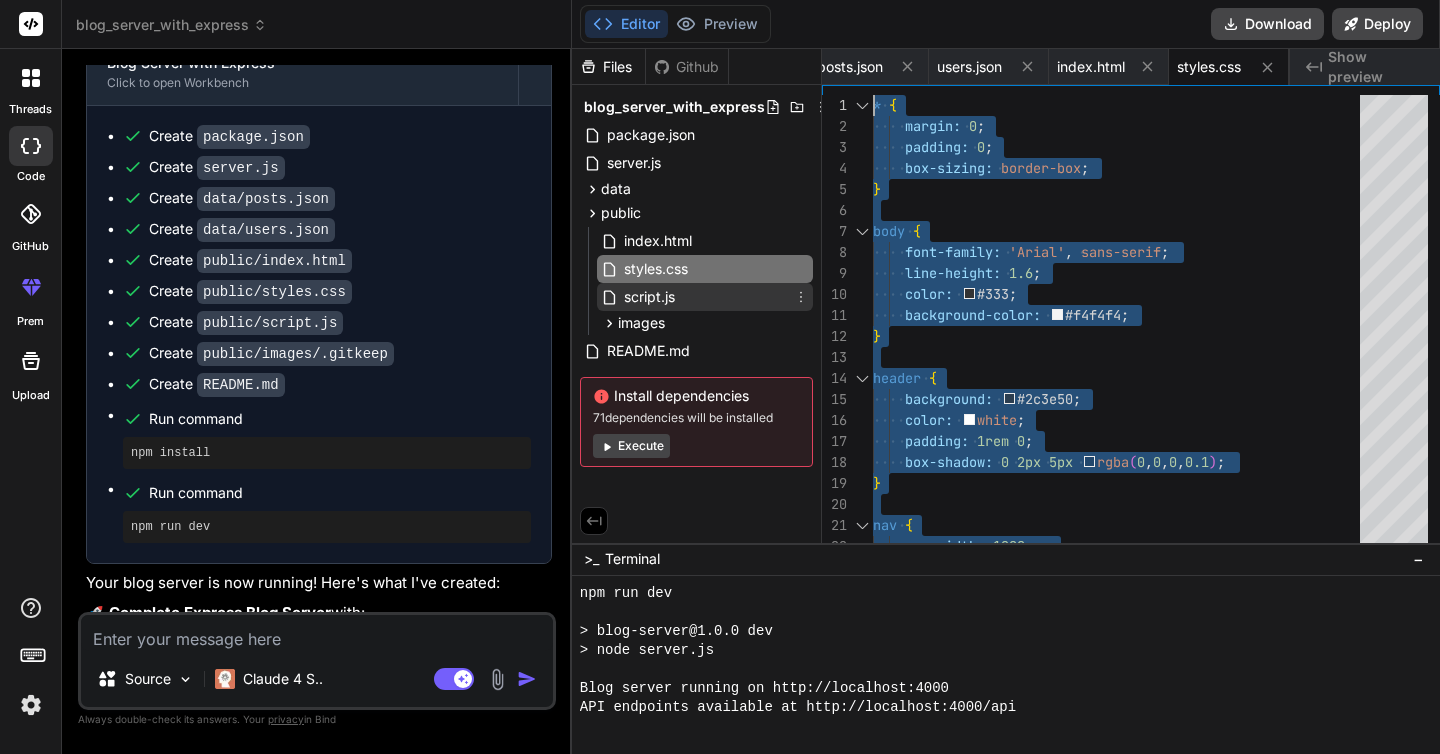 click on "script.js" at bounding box center [649, 297] 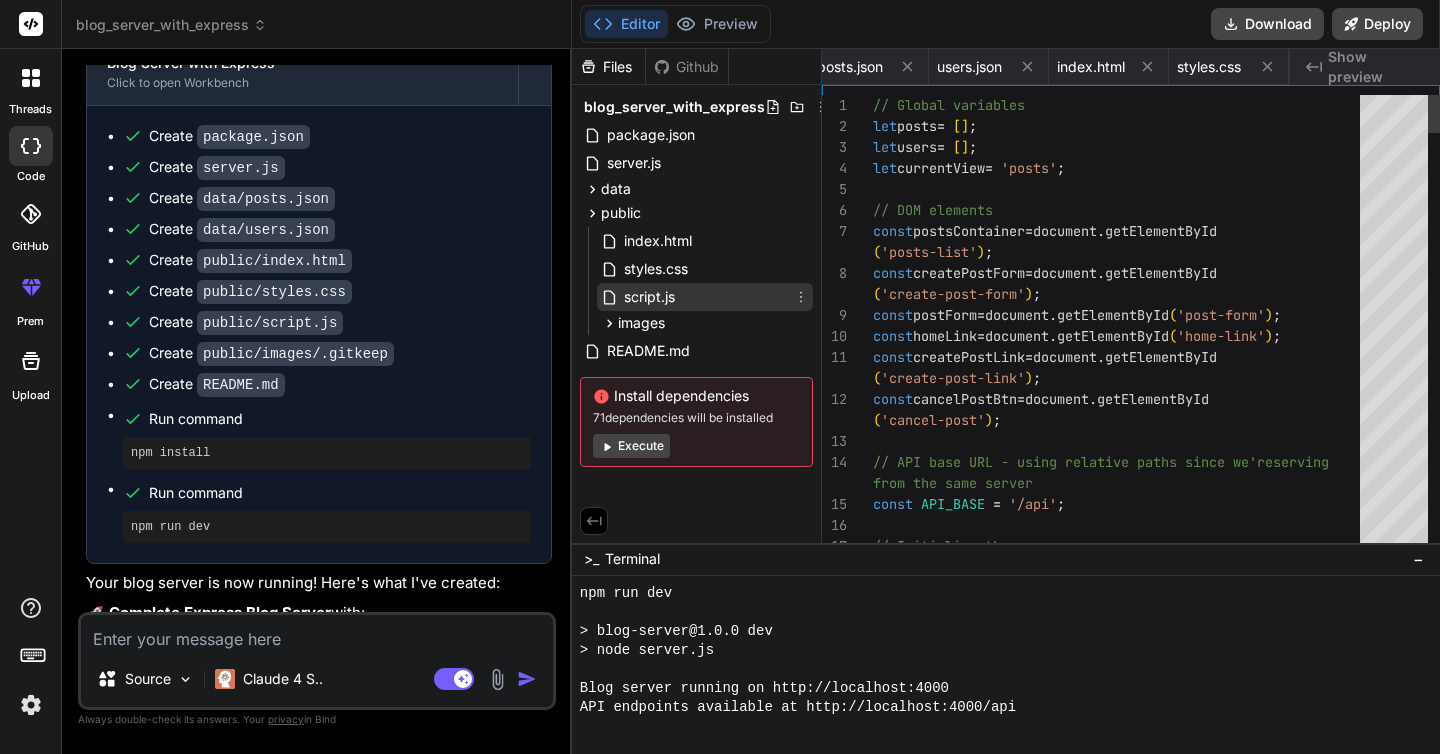 scroll, scrollTop: 0, scrollLeft: 391, axis: horizontal 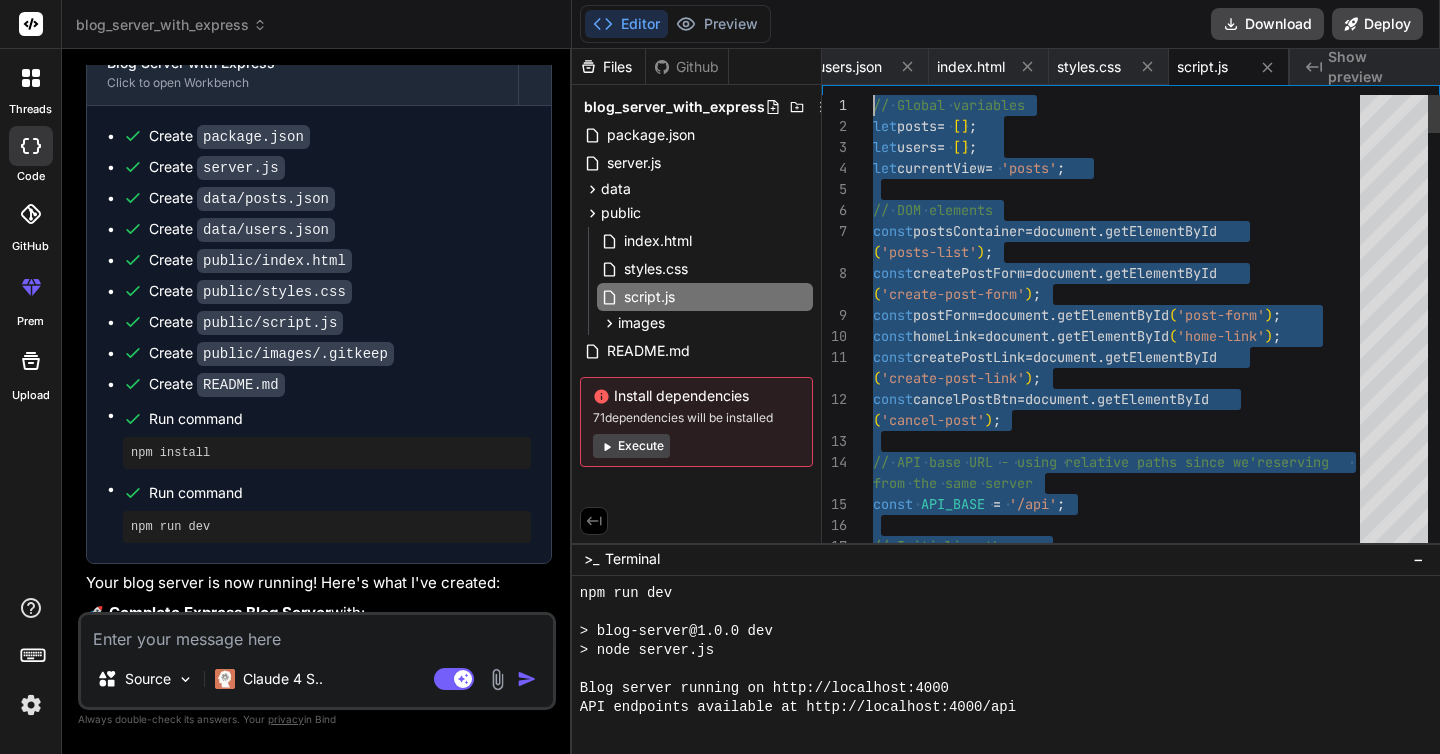 drag, startPoint x: 915, startPoint y: 539, endPoint x: 828, endPoint y: 40, distance: 506.5274 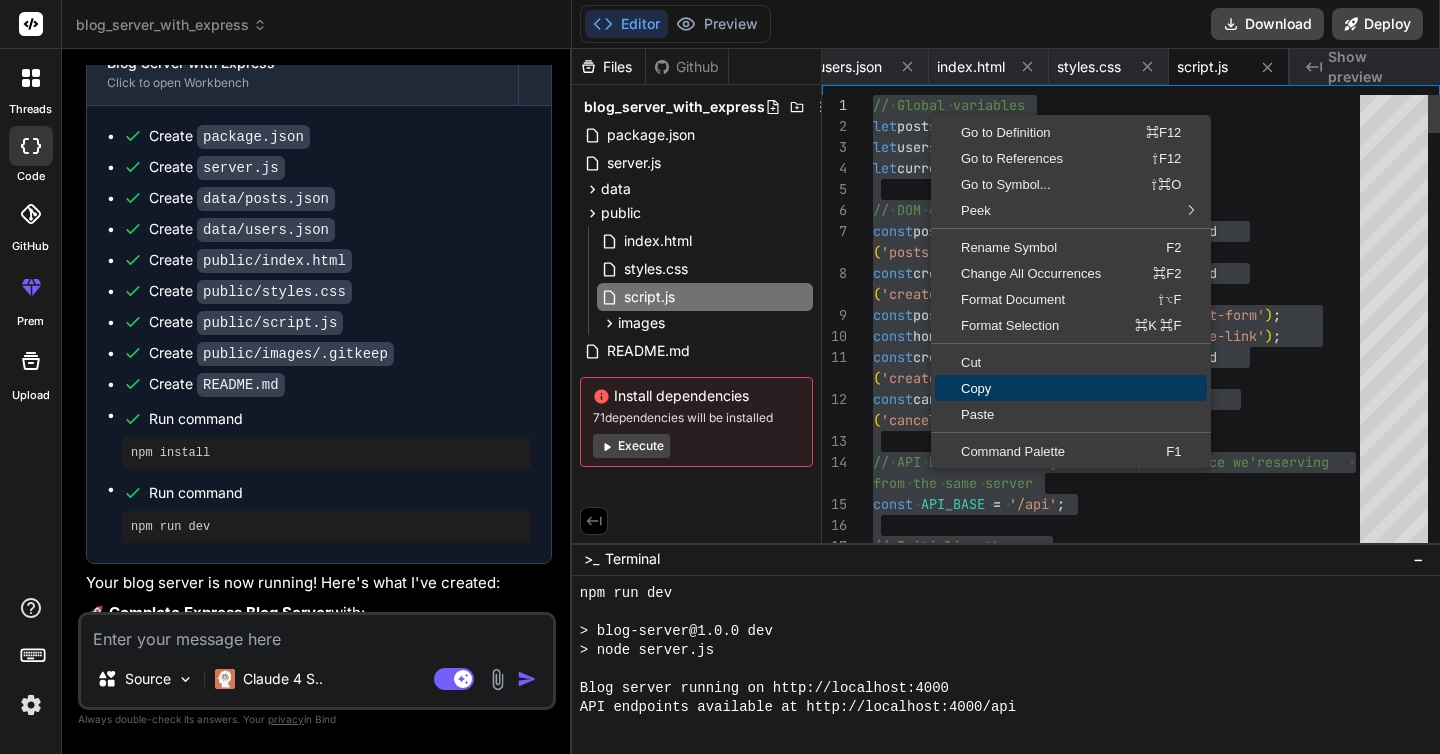 click on "Copy" at bounding box center [1071, 388] 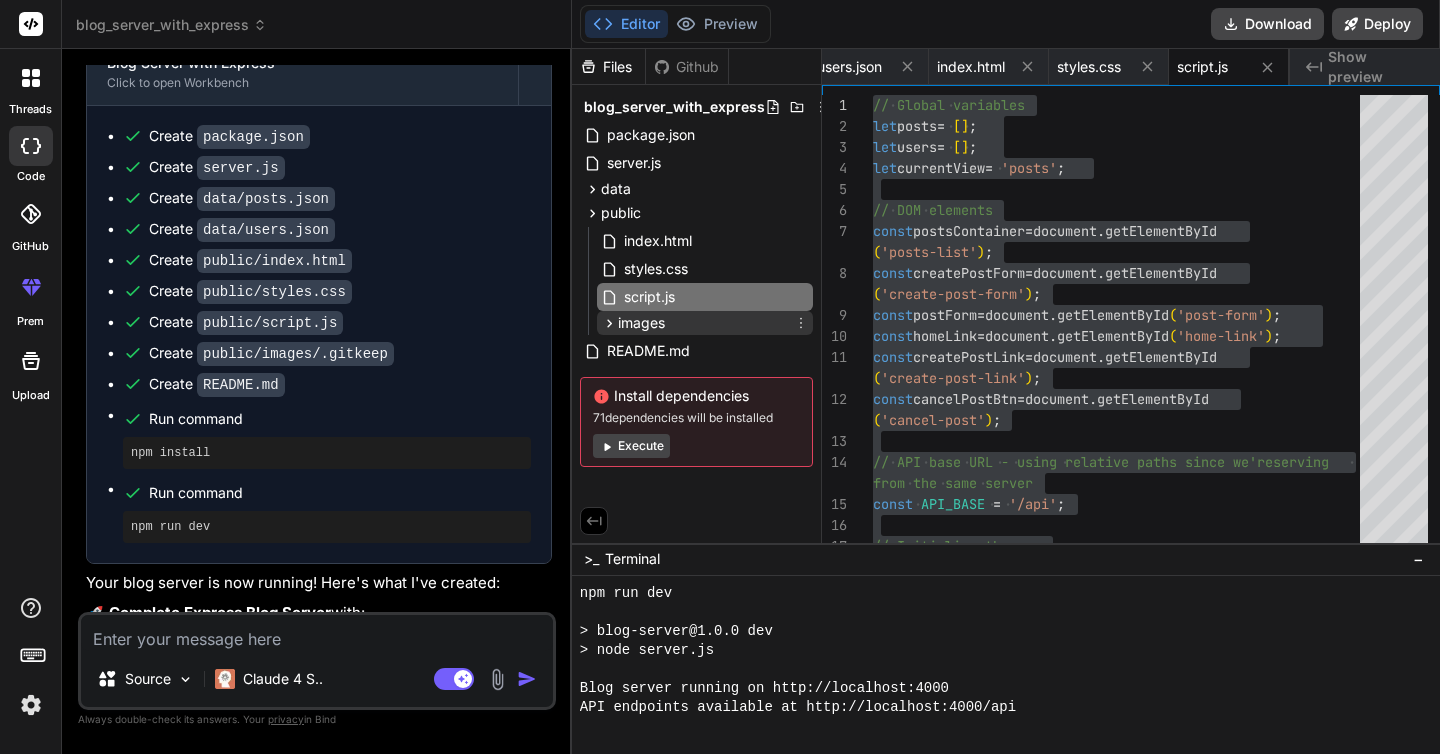 click 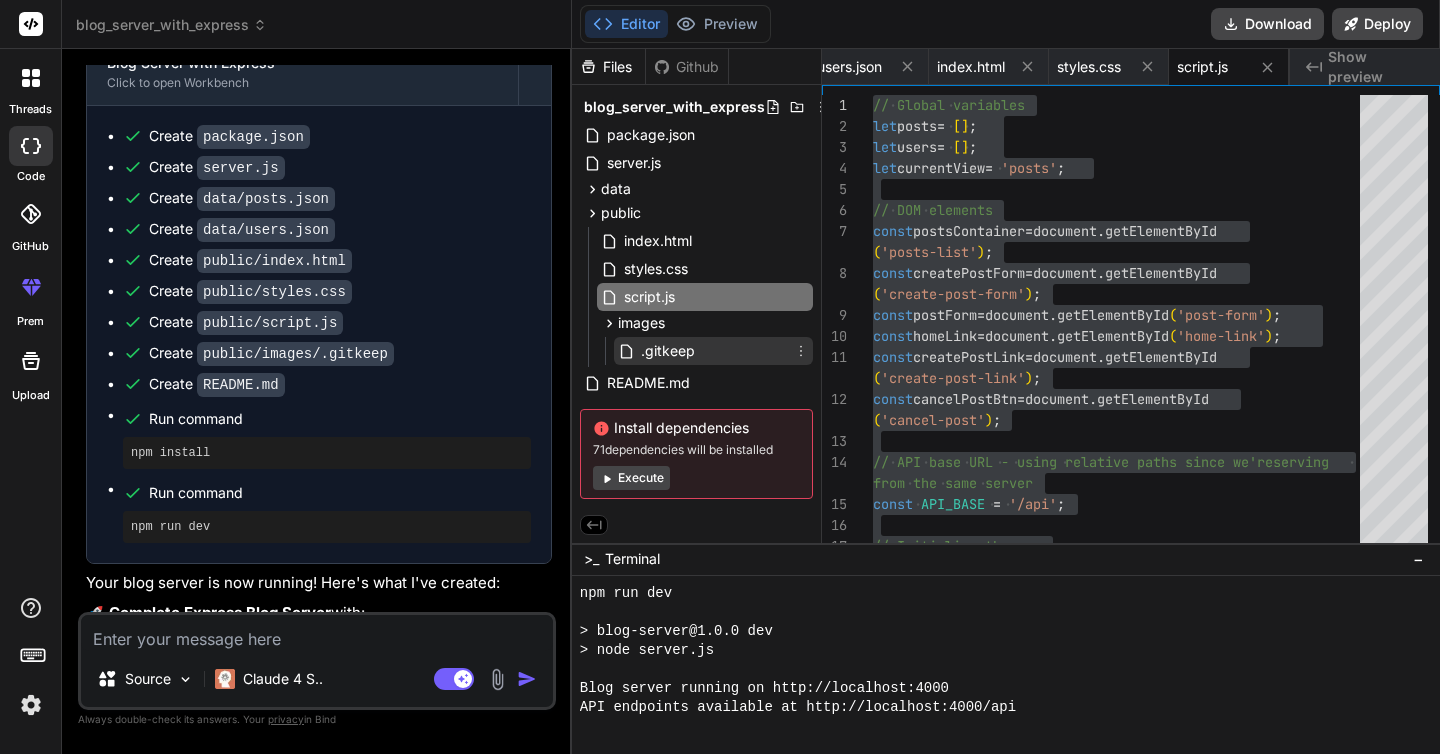 click on ".gitkeep" at bounding box center [668, 351] 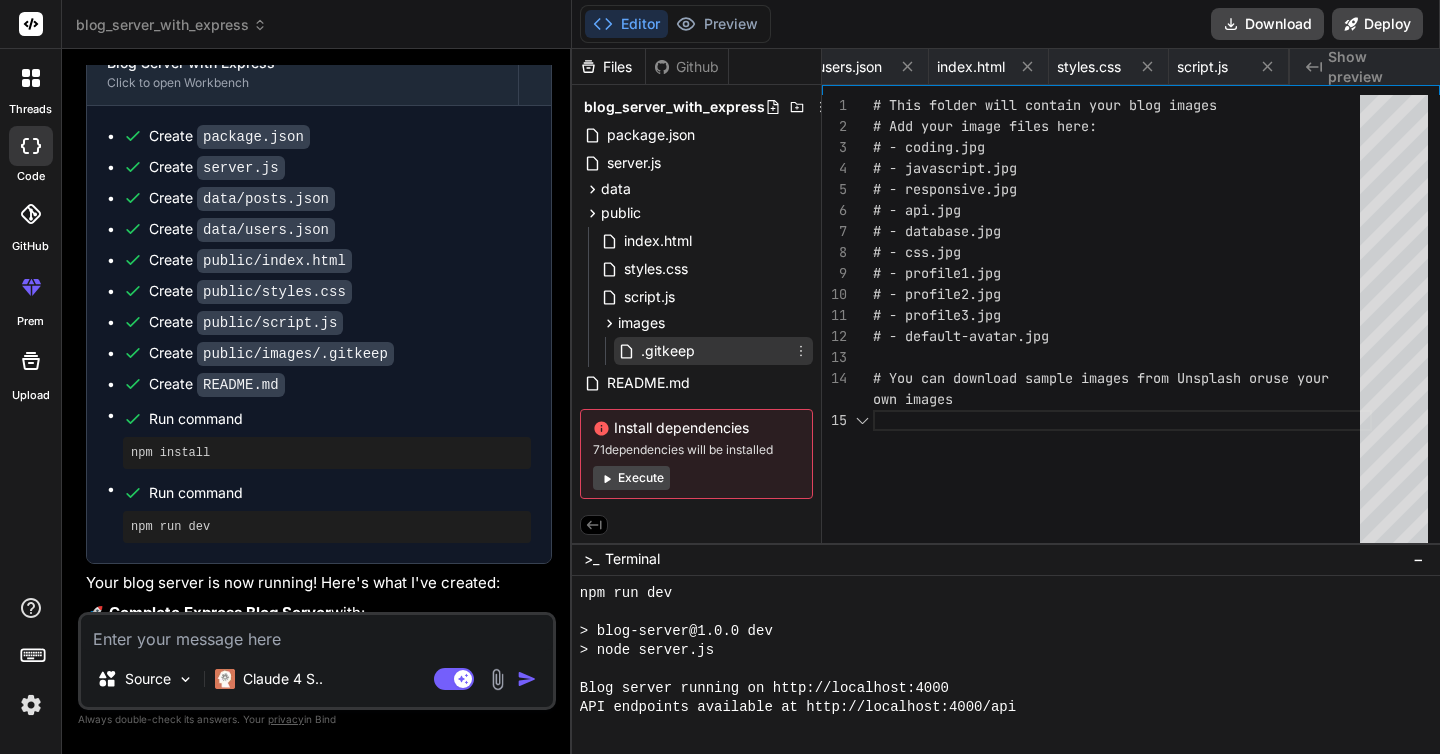 scroll, scrollTop: 0, scrollLeft: 511, axis: horizontal 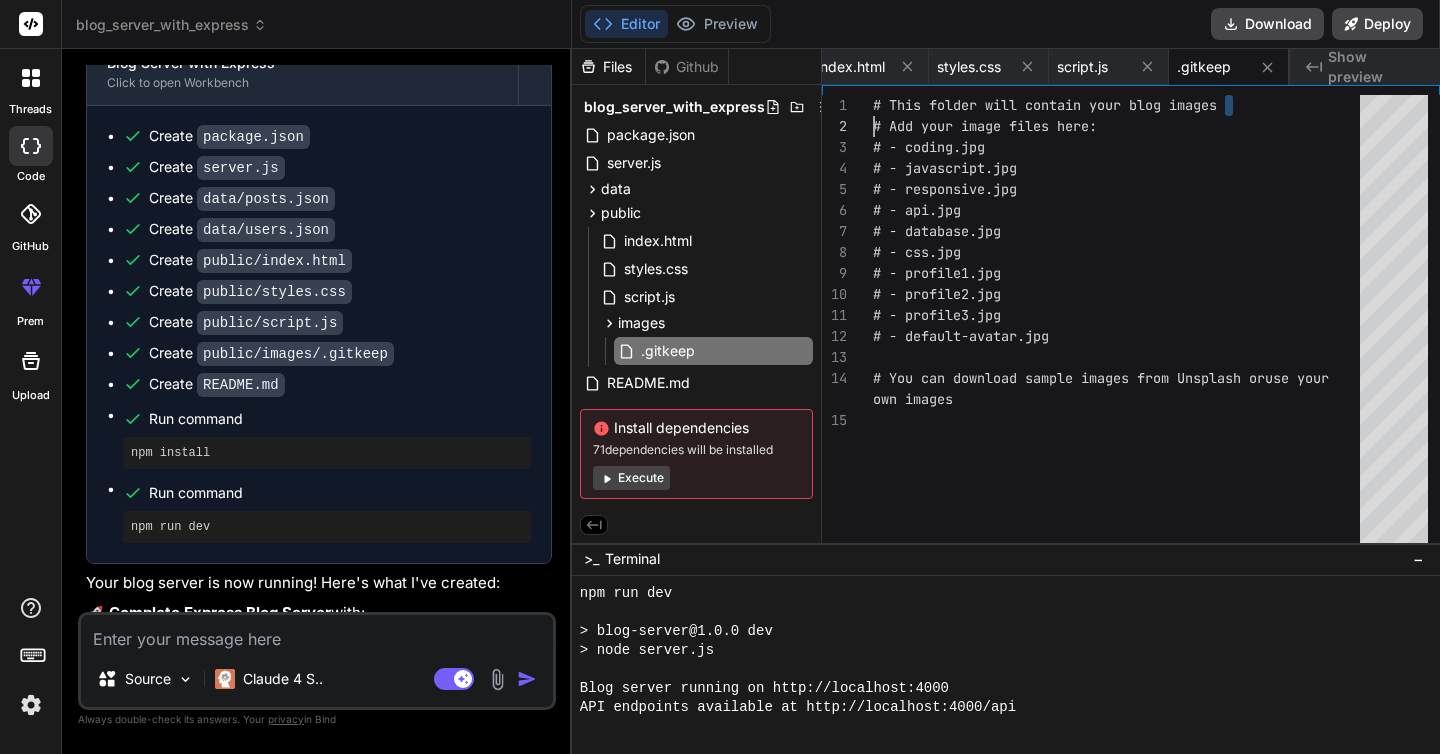 drag, startPoint x: 1231, startPoint y: 105, endPoint x: 836, endPoint y: 113, distance: 395.081 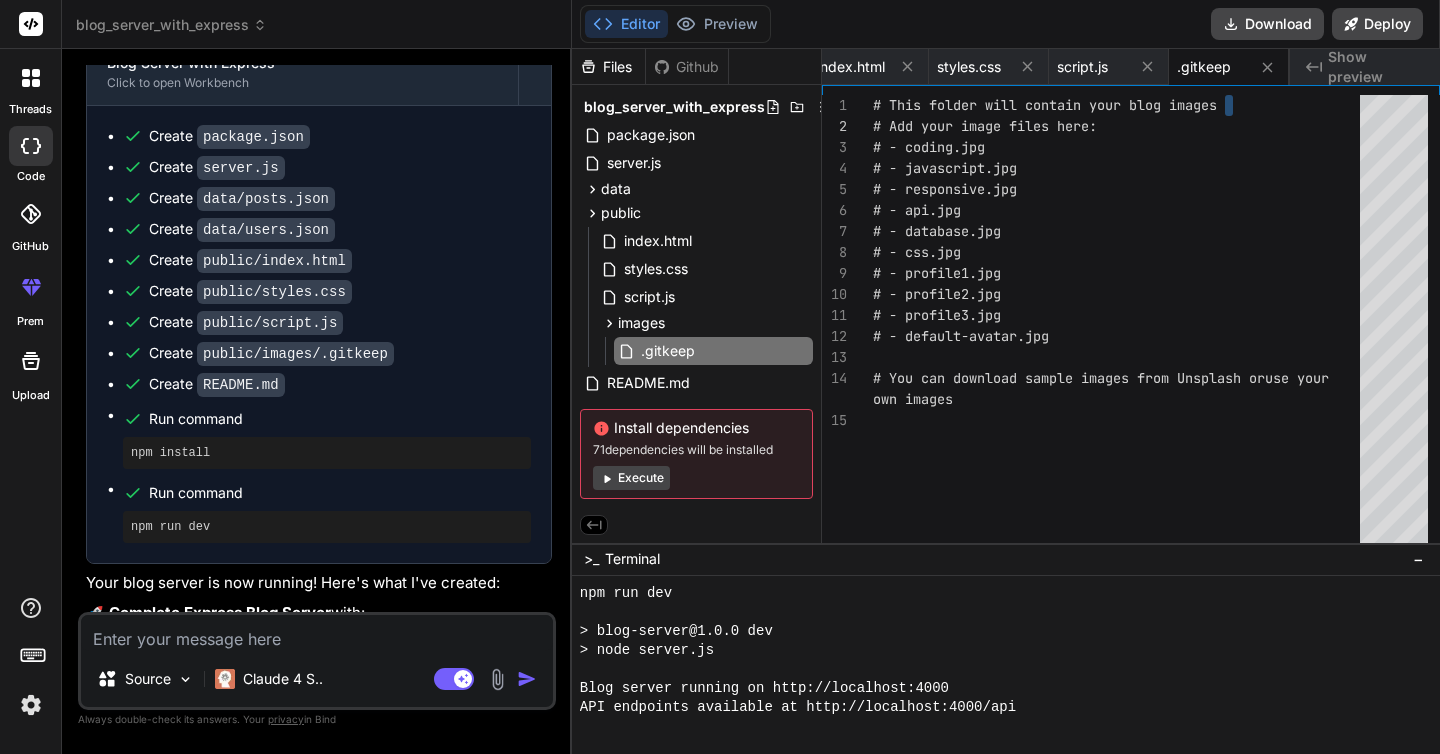 drag, startPoint x: 872, startPoint y: 105, endPoint x: 1059, endPoint y: 327, distance: 290.26367 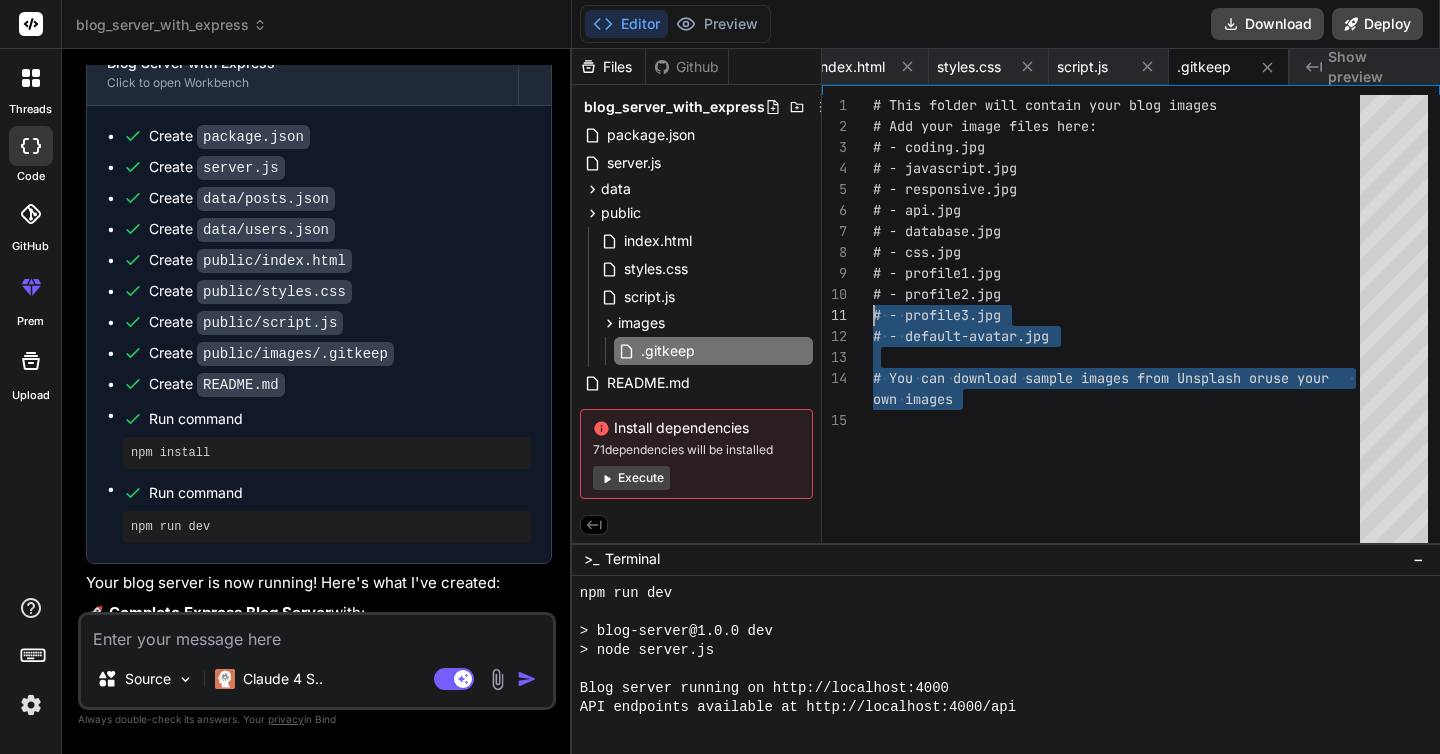 type on "# This folder will contain your blog images
# Add your image files here:
# - coding.jpg
# - javascript.jpg
# - responsive.jpg
# - api.jpg
# - database.jpg
# - css.jpg
# - profile1.jpg
# - profile2.jpg
# - profile3.jpg
# - default-avatar.jpg
# You can download sample images from Unsplash or use your own images" 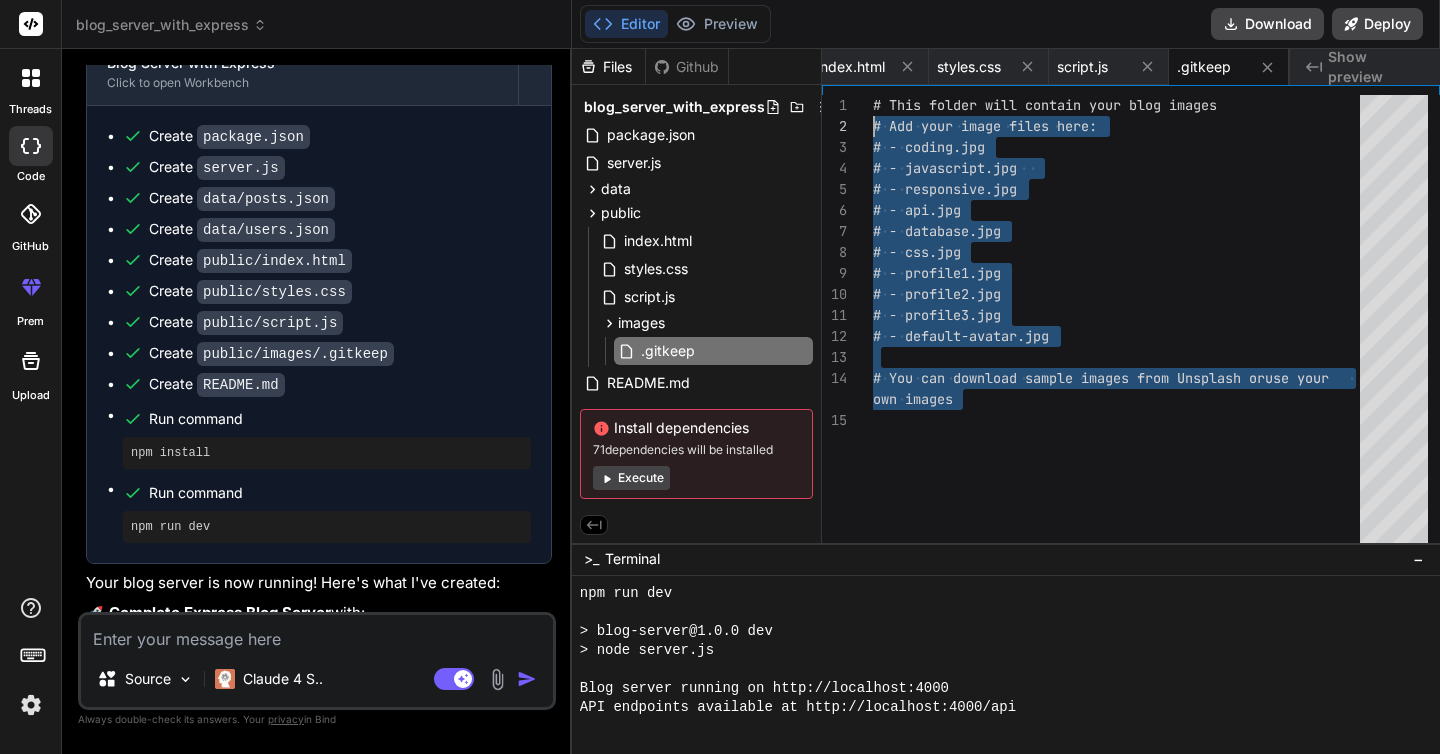 scroll, scrollTop: 0, scrollLeft: 0, axis: both 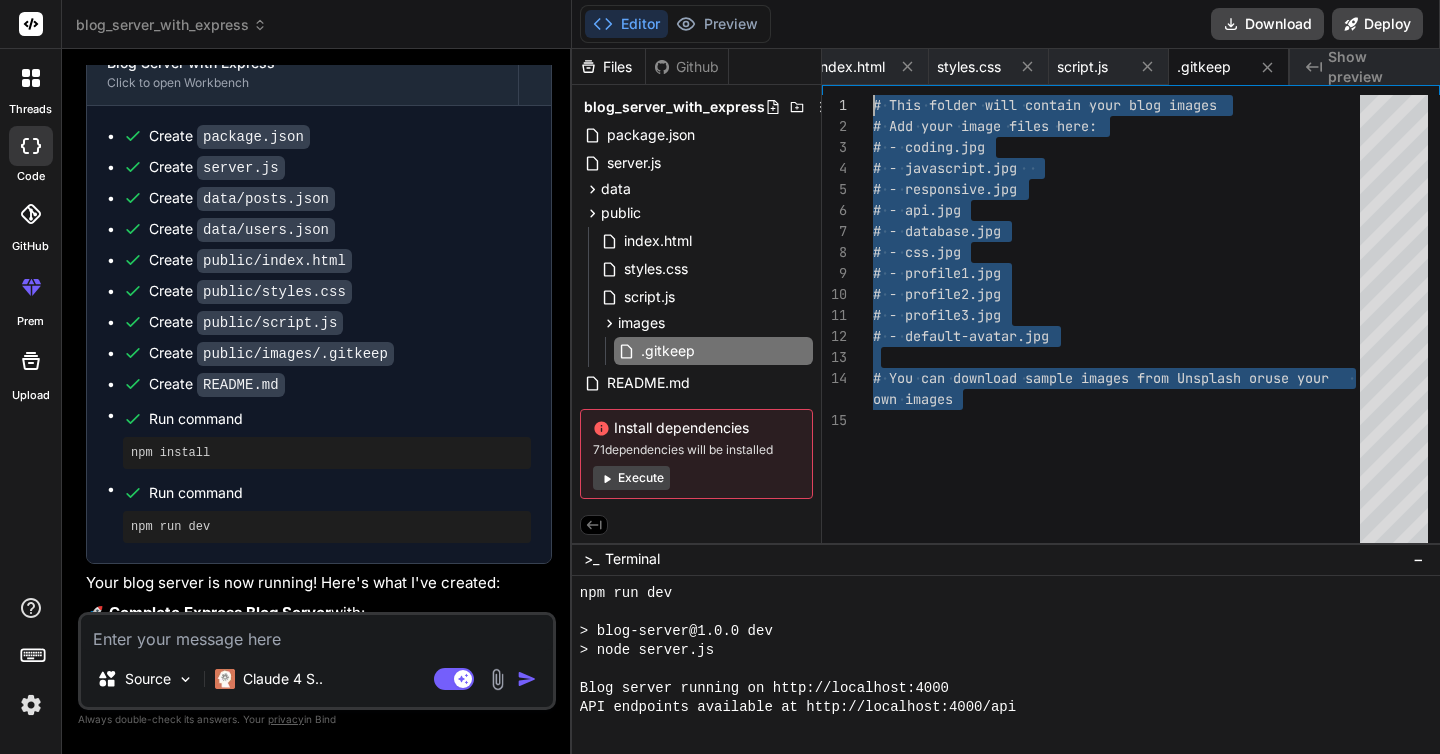 drag, startPoint x: 940, startPoint y: 440, endPoint x: 833, endPoint y: 74, distance: 381.32007 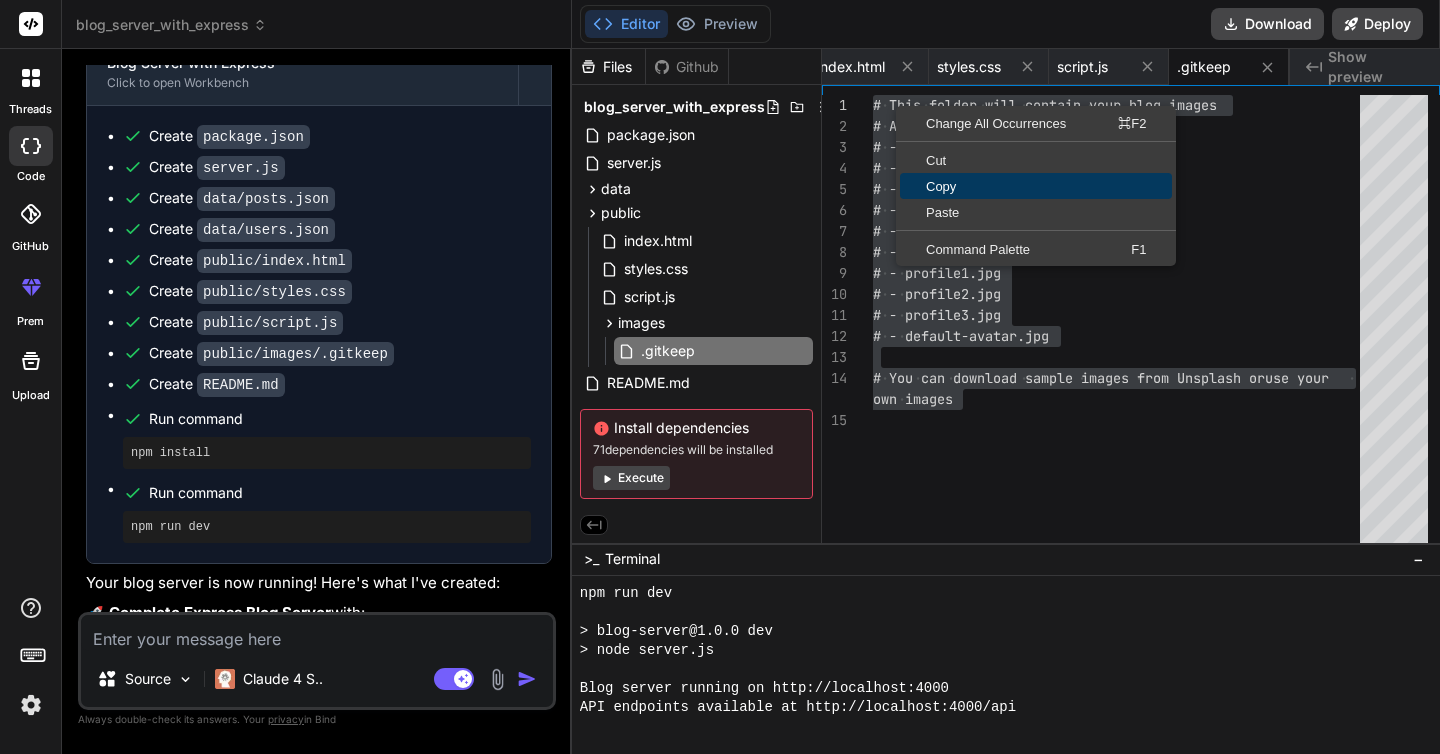 click on "Copy" at bounding box center (1036, 186) 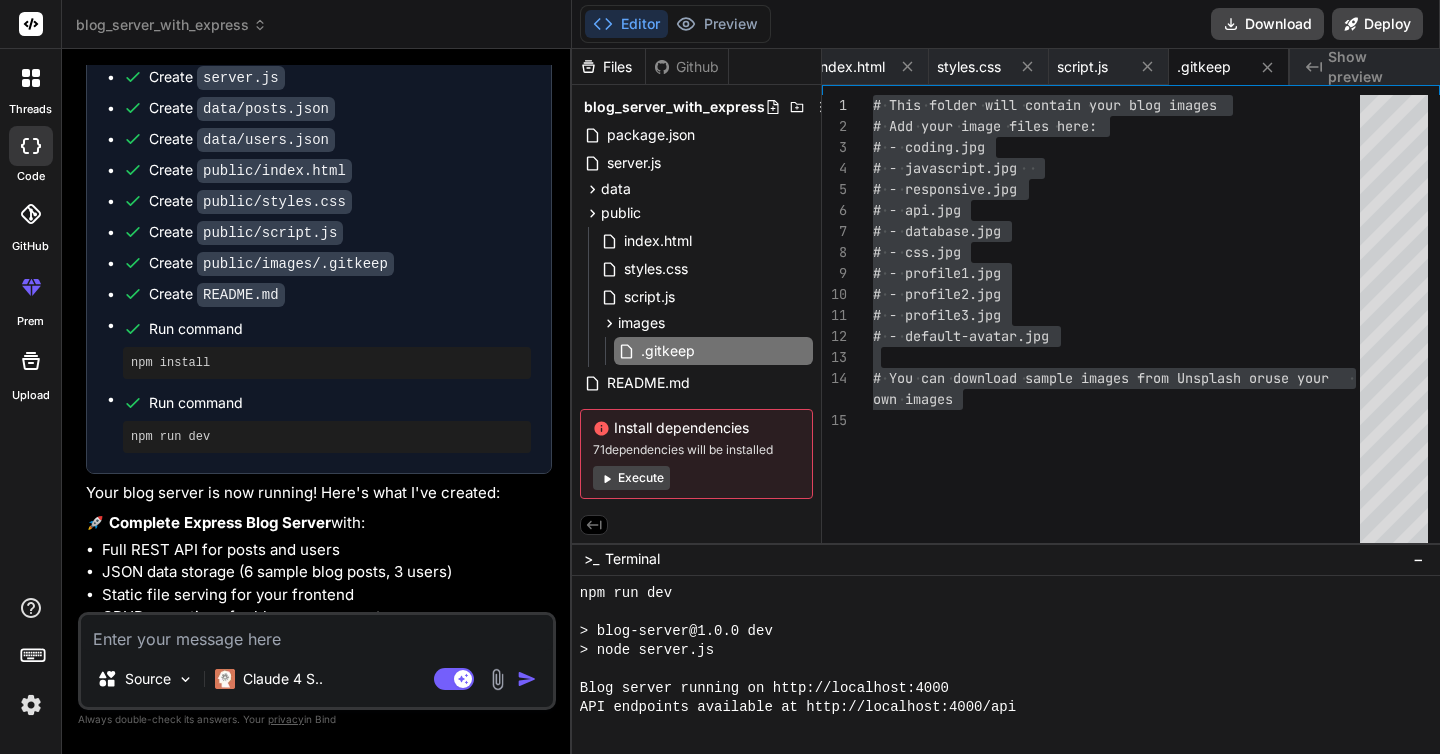 scroll, scrollTop: 2196, scrollLeft: 0, axis: vertical 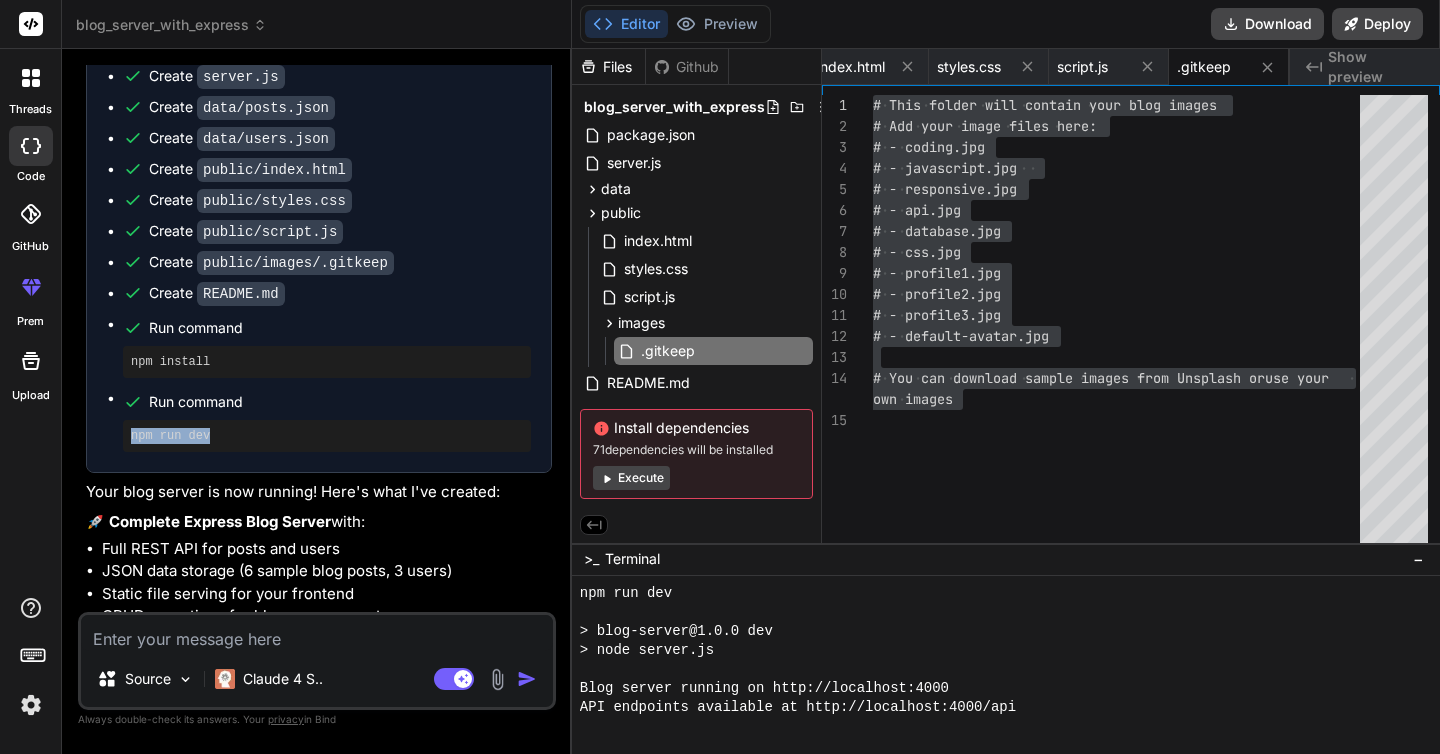 drag, startPoint x: 224, startPoint y: 454, endPoint x: 121, endPoint y: 443, distance: 103.58572 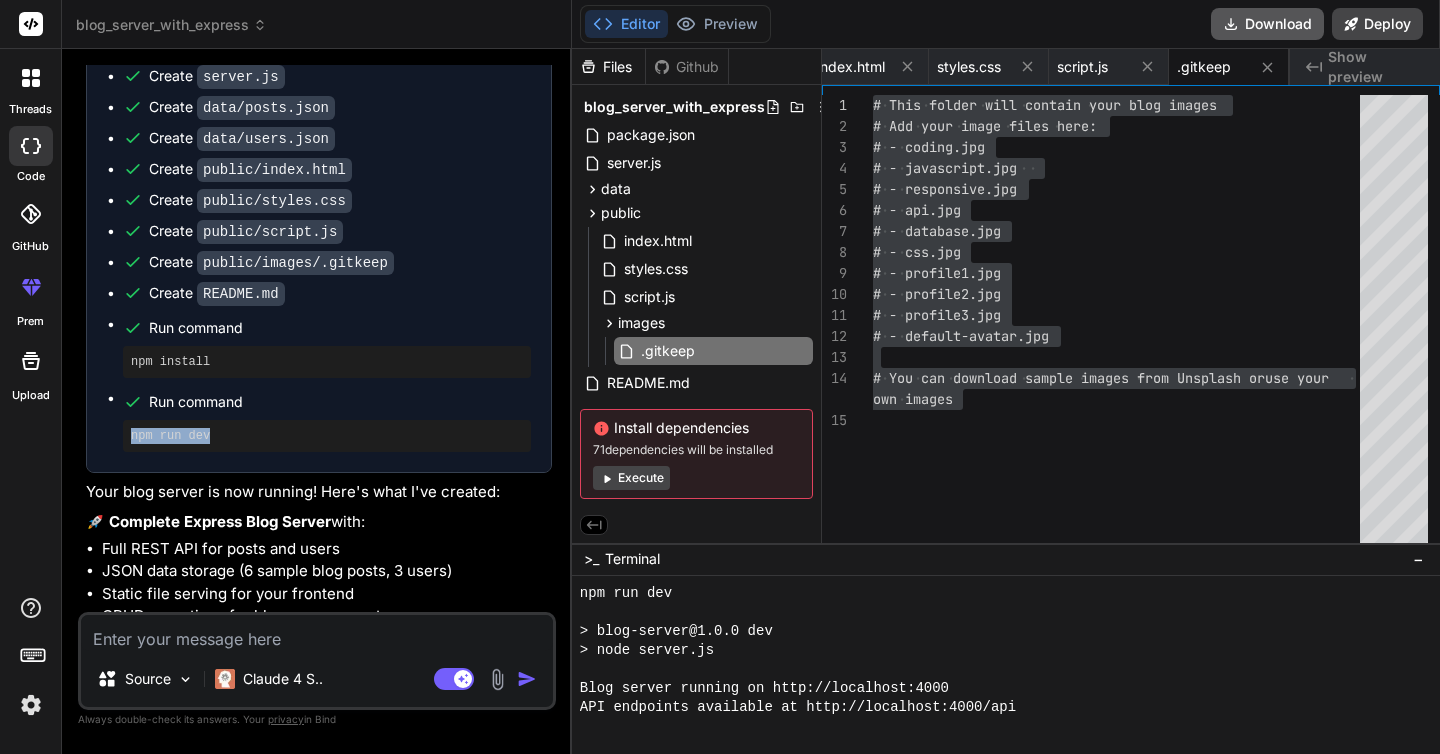click on "Download" at bounding box center (1267, 24) 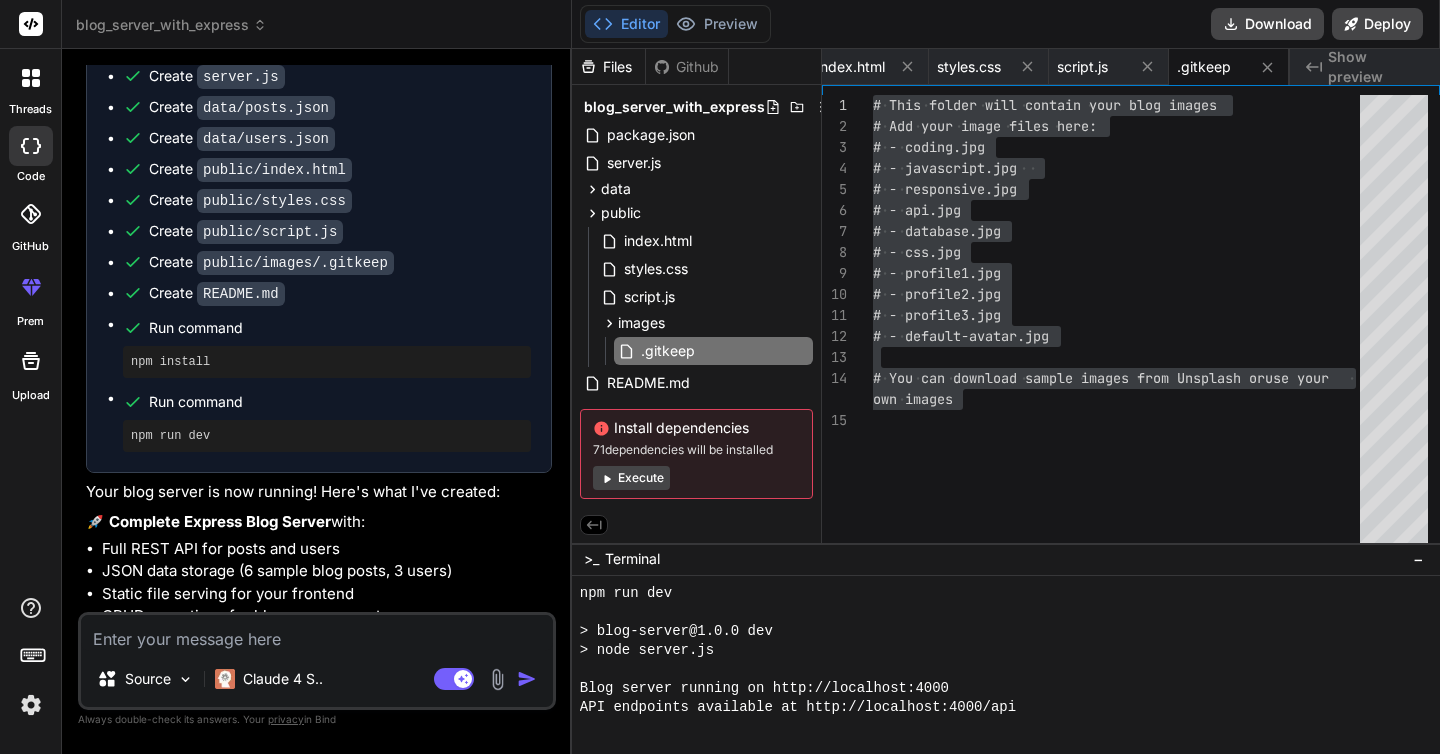 click on "Show preview" at bounding box center (1376, 67) 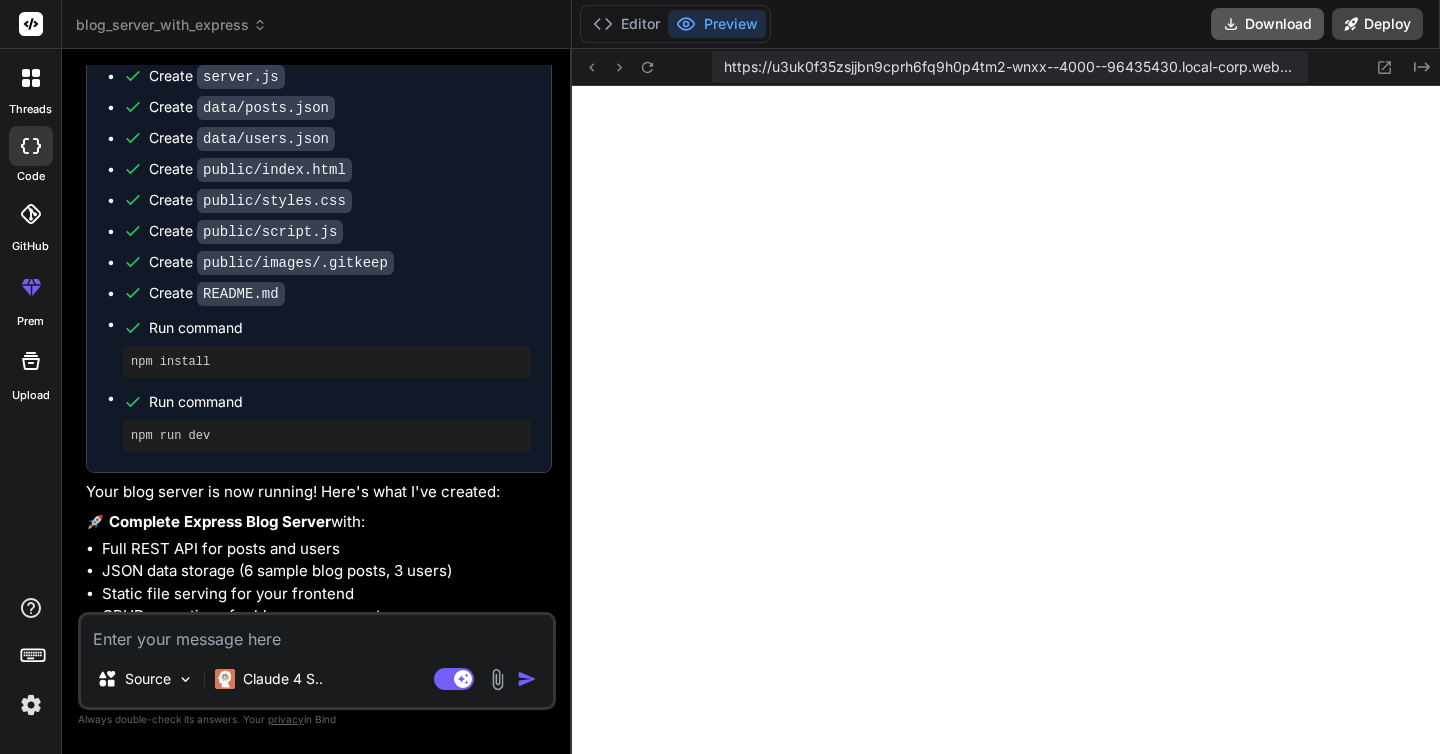 click on "Download" at bounding box center [1267, 24] 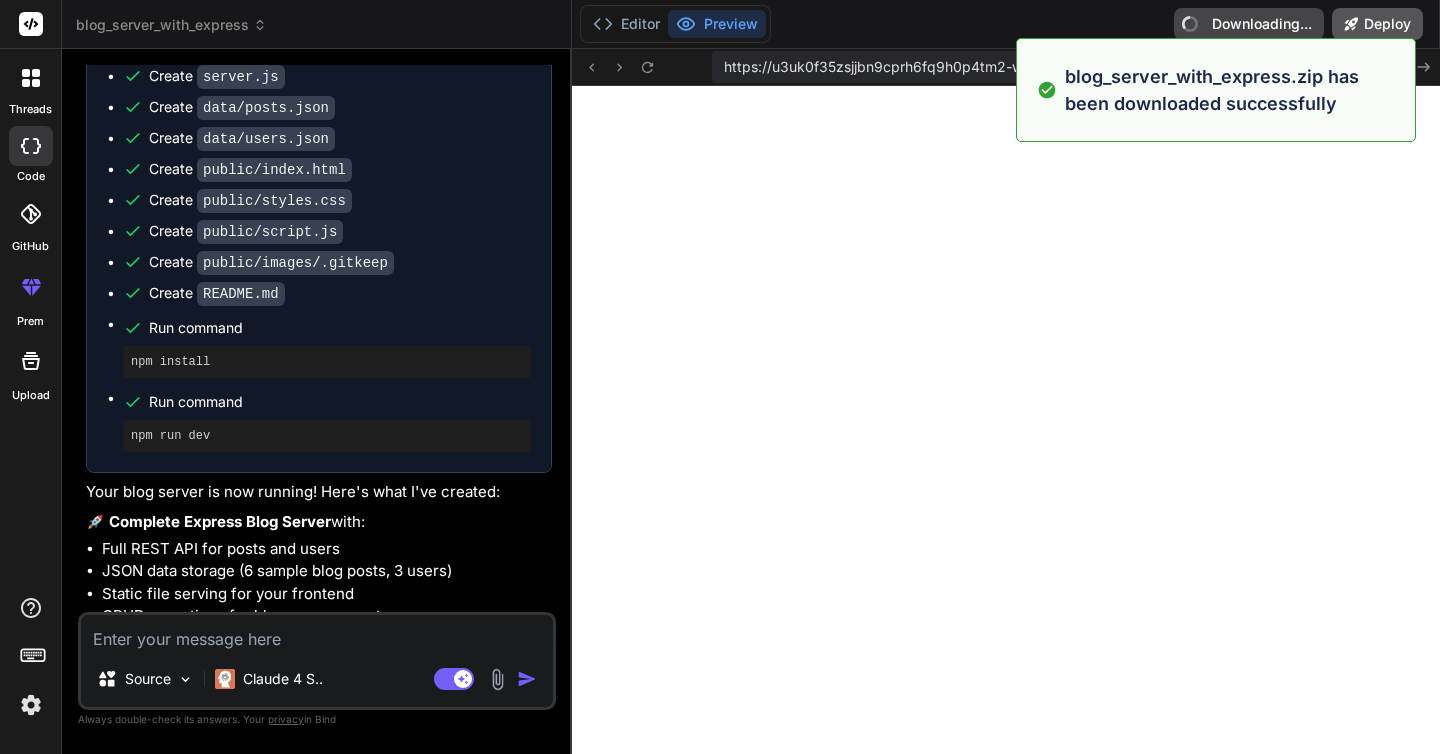 type on "x" 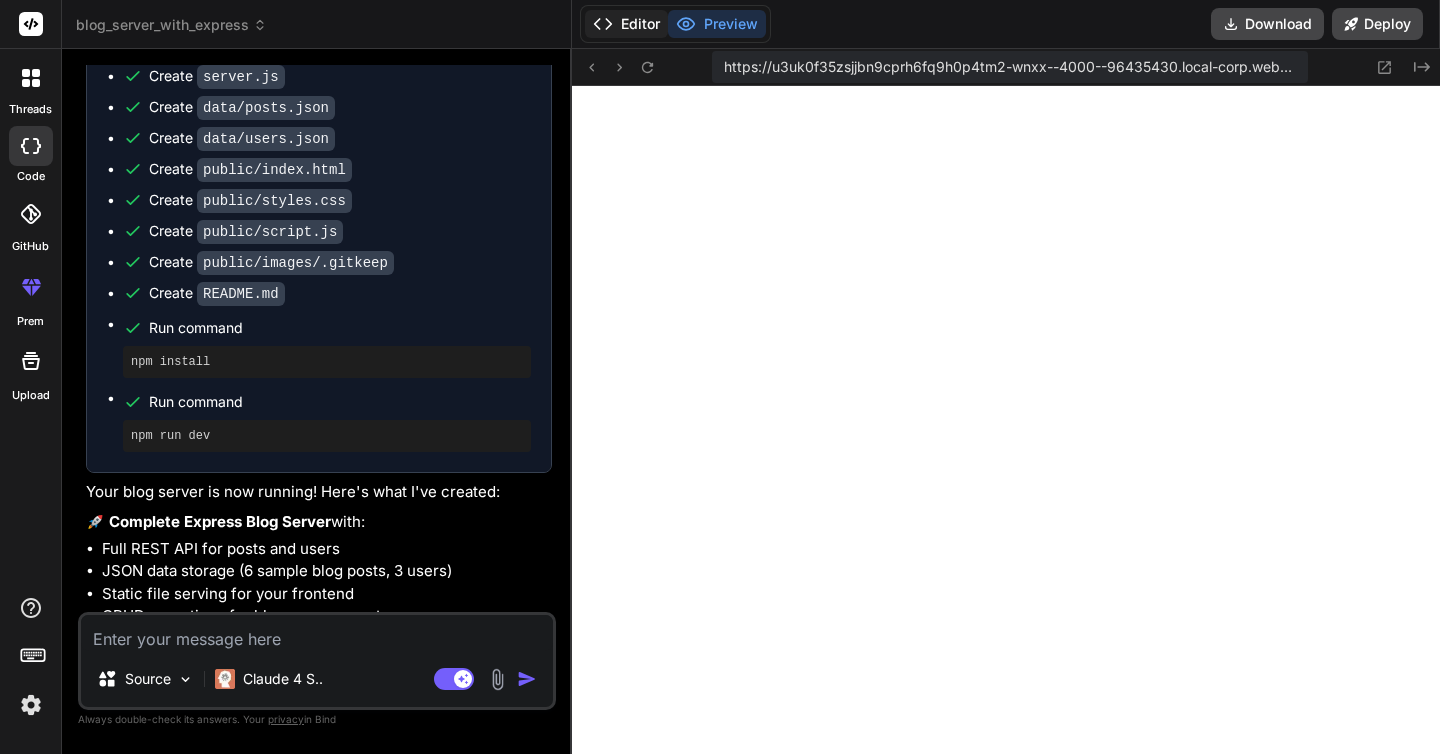 click on "Editor" at bounding box center (626, 24) 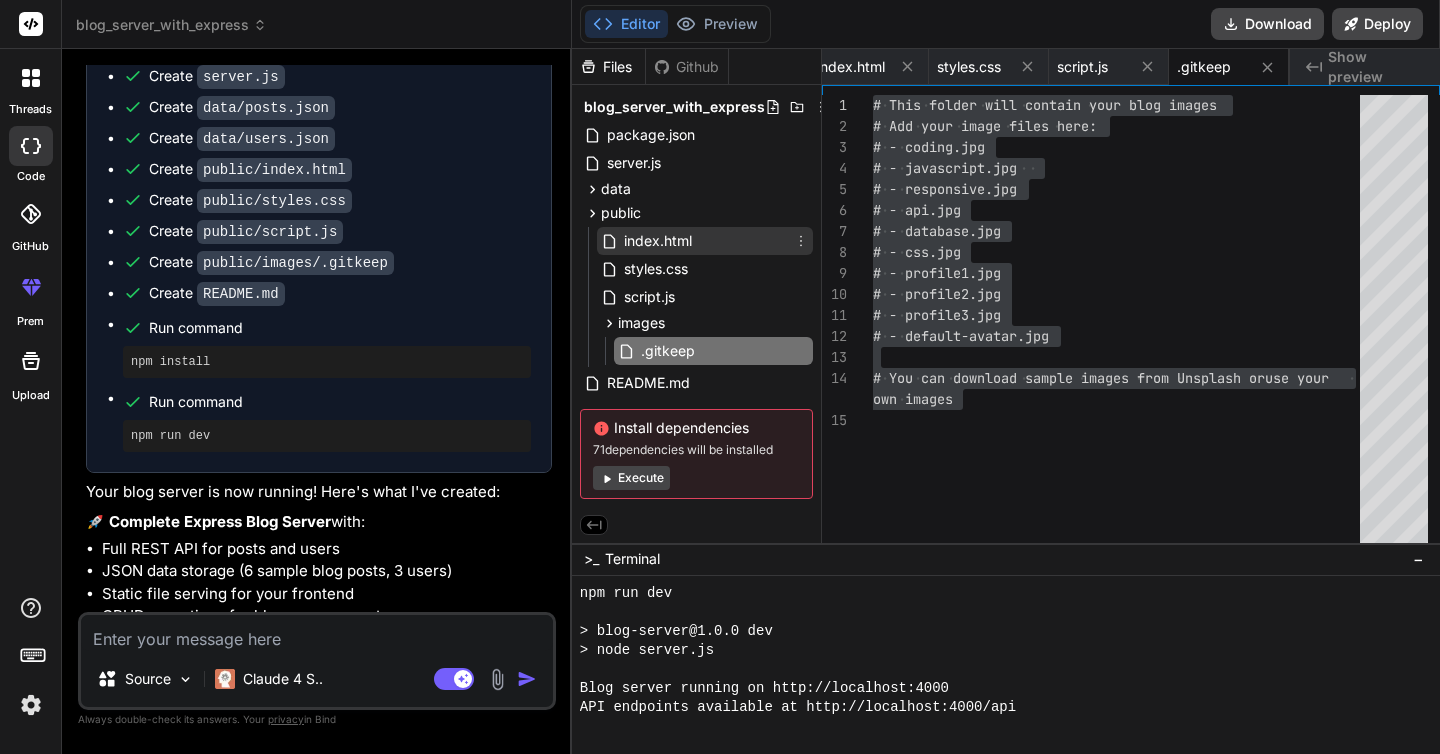 click on "index.html" at bounding box center [658, 241] 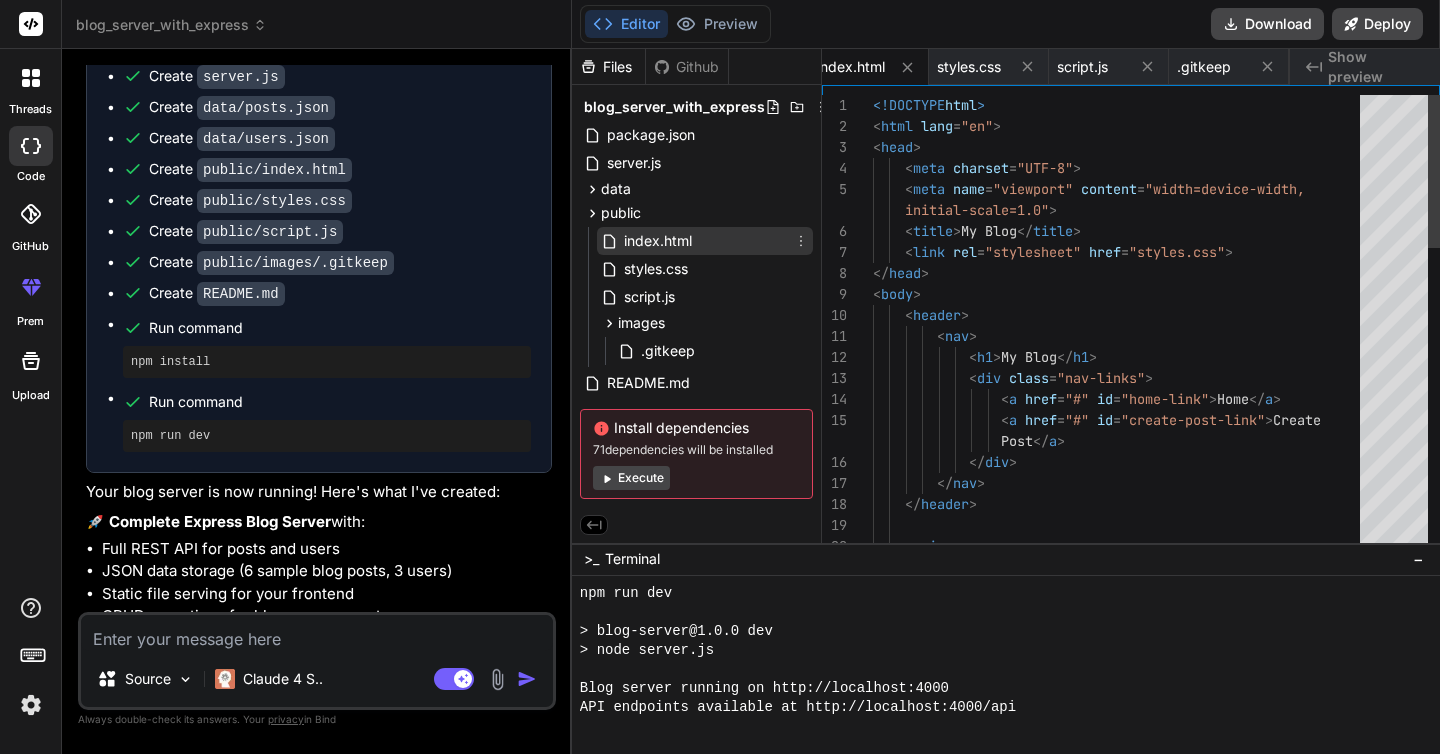 scroll, scrollTop: 0, scrollLeft: 498, axis: horizontal 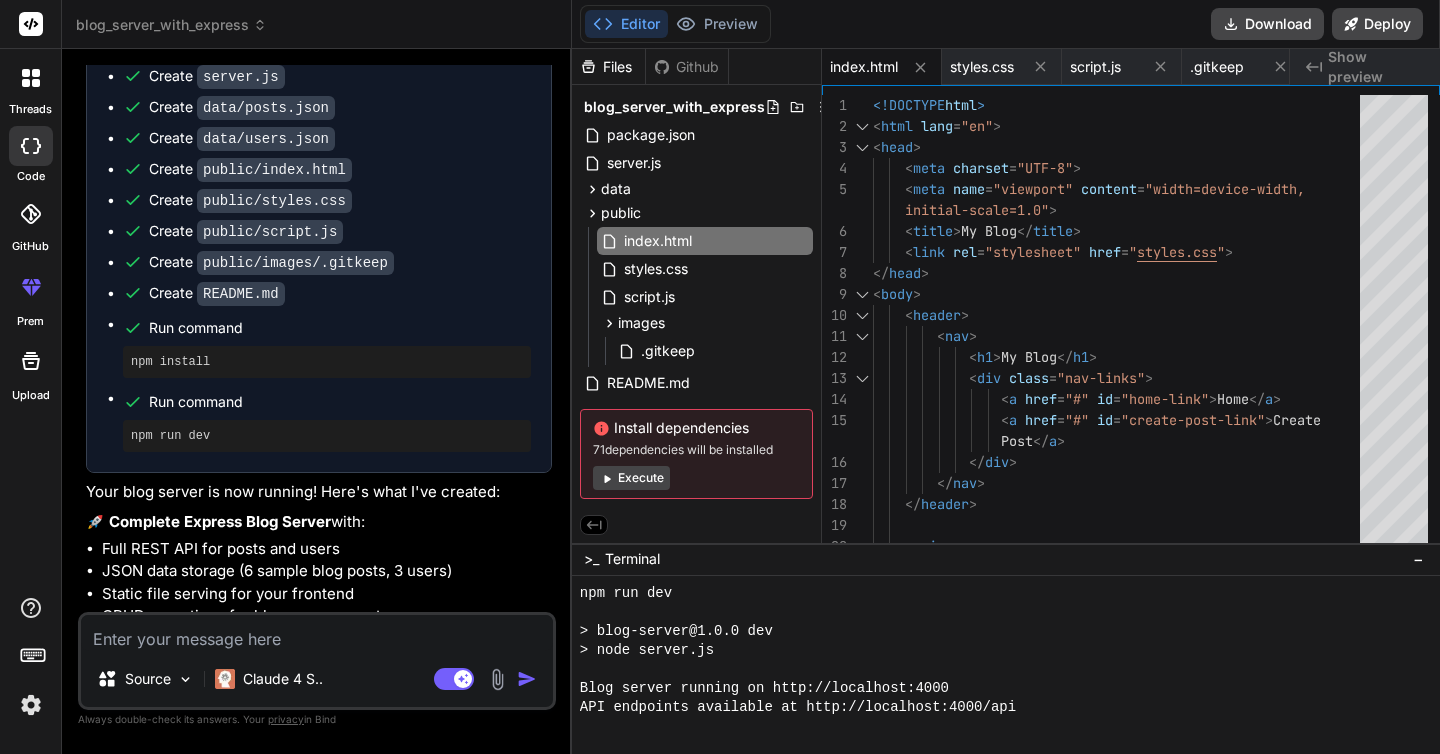 click on "Execute" at bounding box center [631, 478] 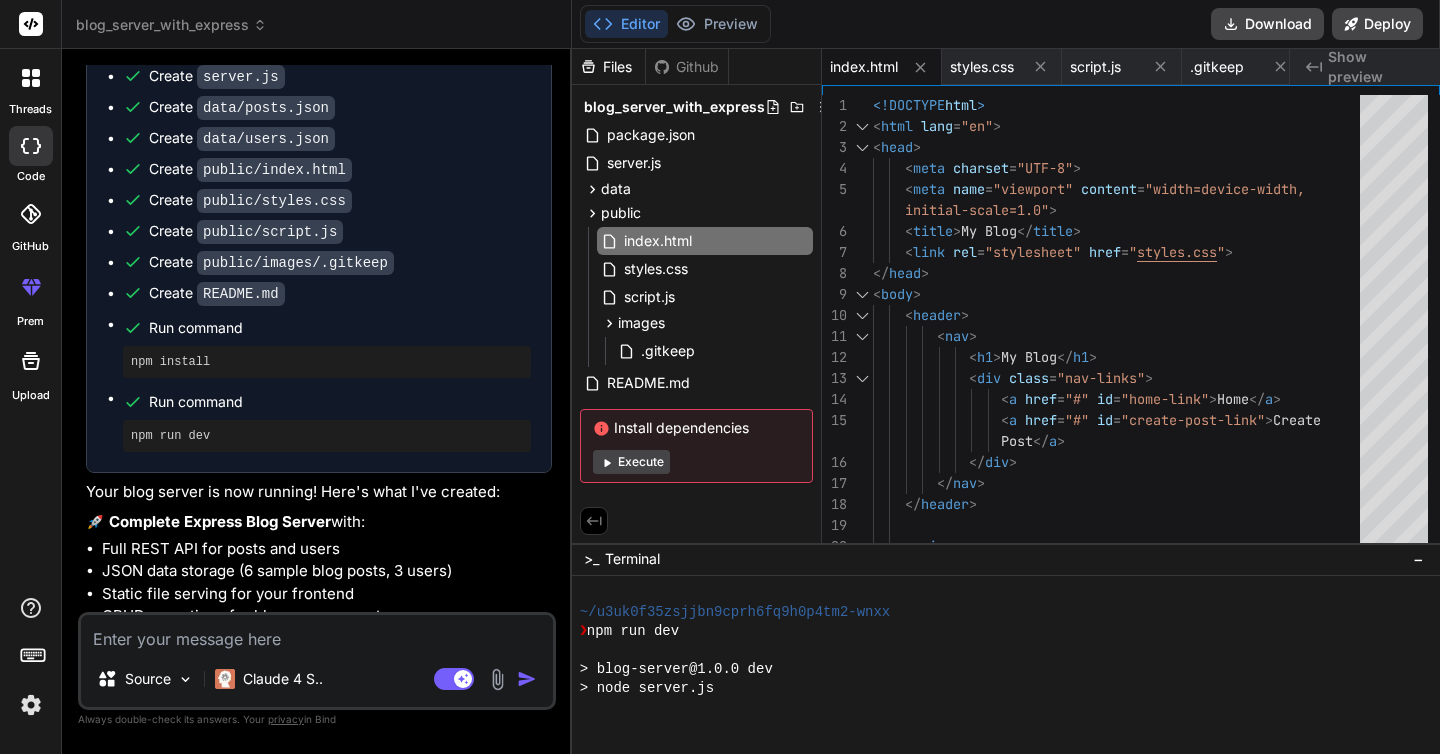 scroll, scrollTop: 684, scrollLeft: 0, axis: vertical 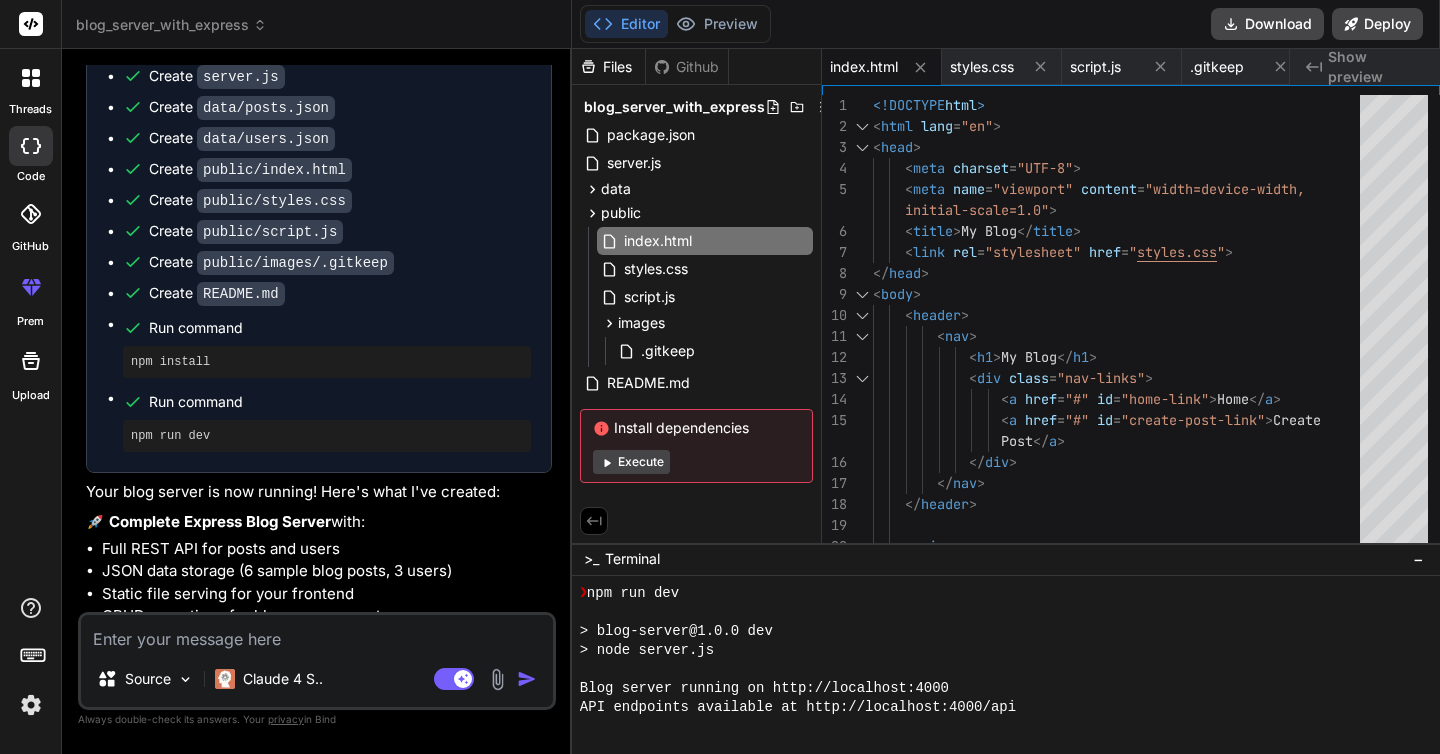 click on "Execute" at bounding box center (631, 462) 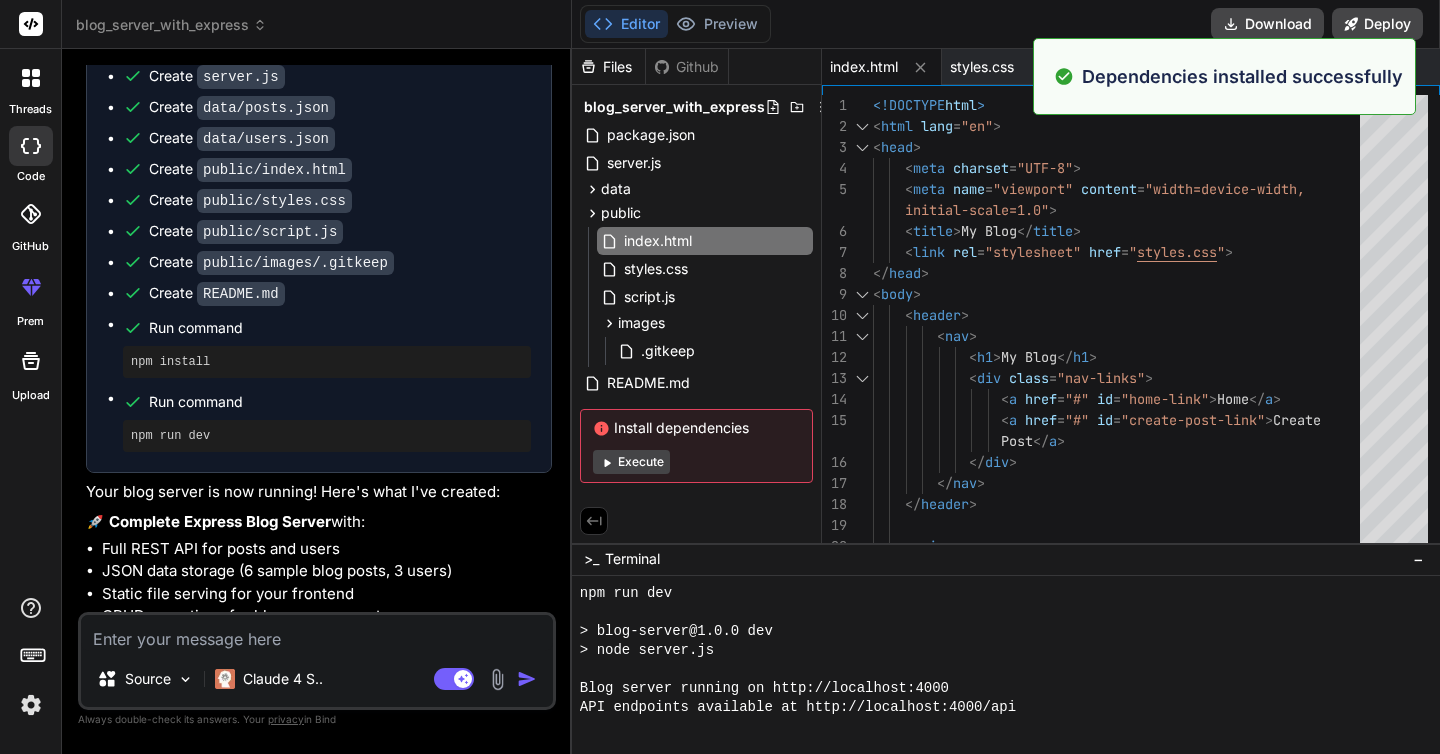scroll, scrollTop: 1235, scrollLeft: 0, axis: vertical 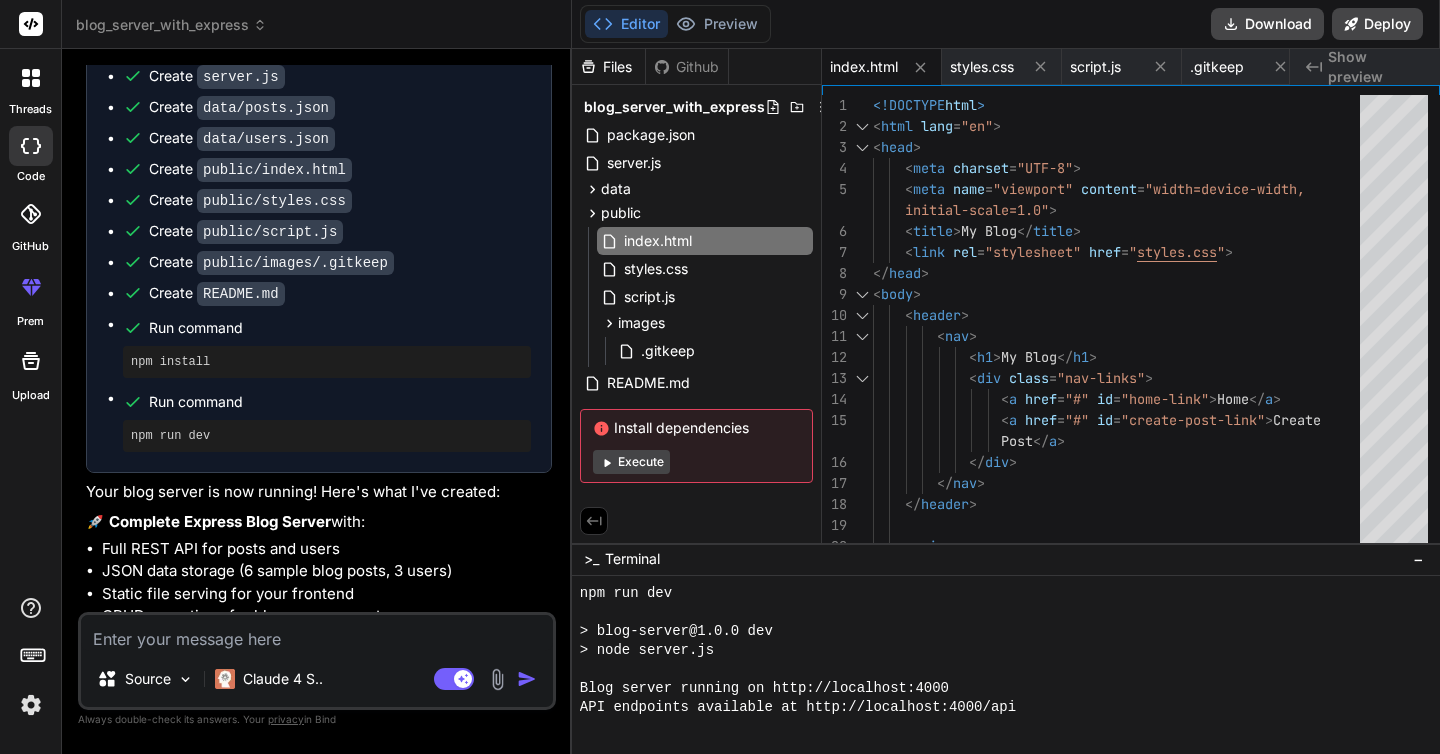 click on "Execute" at bounding box center (631, 462) 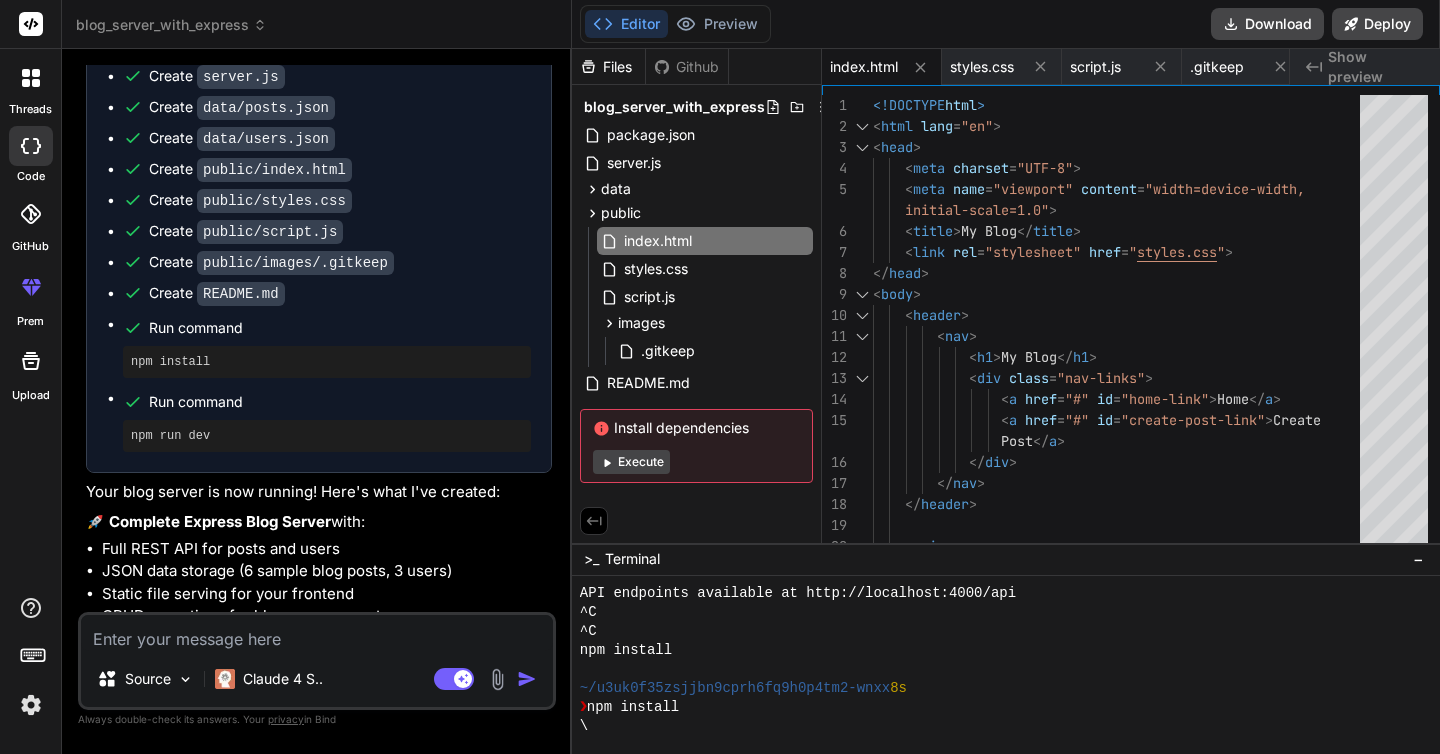 scroll, scrollTop: 1482, scrollLeft: 0, axis: vertical 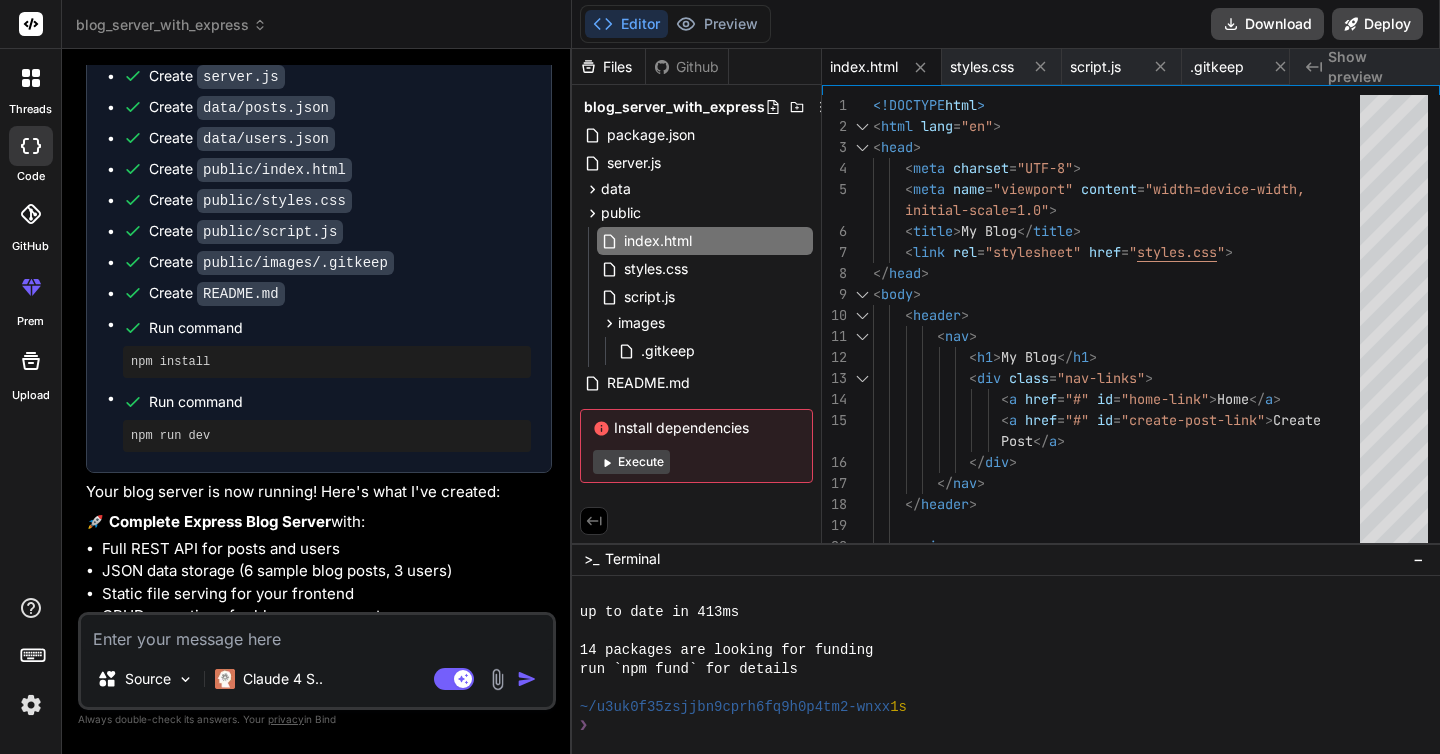 type on "x" 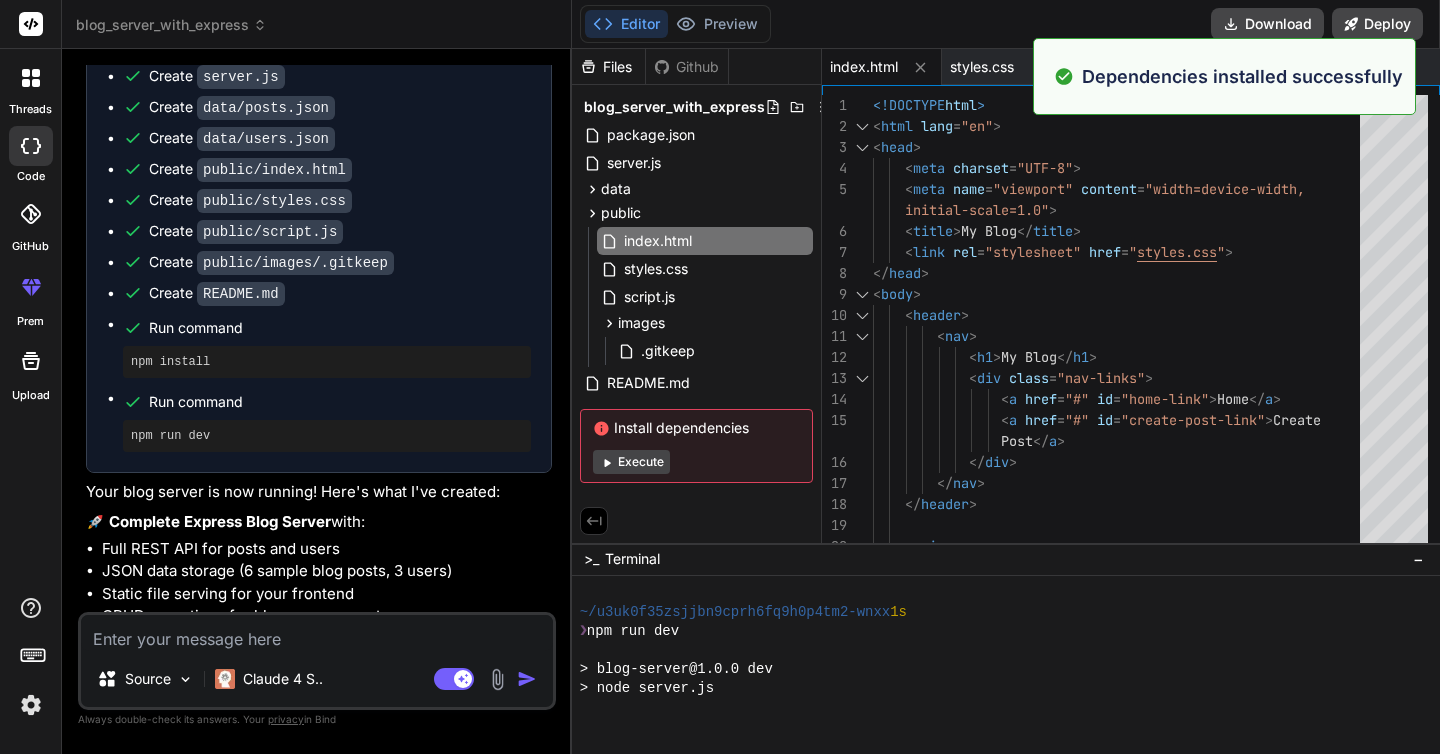 scroll, scrollTop: 1615, scrollLeft: 0, axis: vertical 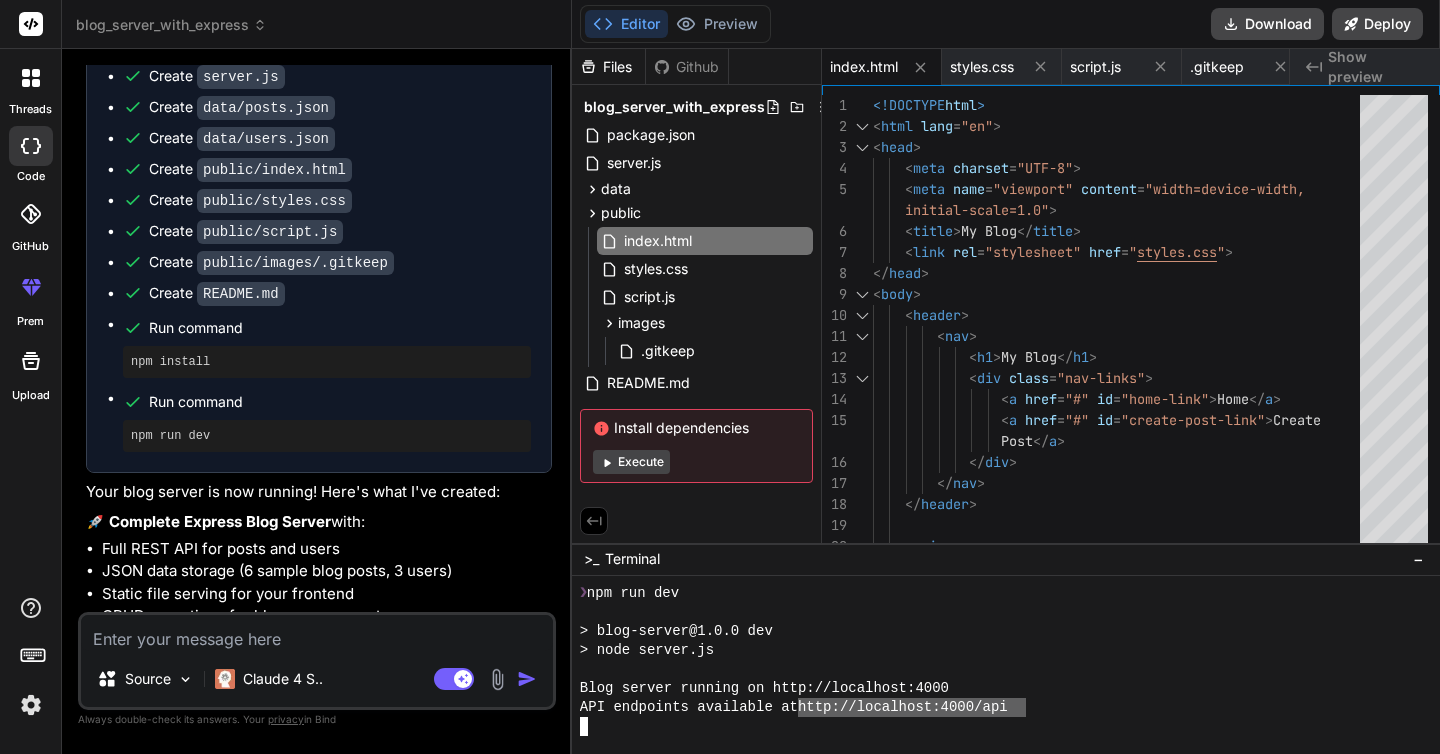 drag, startPoint x: 1023, startPoint y: 708, endPoint x: 804, endPoint y: 715, distance: 219.11185 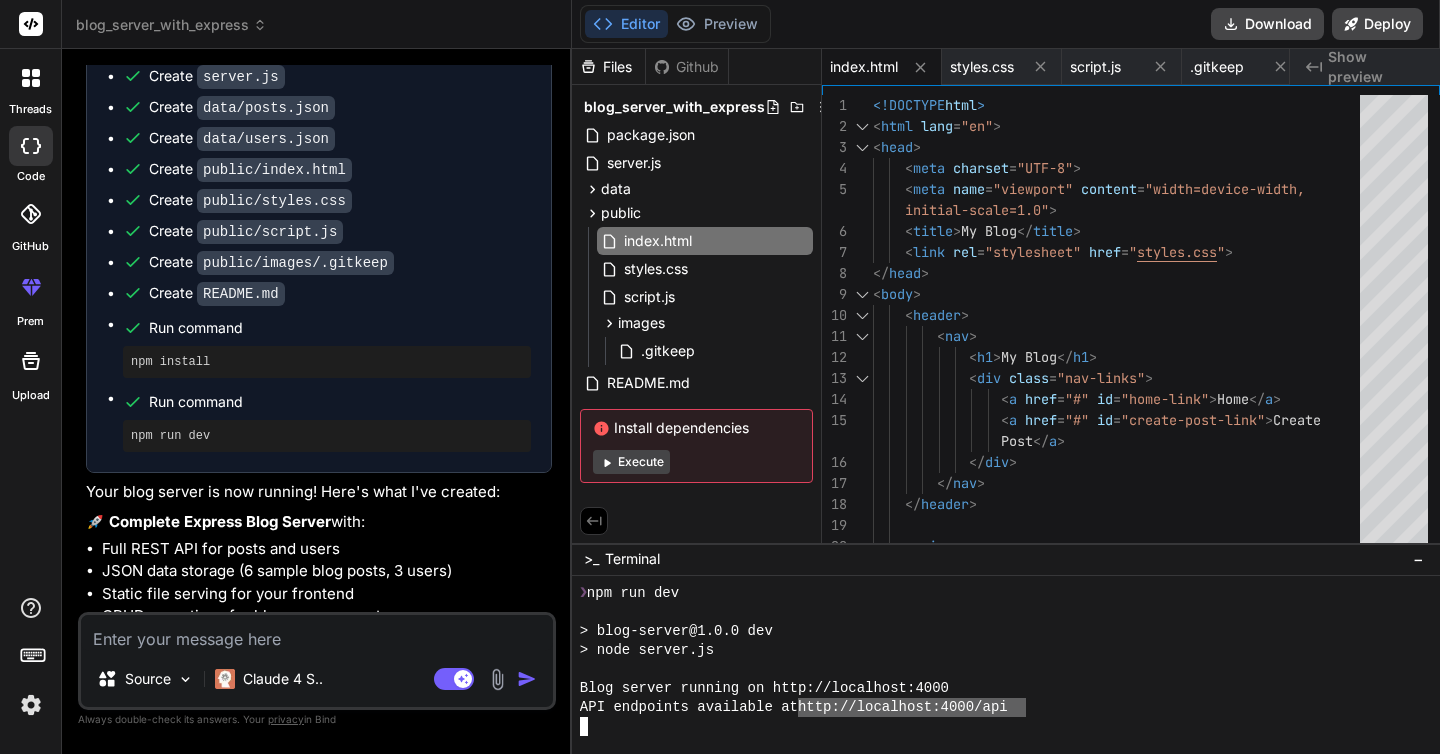 click on "API endpoints available at http://localhost:4000/api" at bounding box center (997, 707) 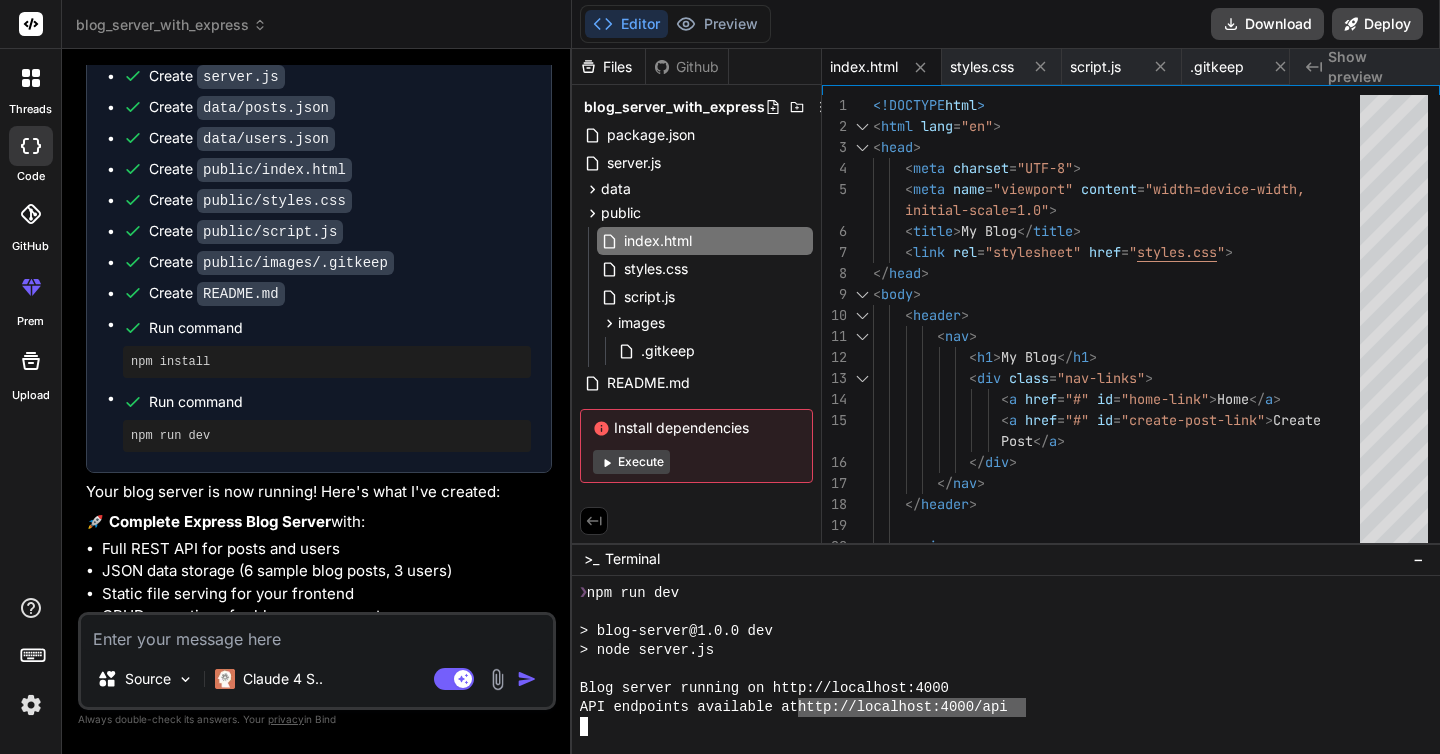 type 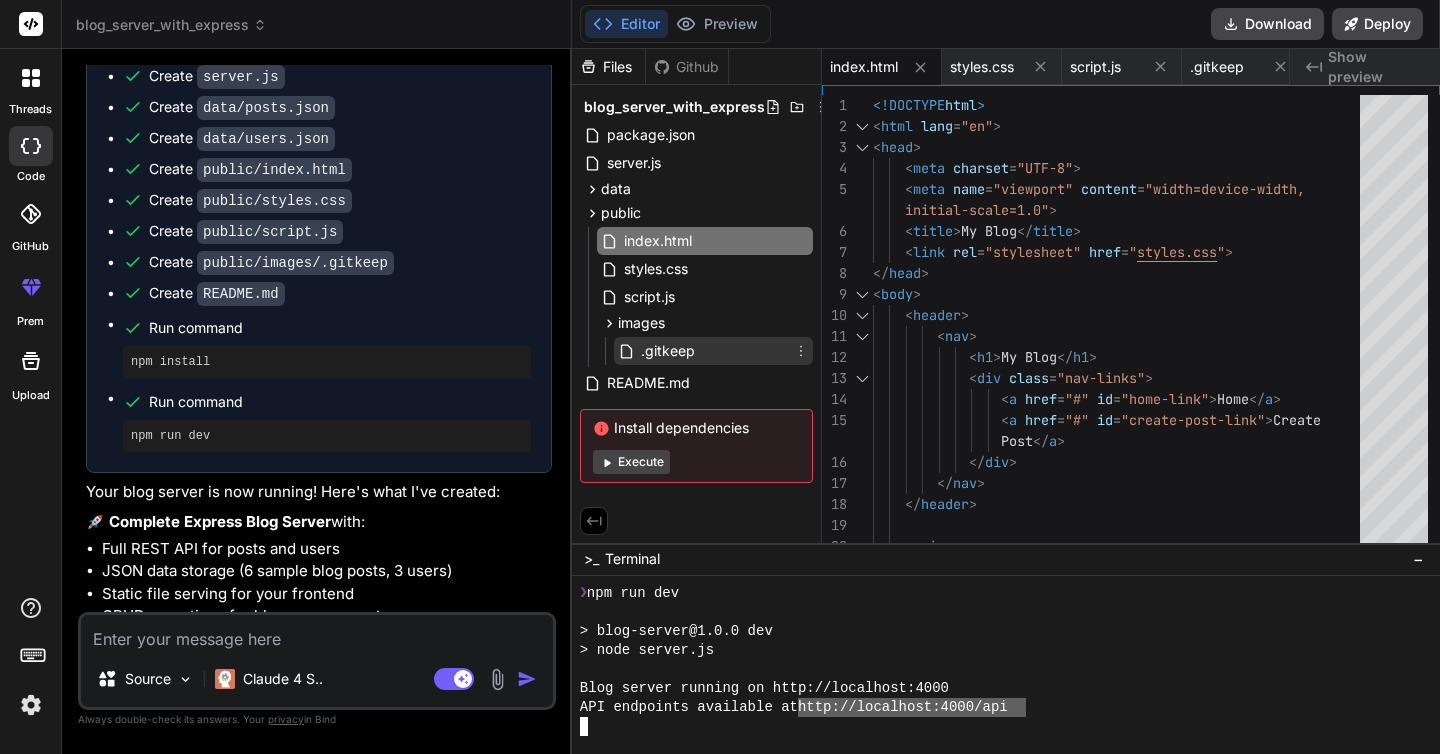 click on ".gitkeep" at bounding box center (668, 351) 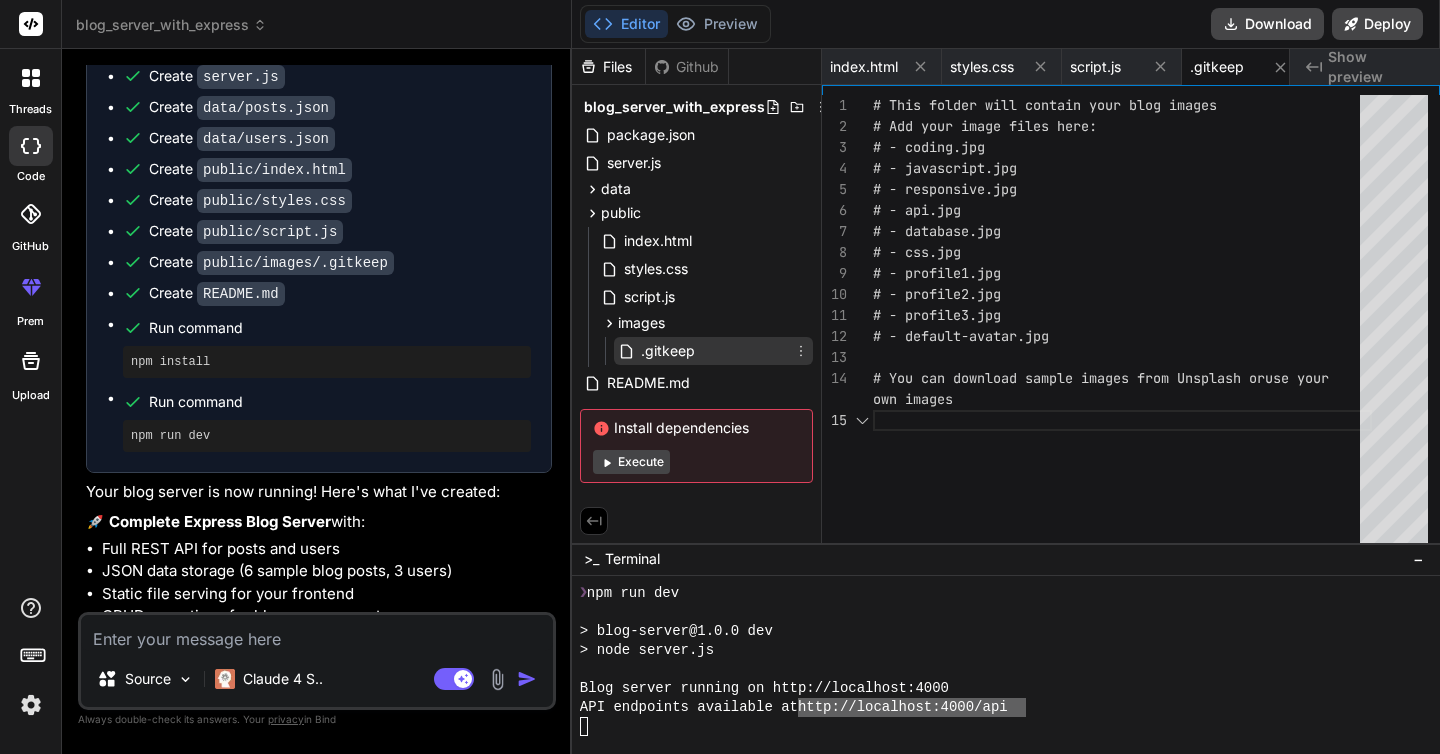 scroll, scrollTop: 0, scrollLeft: 511, axis: horizontal 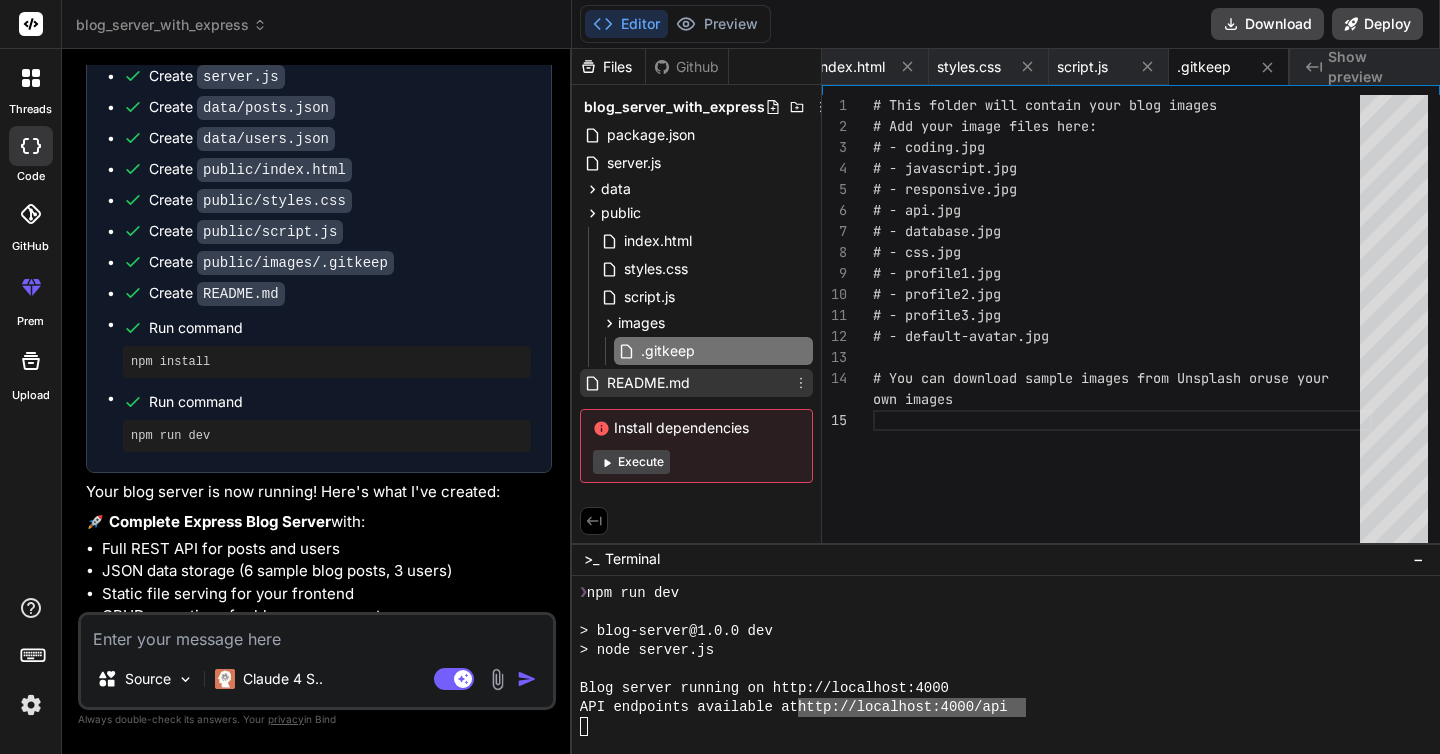 click on "README.md" at bounding box center [648, 383] 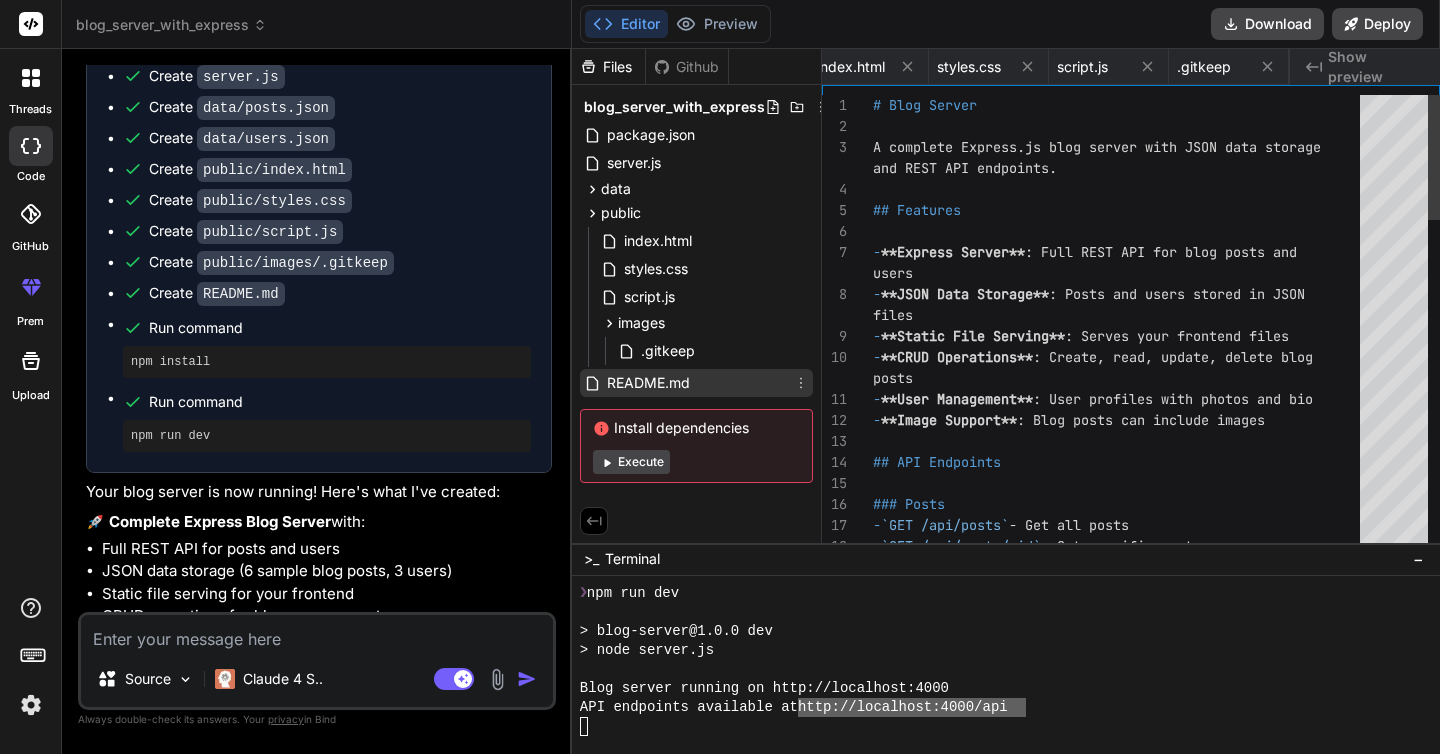 scroll, scrollTop: 0, scrollLeft: 644, axis: horizontal 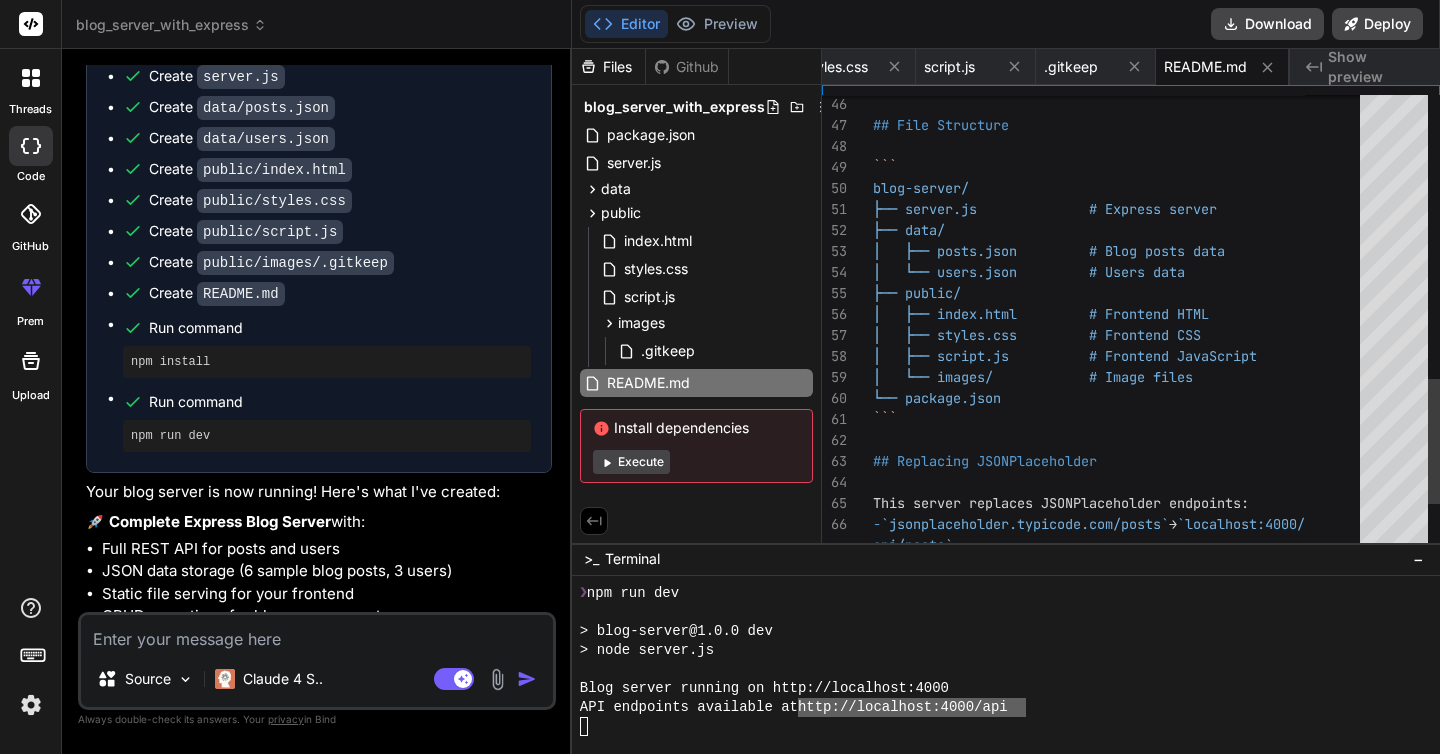 drag, startPoint x: 871, startPoint y: 196, endPoint x: 966, endPoint y: 270, distance: 120.4201 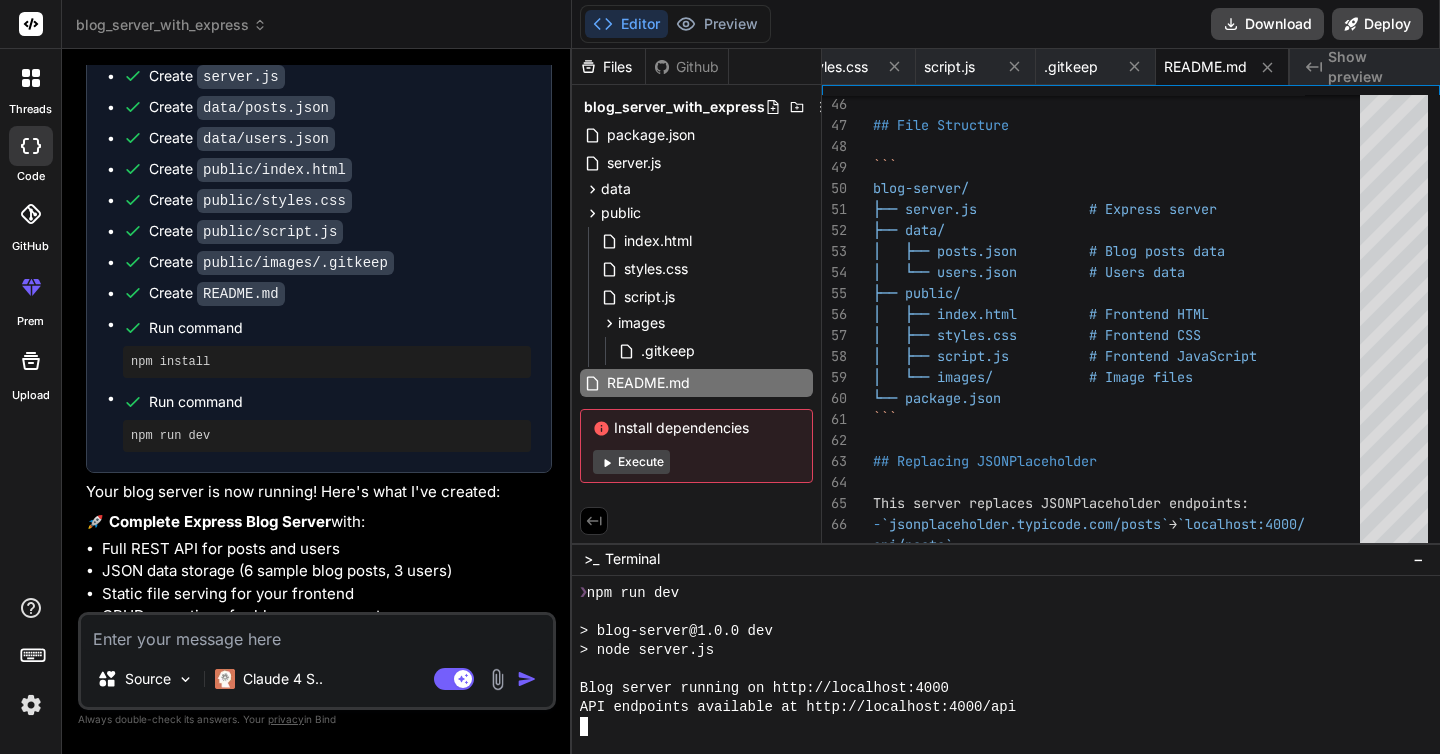 click at bounding box center [997, 726] 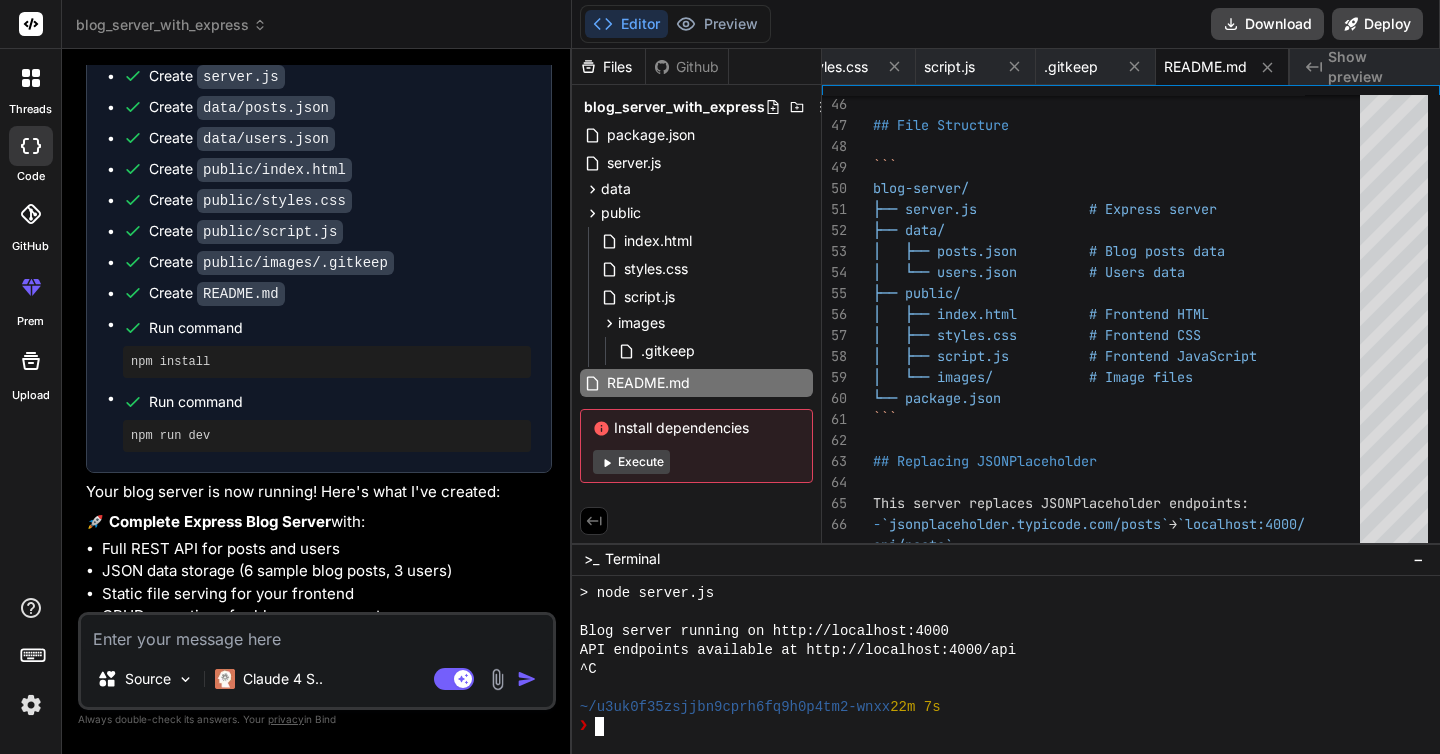 scroll, scrollTop: 1672, scrollLeft: 0, axis: vertical 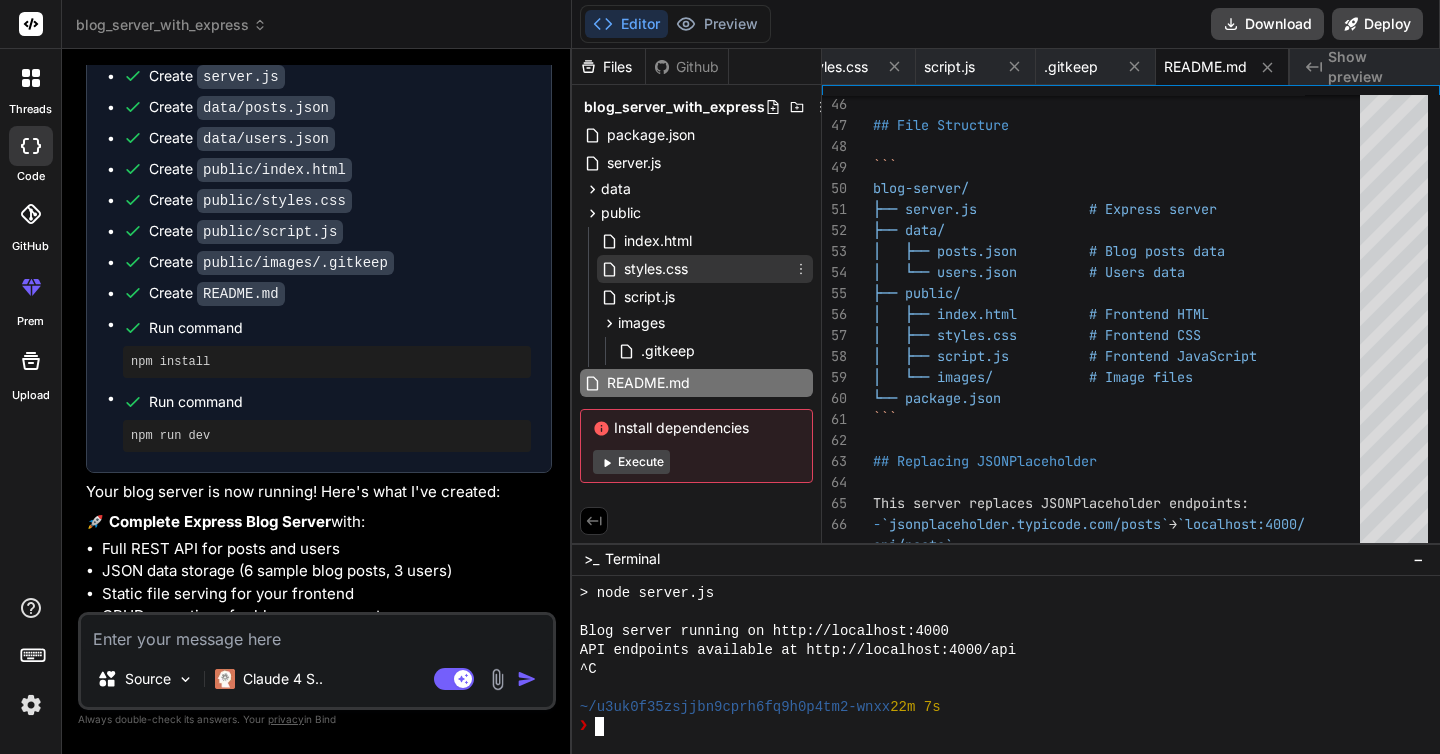 click on "styles.css" at bounding box center [656, 269] 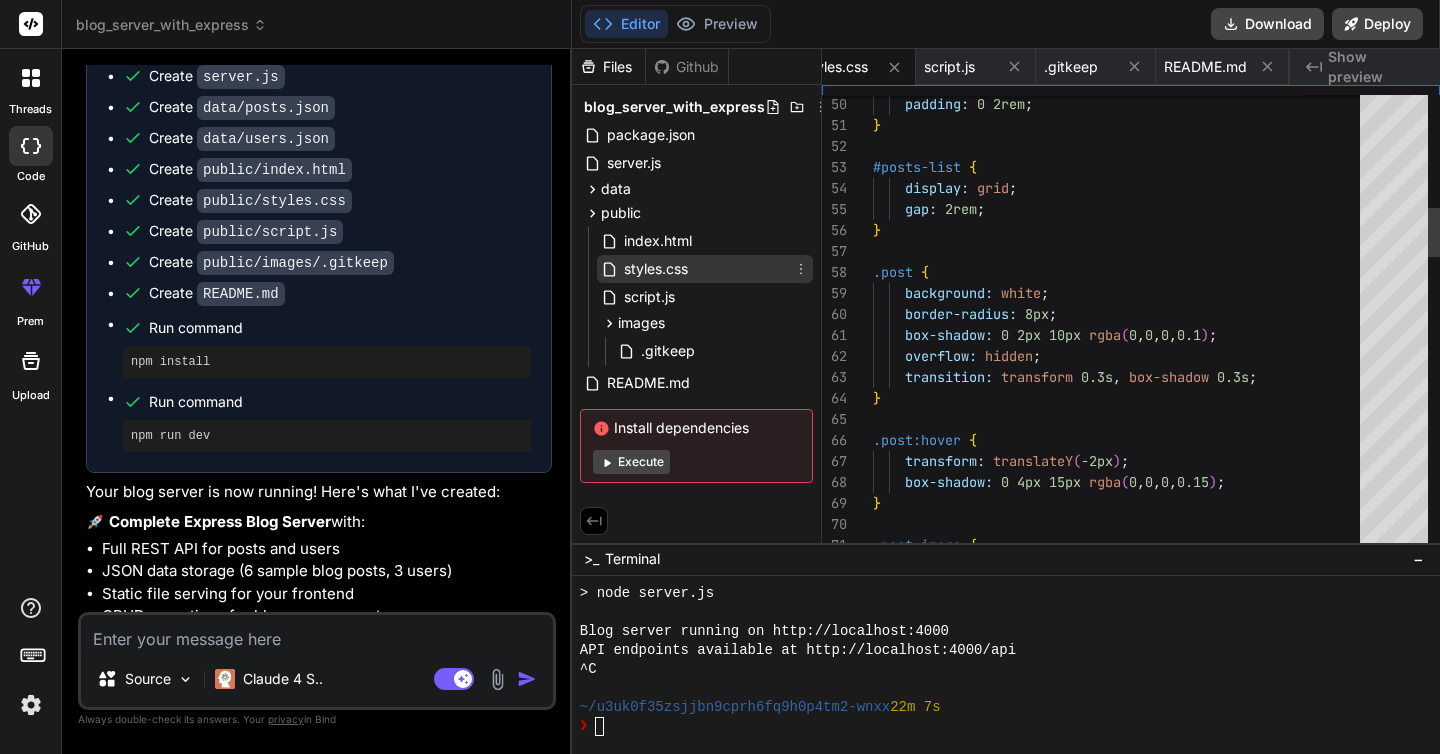 scroll, scrollTop: 0, scrollLeft: 618, axis: horizontal 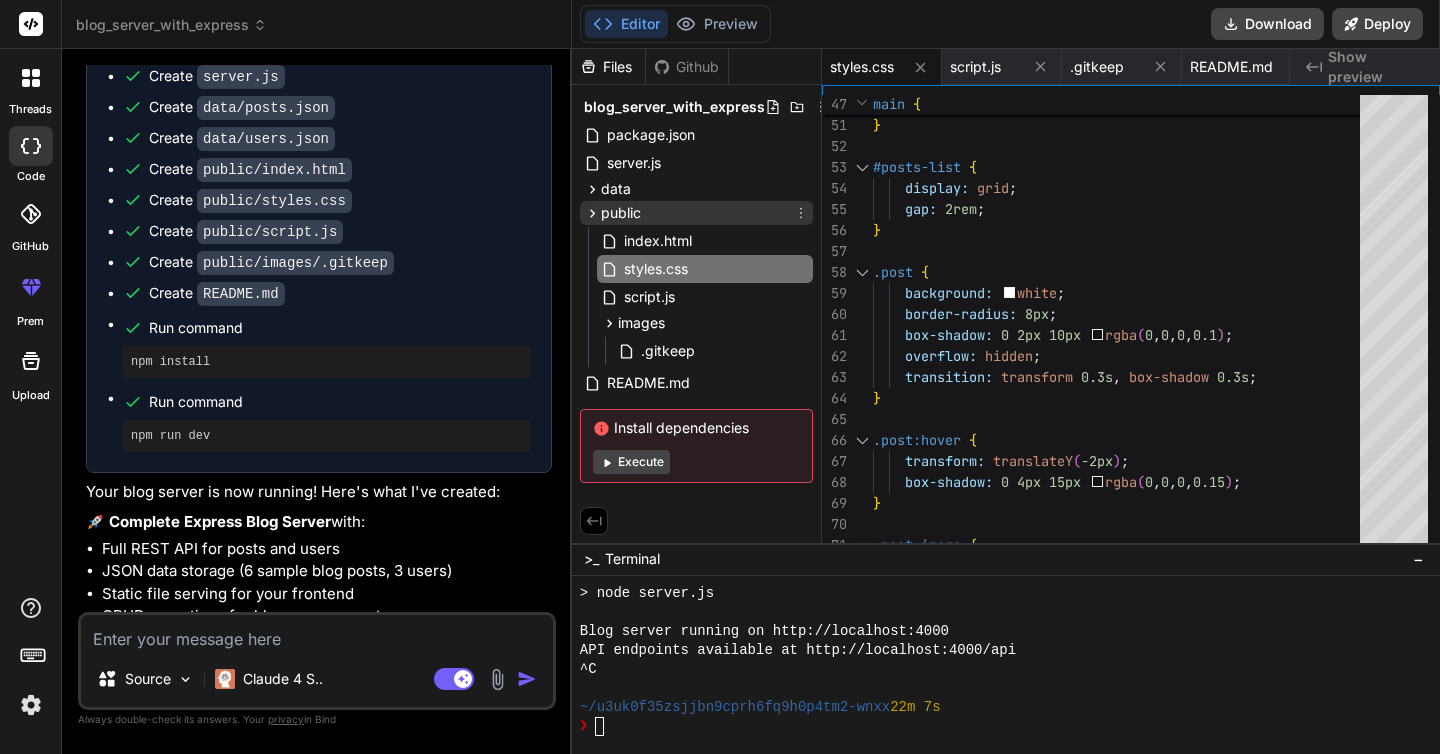click on "public" at bounding box center [621, 213] 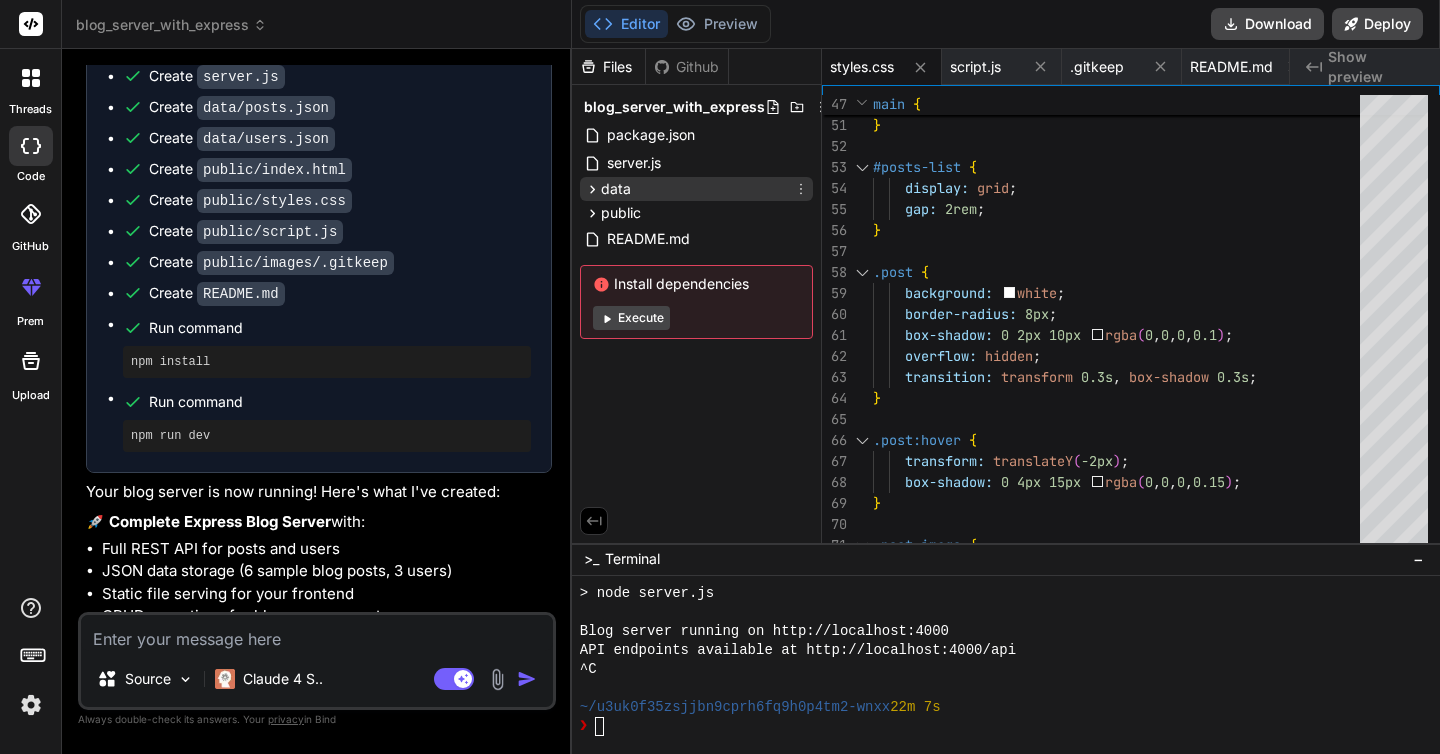 click 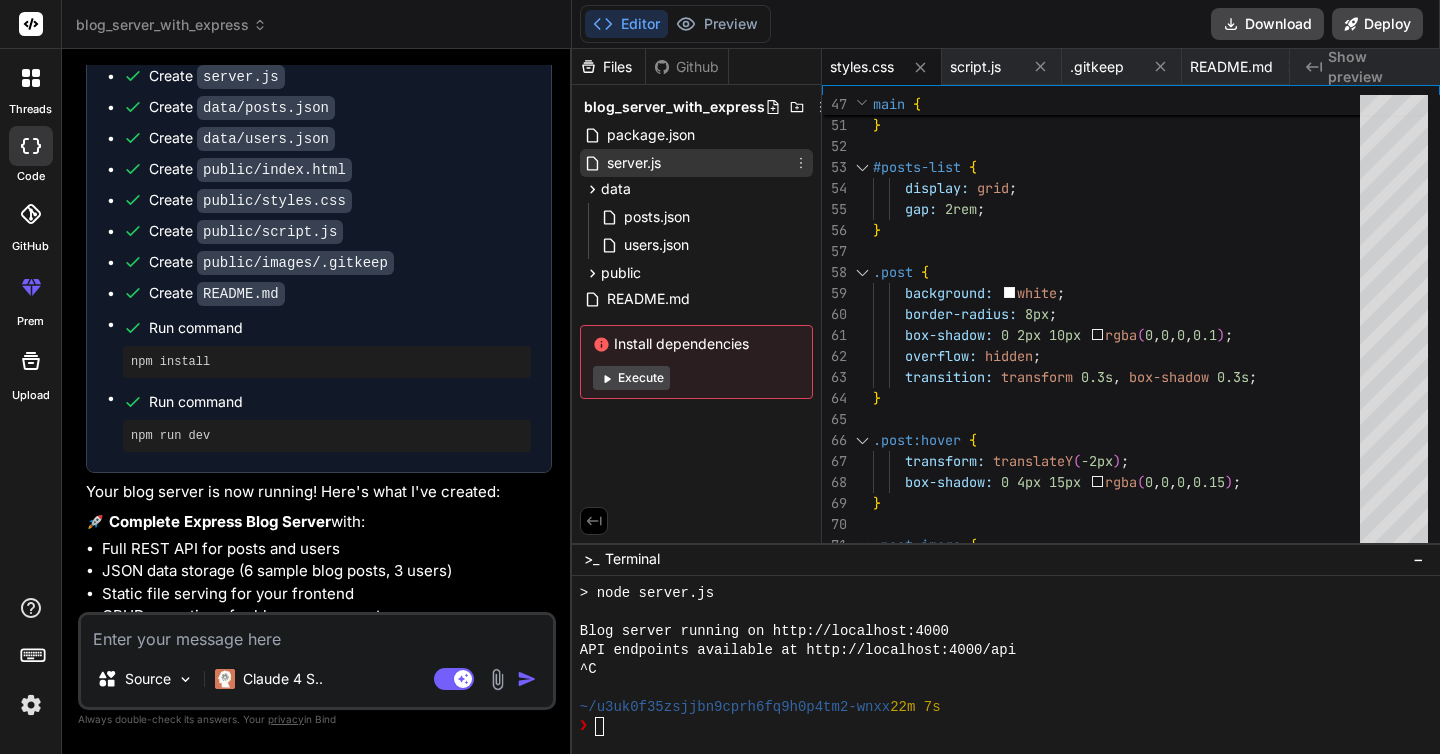 click on "server.js" at bounding box center [634, 163] 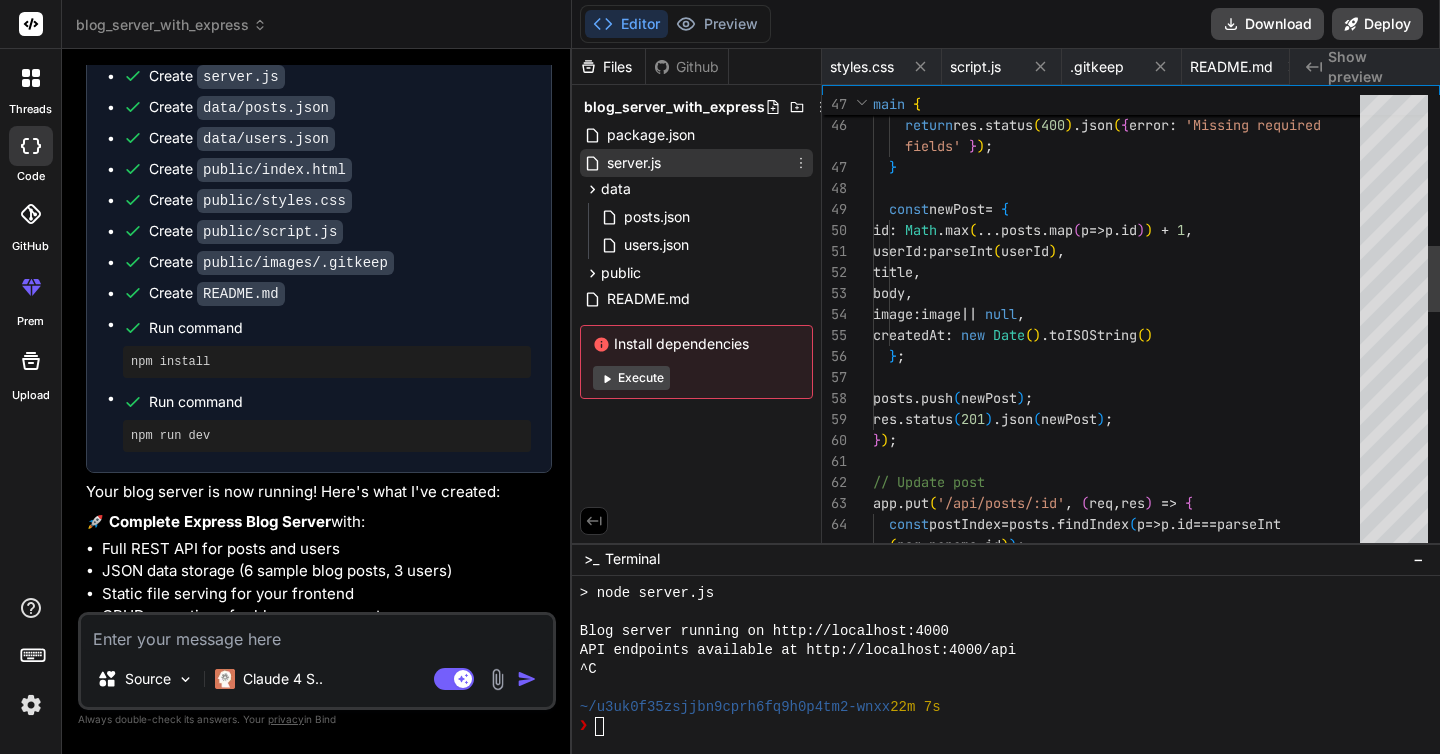scroll, scrollTop: 0, scrollLeft: 138, axis: horizontal 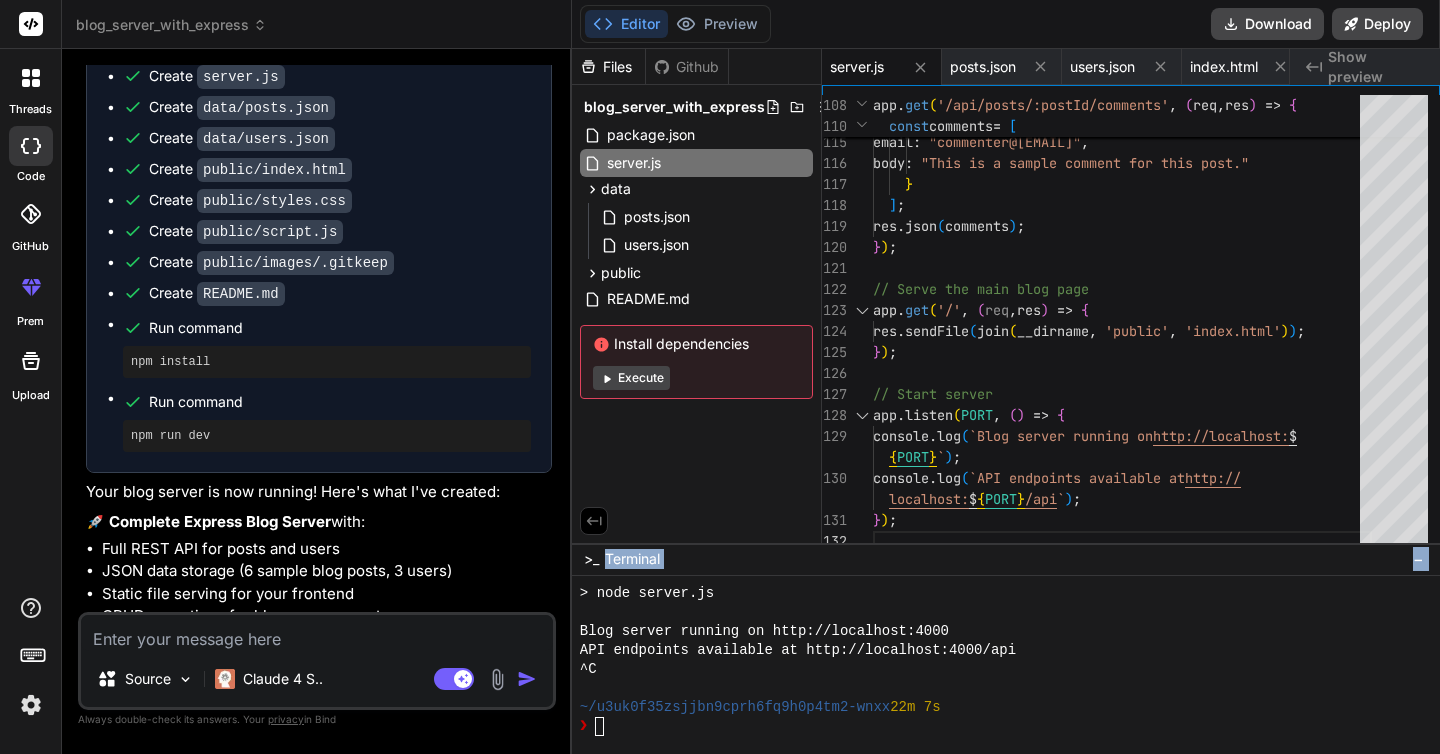 drag, startPoint x: 916, startPoint y: 545, endPoint x: 918, endPoint y: 633, distance: 88.02273 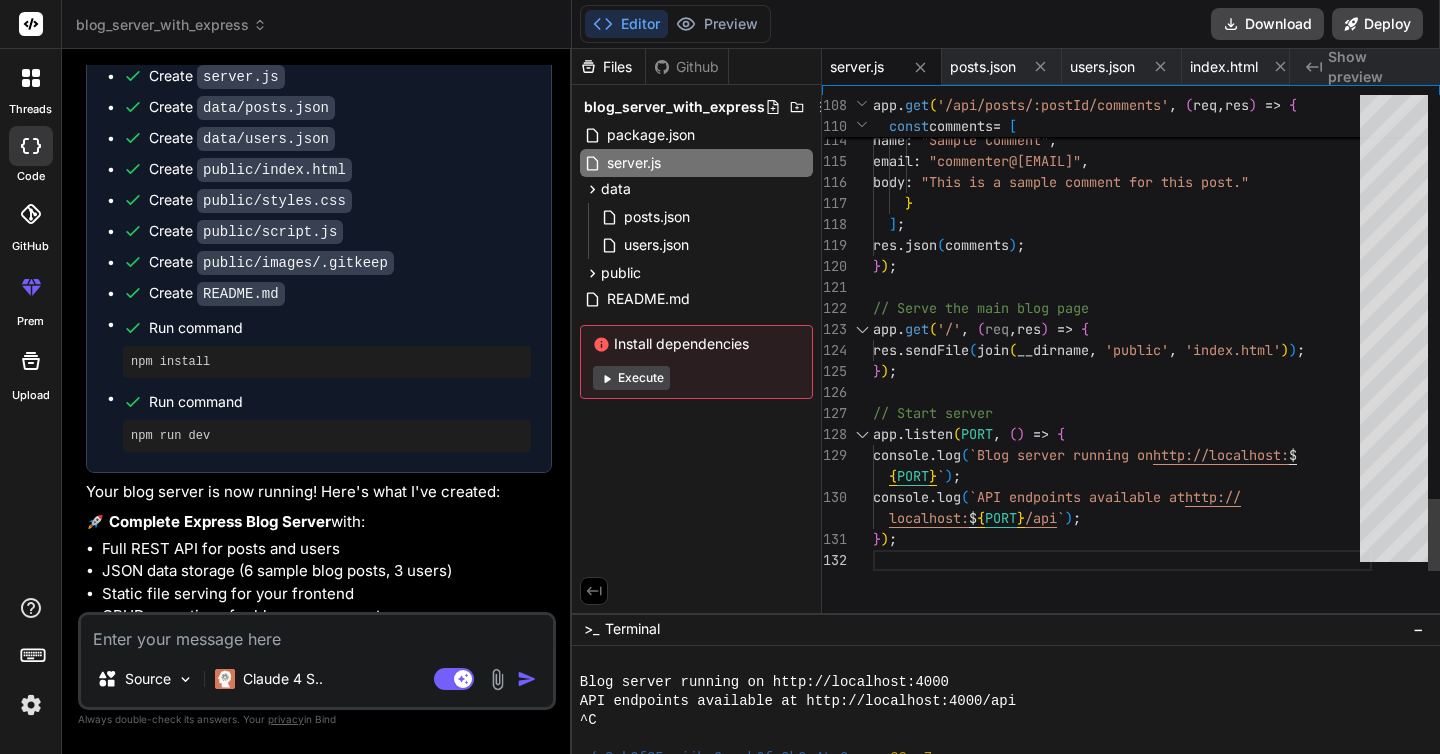 drag, startPoint x: 940, startPoint y: 544, endPoint x: 943, endPoint y: 618, distance: 74.06078 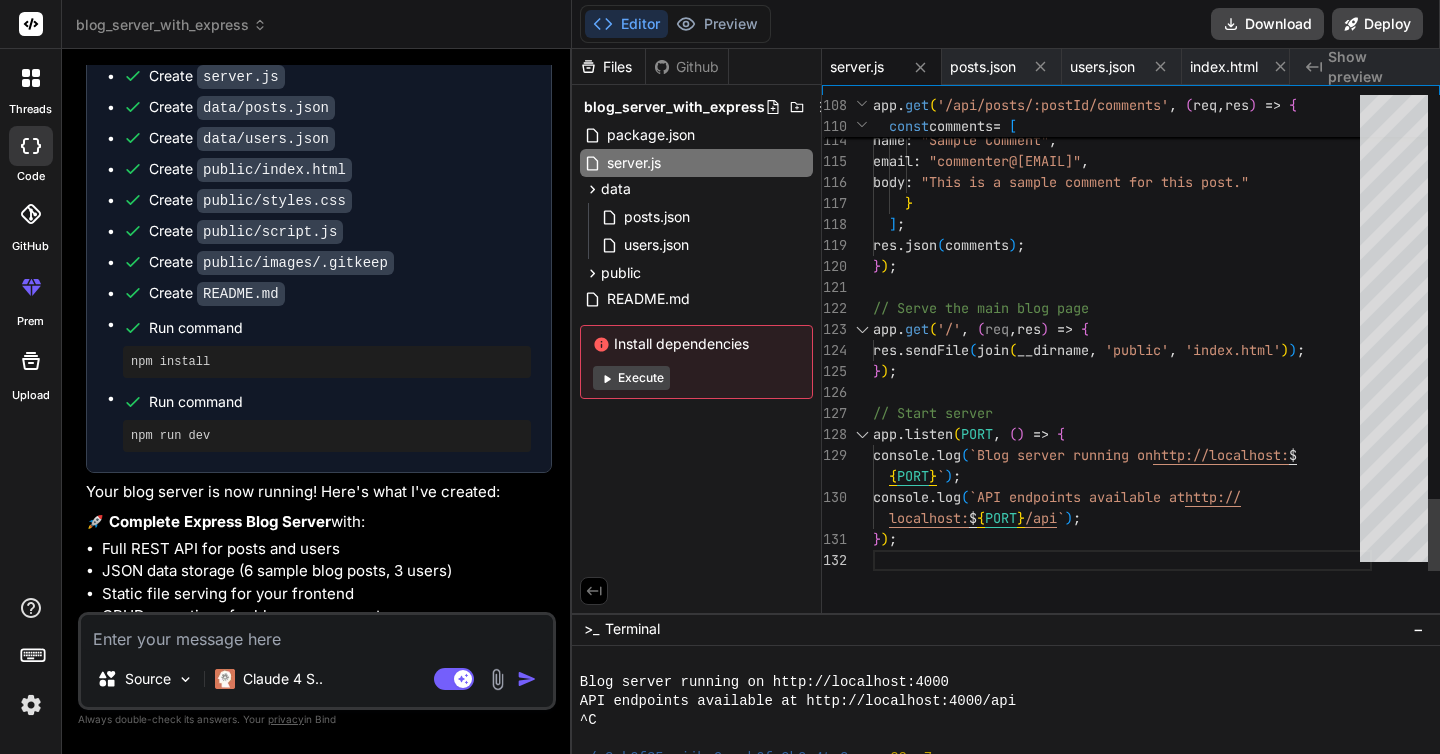 scroll, scrollTop: 1710, scrollLeft: 0, axis: vertical 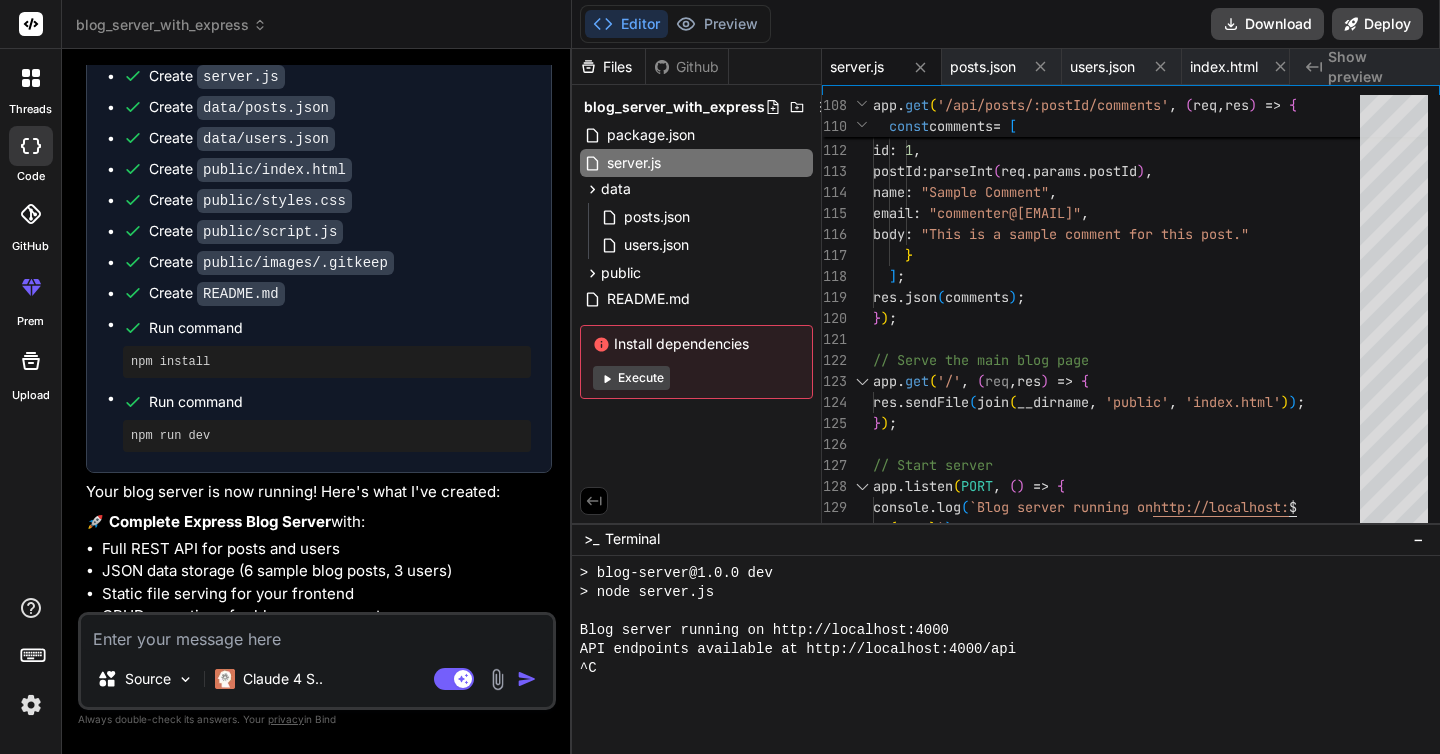 drag, startPoint x: 897, startPoint y: 613, endPoint x: 882, endPoint y: 523, distance: 91.24144 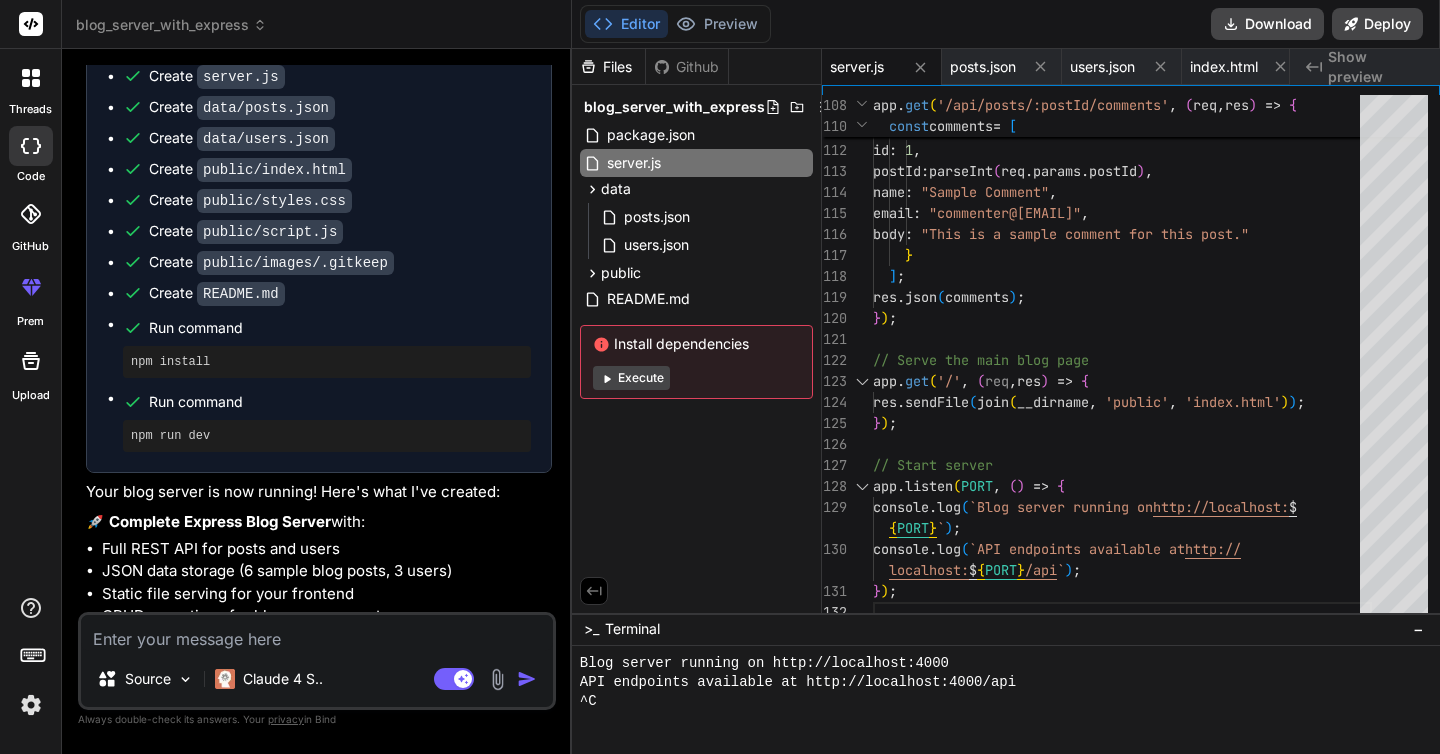 scroll, scrollTop: 1710, scrollLeft: 0, axis: vertical 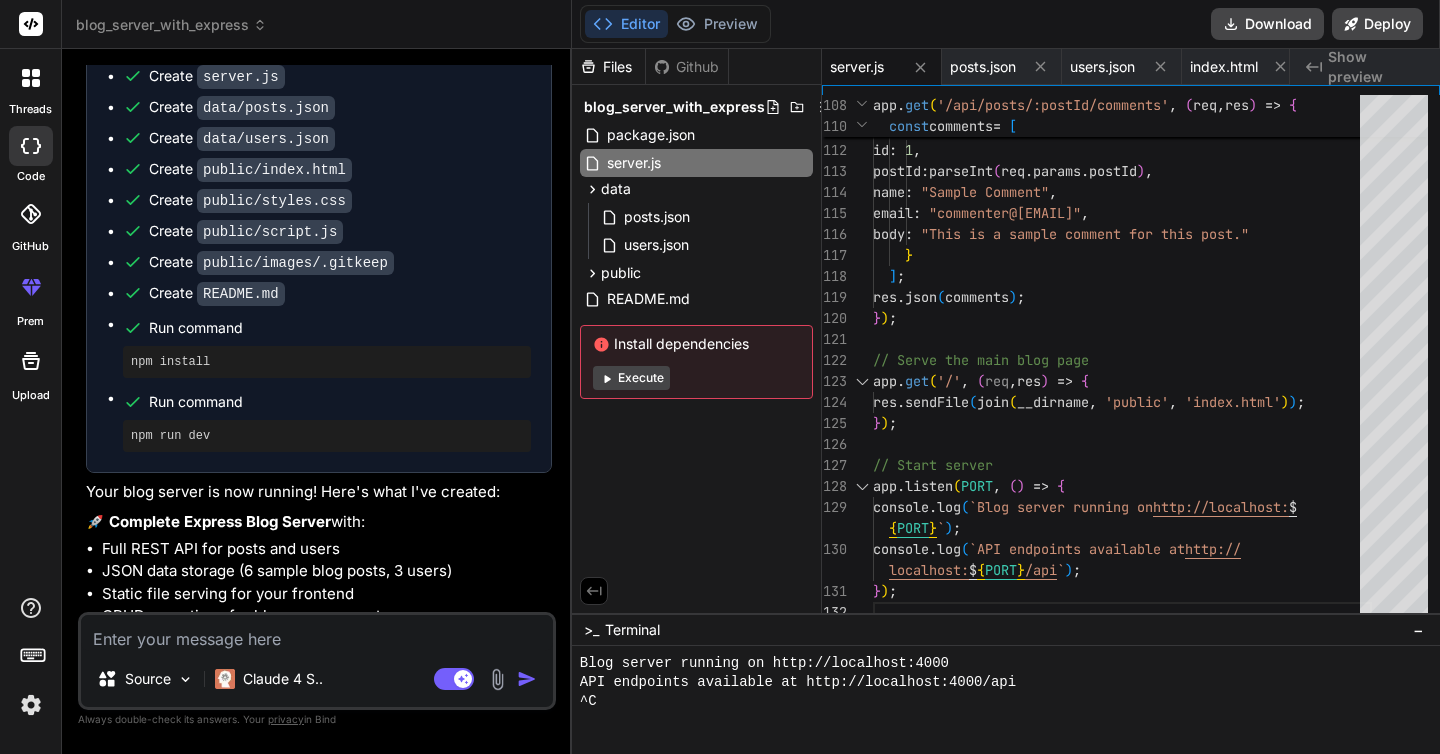 drag, startPoint x: 1028, startPoint y: 524, endPoint x: 1039, endPoint y: 652, distance: 128.47179 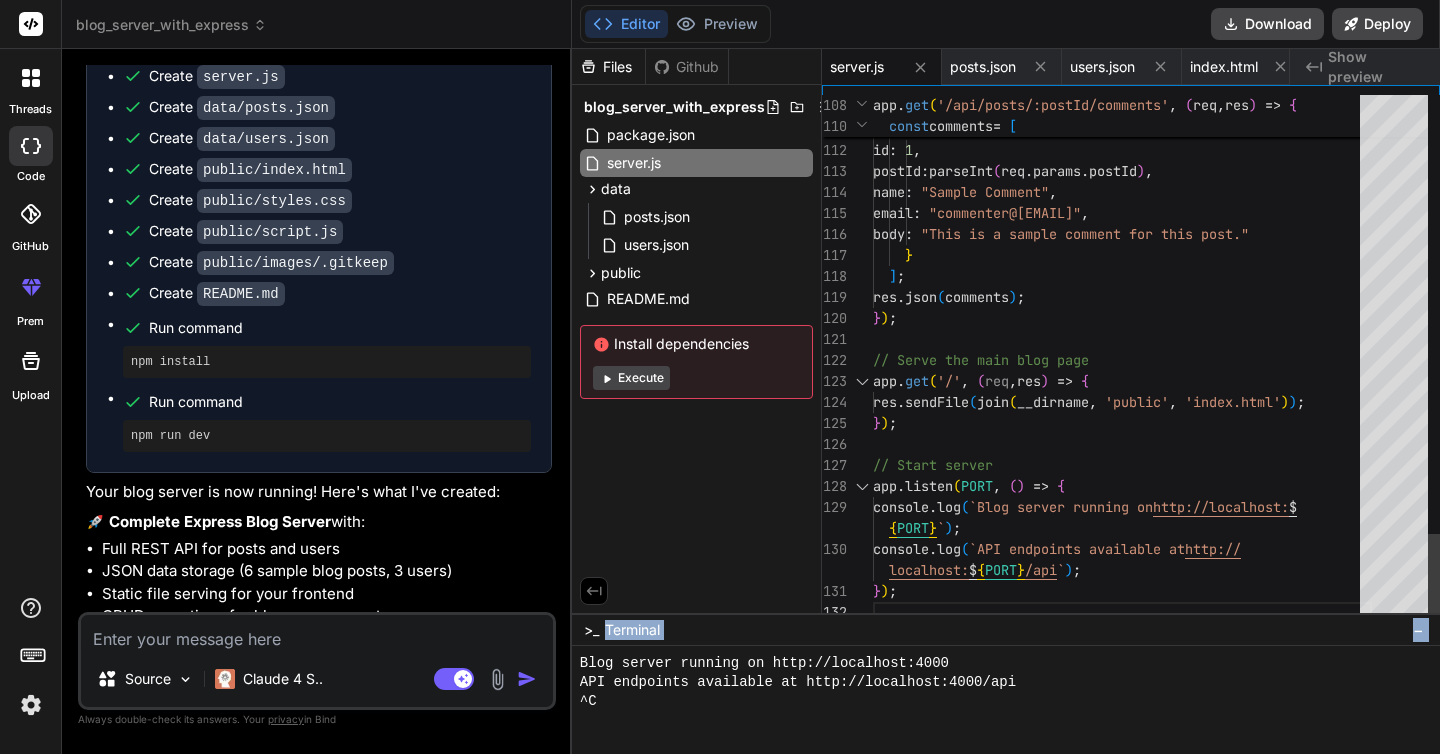 drag, startPoint x: 860, startPoint y: 609, endPoint x: 829, endPoint y: 427, distance: 184.62123 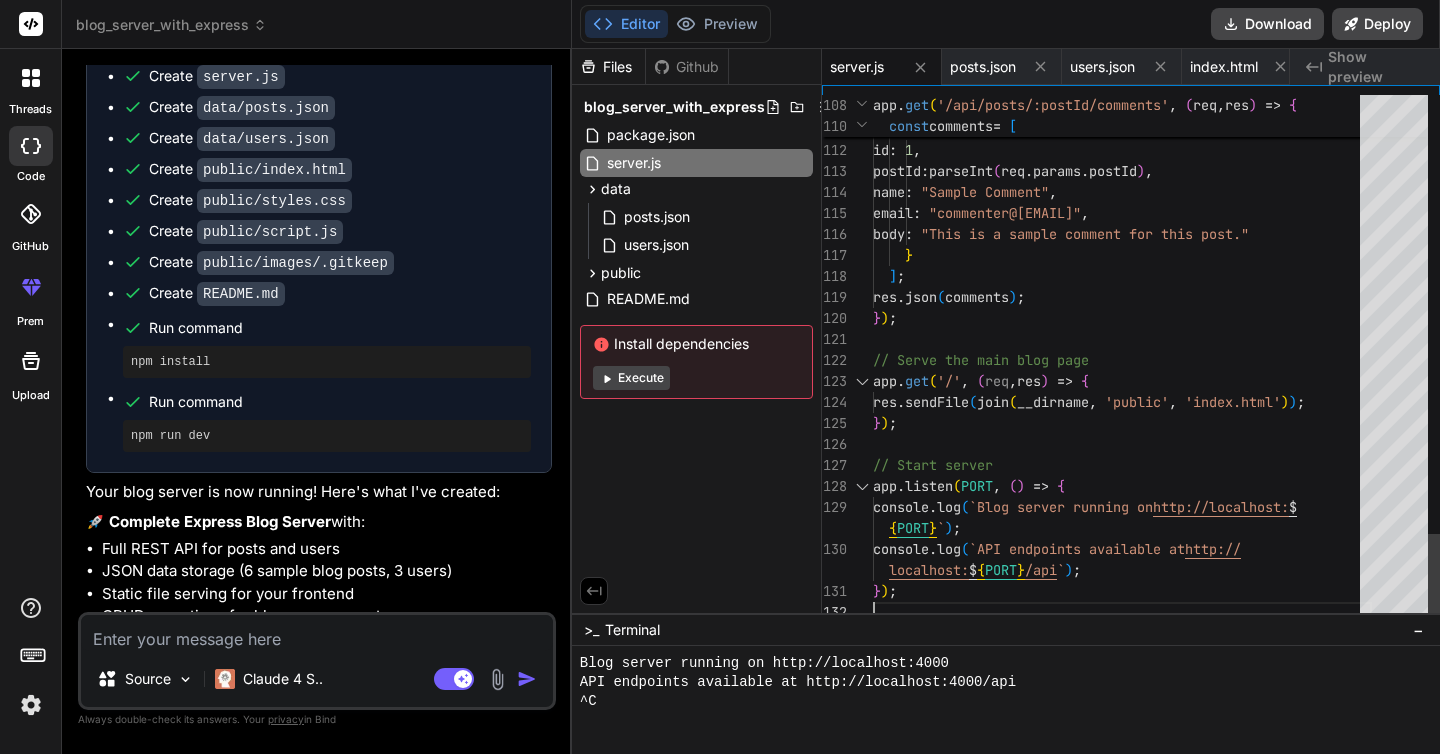 scroll, scrollTop: 0, scrollLeft: 0, axis: both 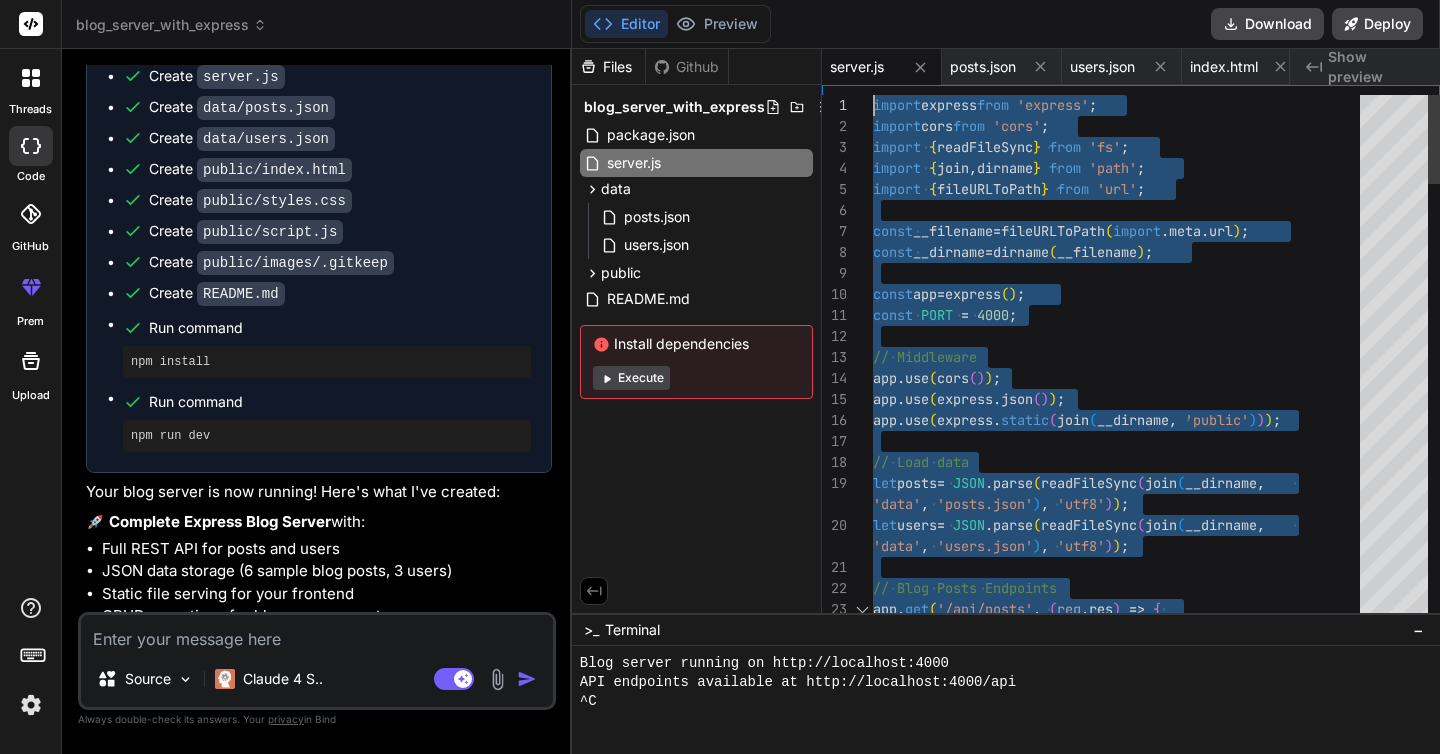 drag, startPoint x: 914, startPoint y: 594, endPoint x: 800, endPoint y: -41, distance: 645.1519 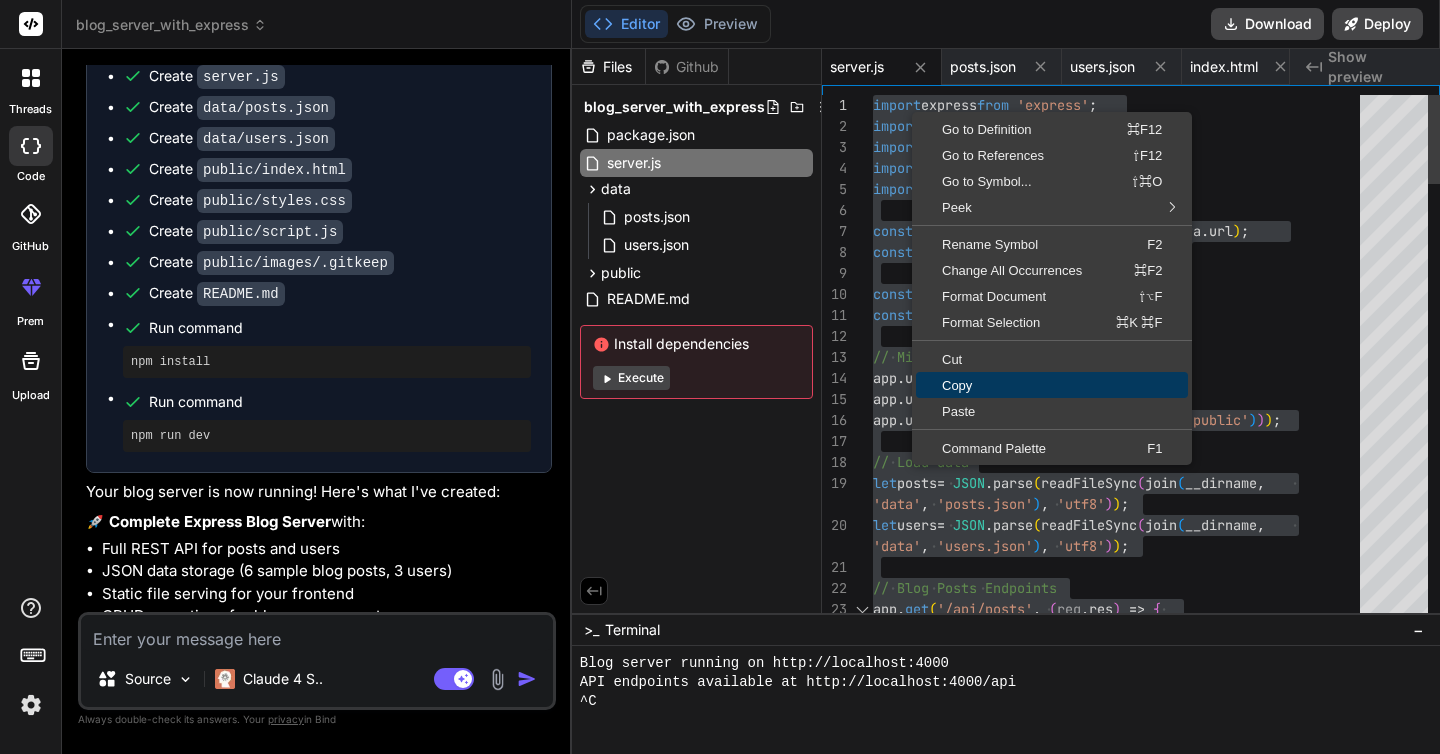 click on "Copy" at bounding box center [1052, 385] 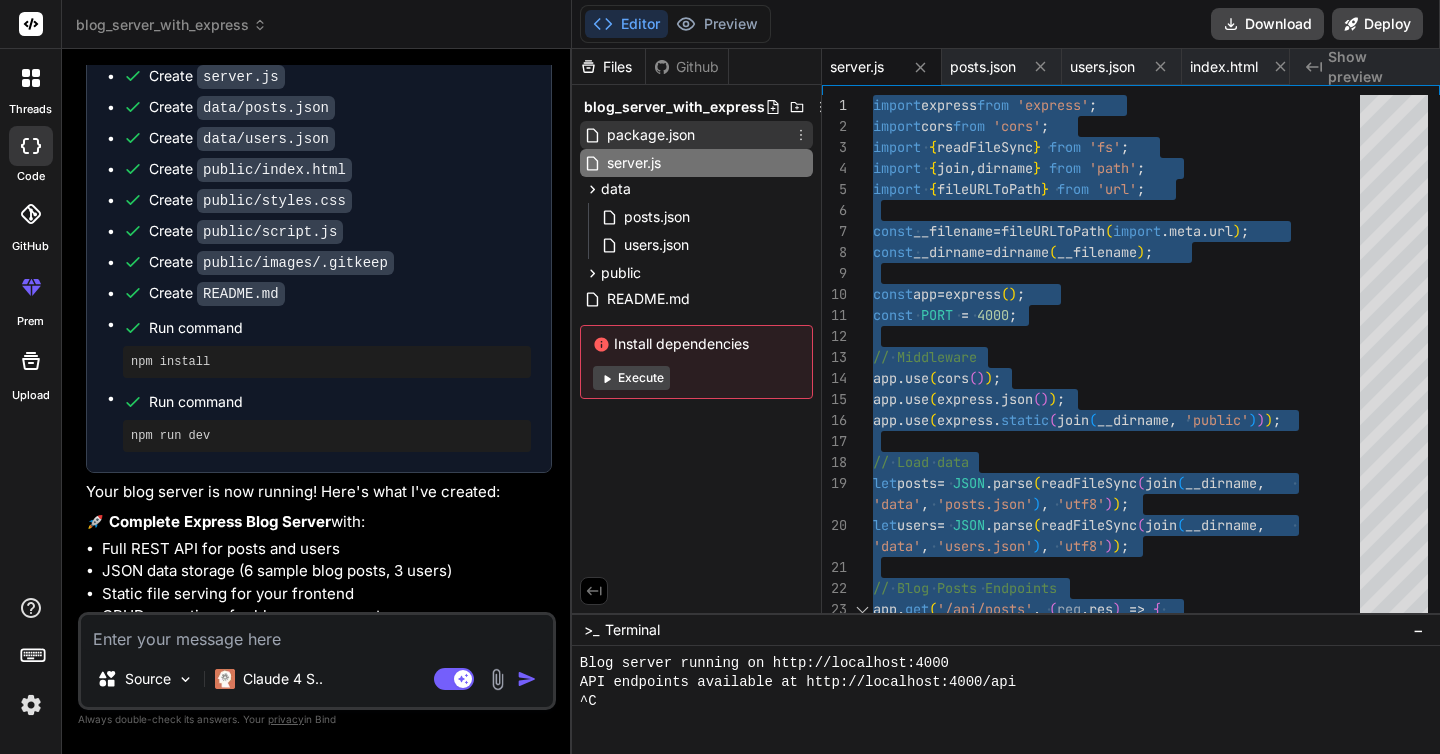click on "package.json" at bounding box center (651, 135) 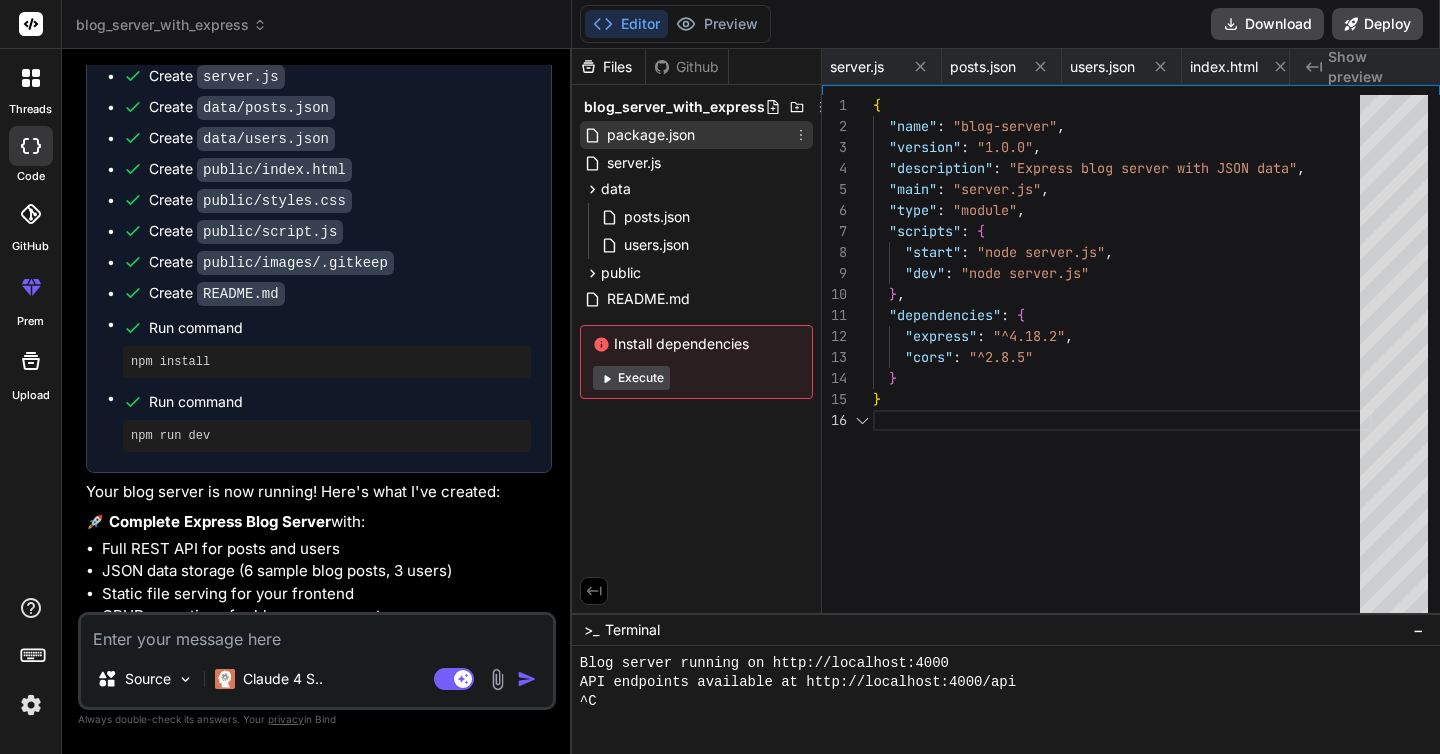 scroll, scrollTop: 0, scrollLeft: 0, axis: both 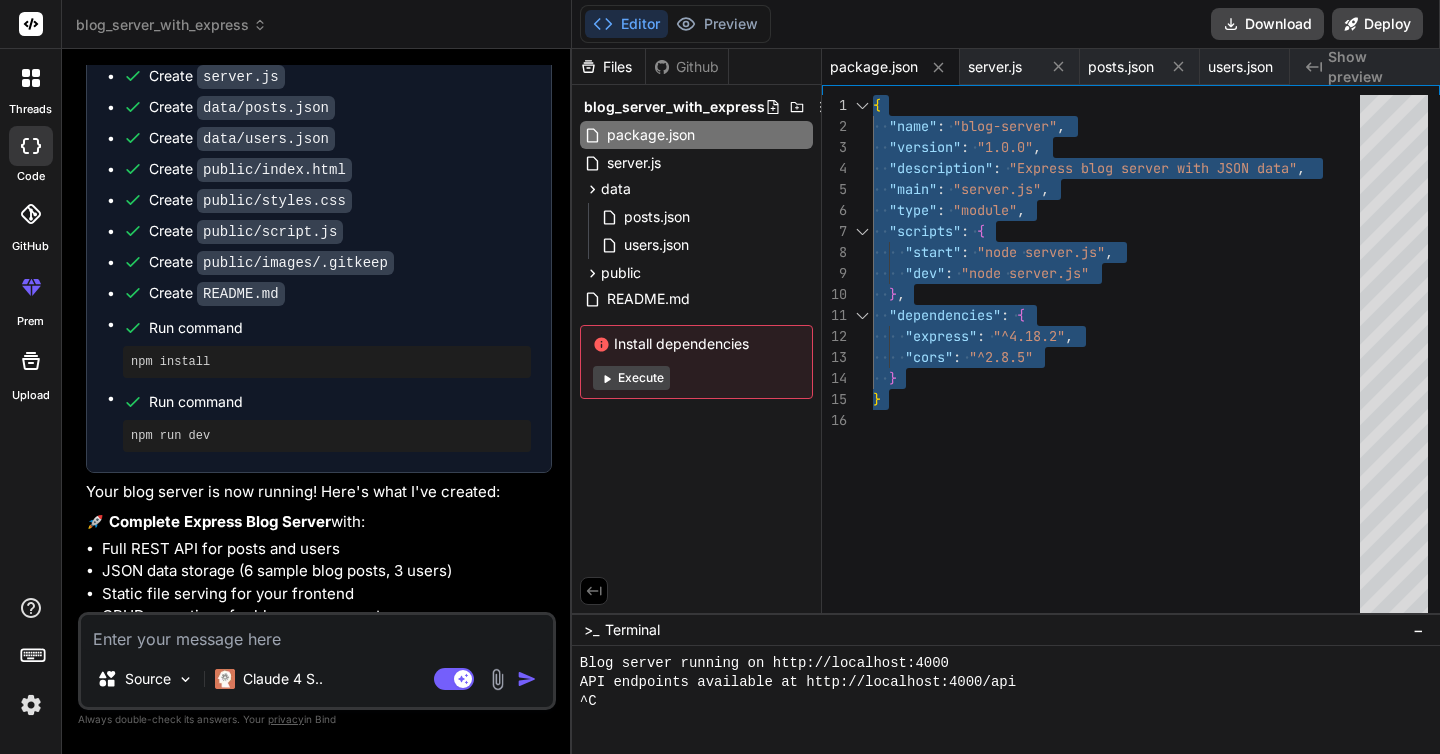 drag, startPoint x: 924, startPoint y: 419, endPoint x: 816, endPoint y: 90, distance: 346.273 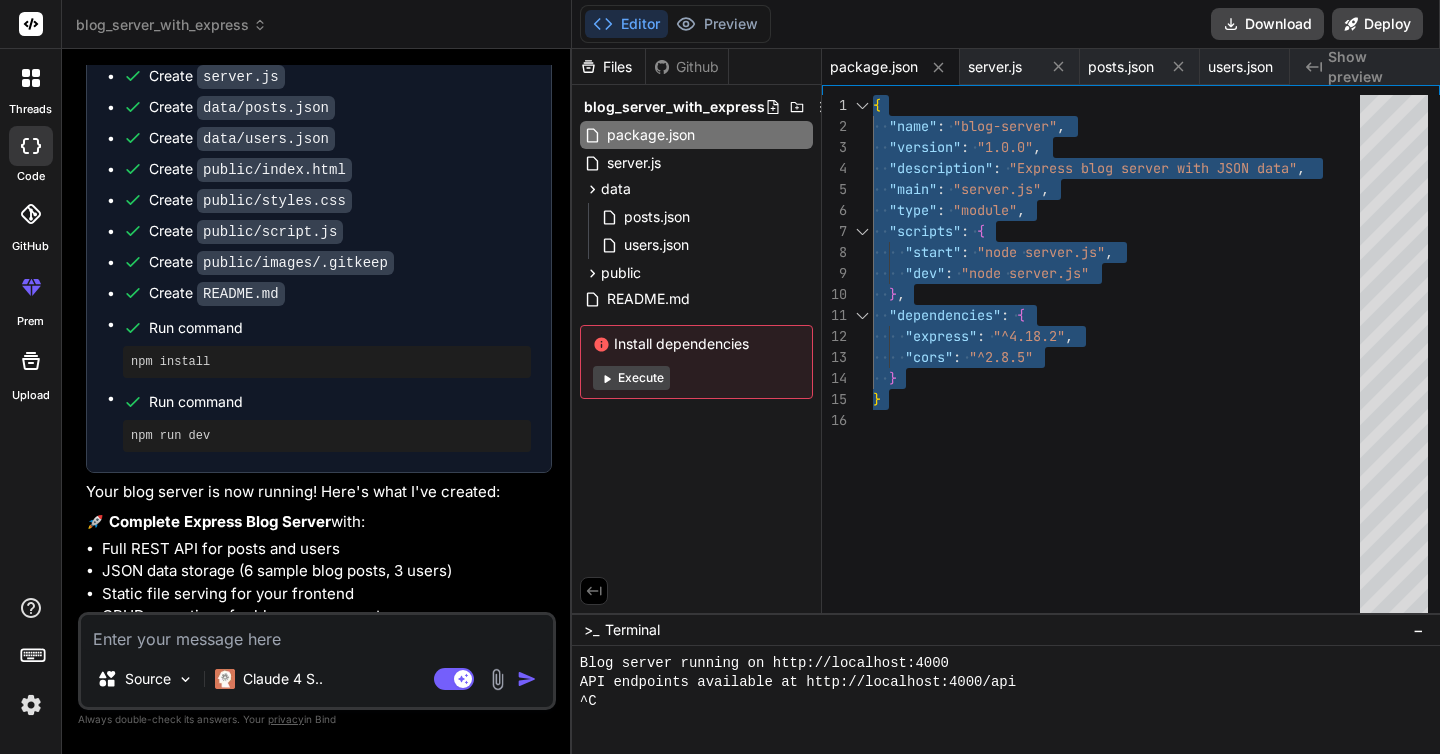 click on ""express" :   "^4.18.2" ,      "cors" :   "^2.8.5"    } }    "type" :   "module" ,    "scripts" :   {      "start" :   "node server.js" ,      "dev" :   "node server.js"    } ,    "dependencies" :   { {    "name" :   "blog-server" ,    "version" :   "1.0.0" ,    "description" :   "Express blog server with JSON data" ,    "main" :   "server.js" ," at bounding box center [1122, 359] 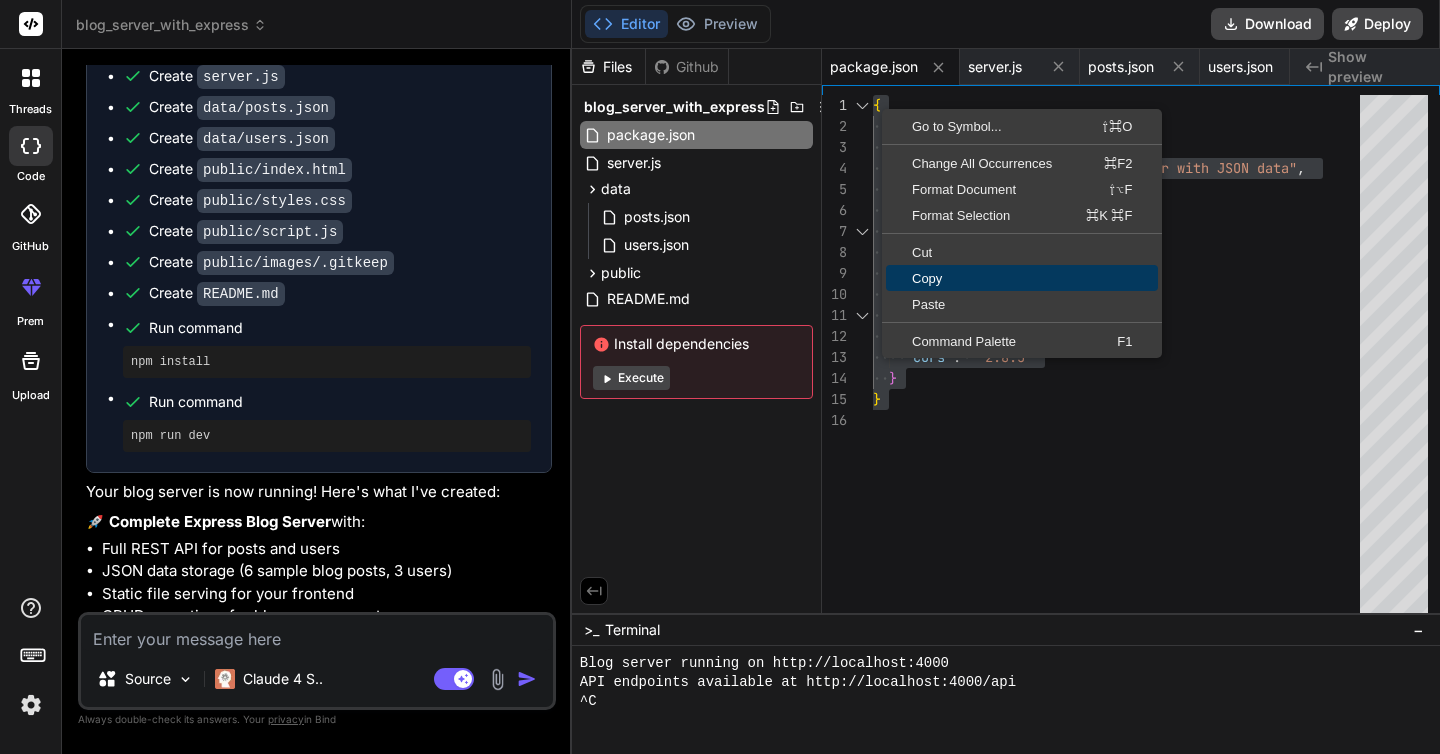 click on "Copy" at bounding box center [1022, 278] 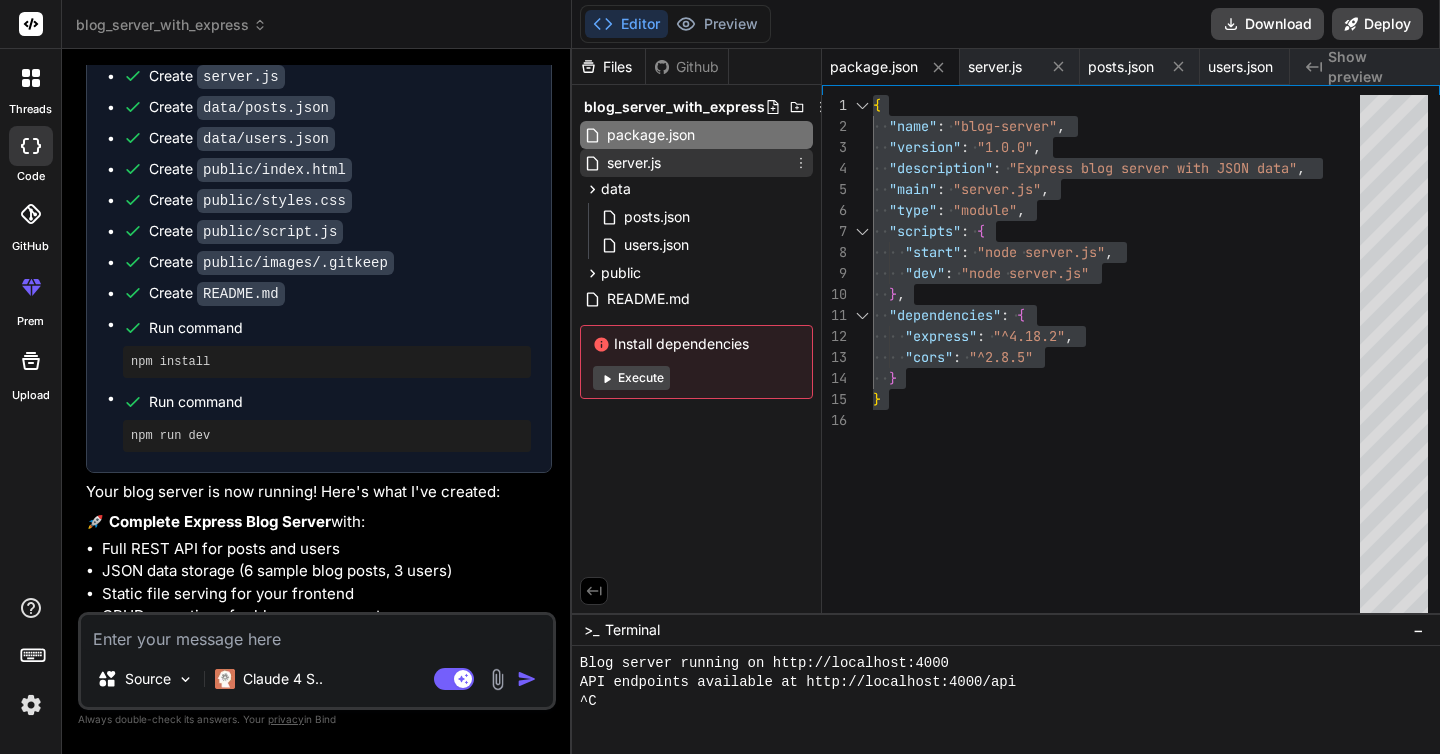 click on "server.js" at bounding box center (634, 163) 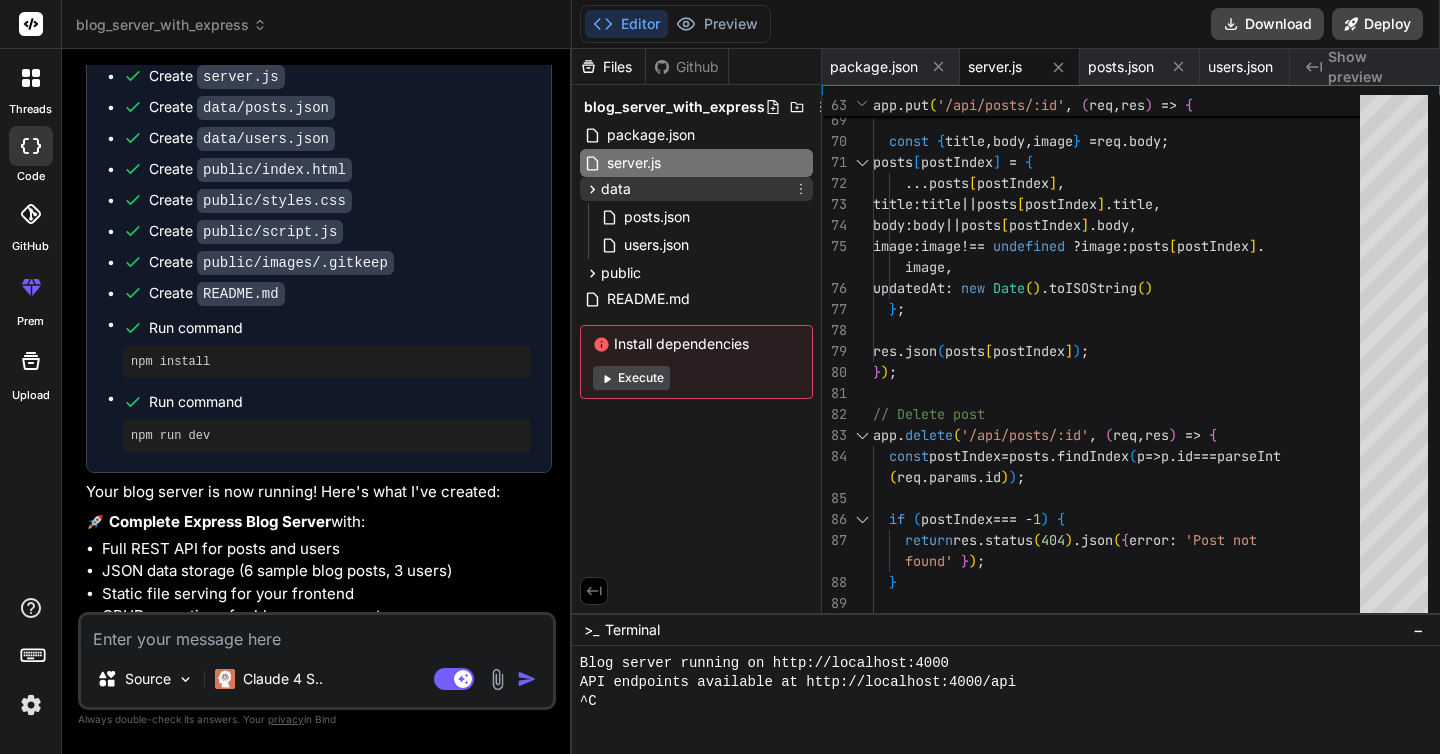 click on "data" at bounding box center [616, 189] 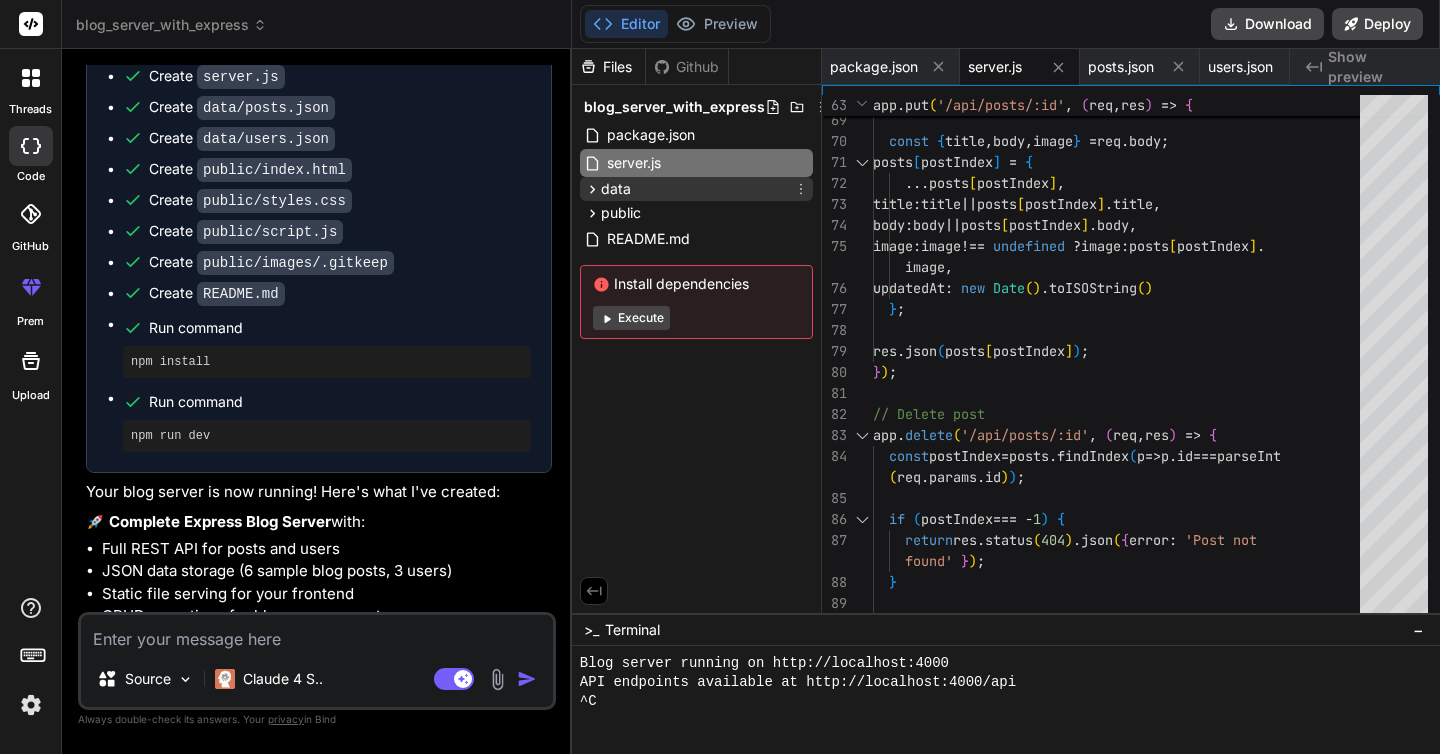 click on "data" at bounding box center [616, 189] 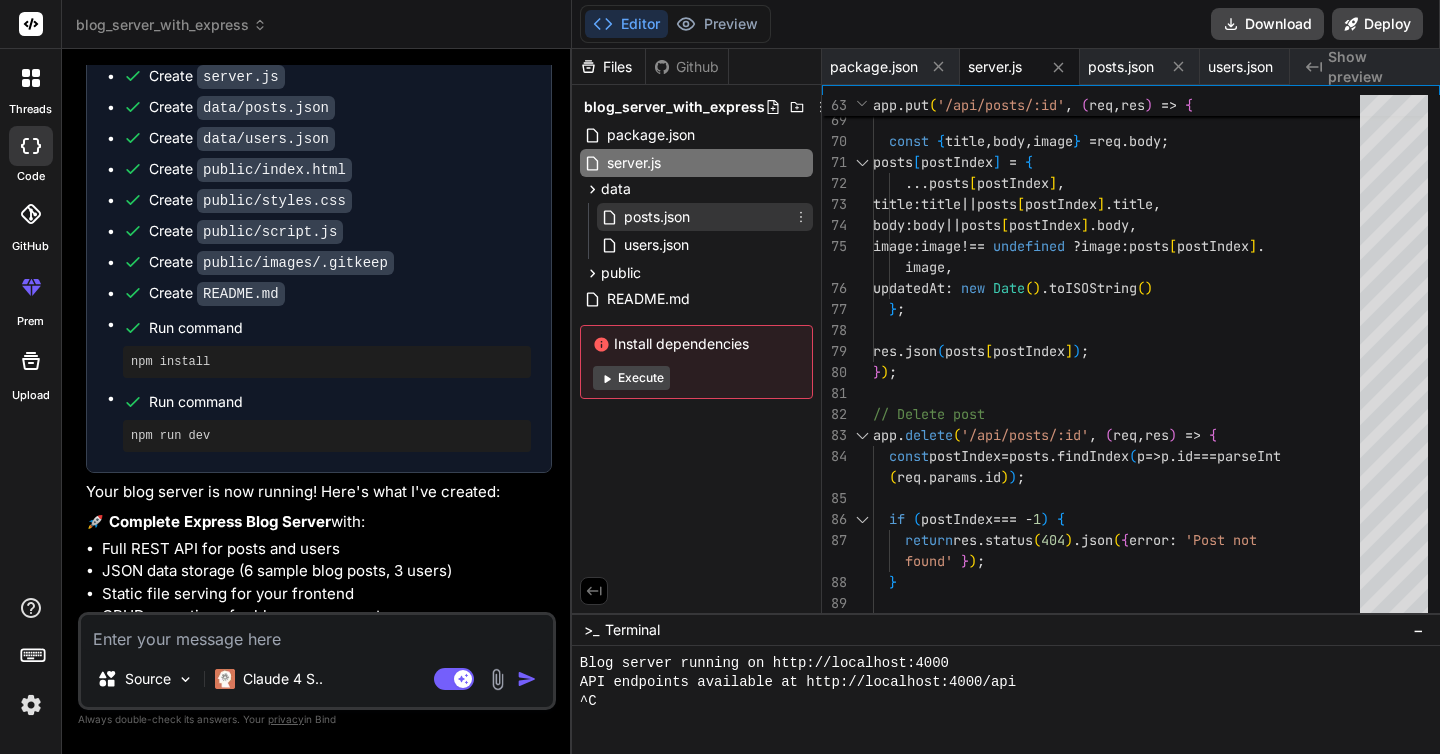 click on "posts.json" at bounding box center (657, 217) 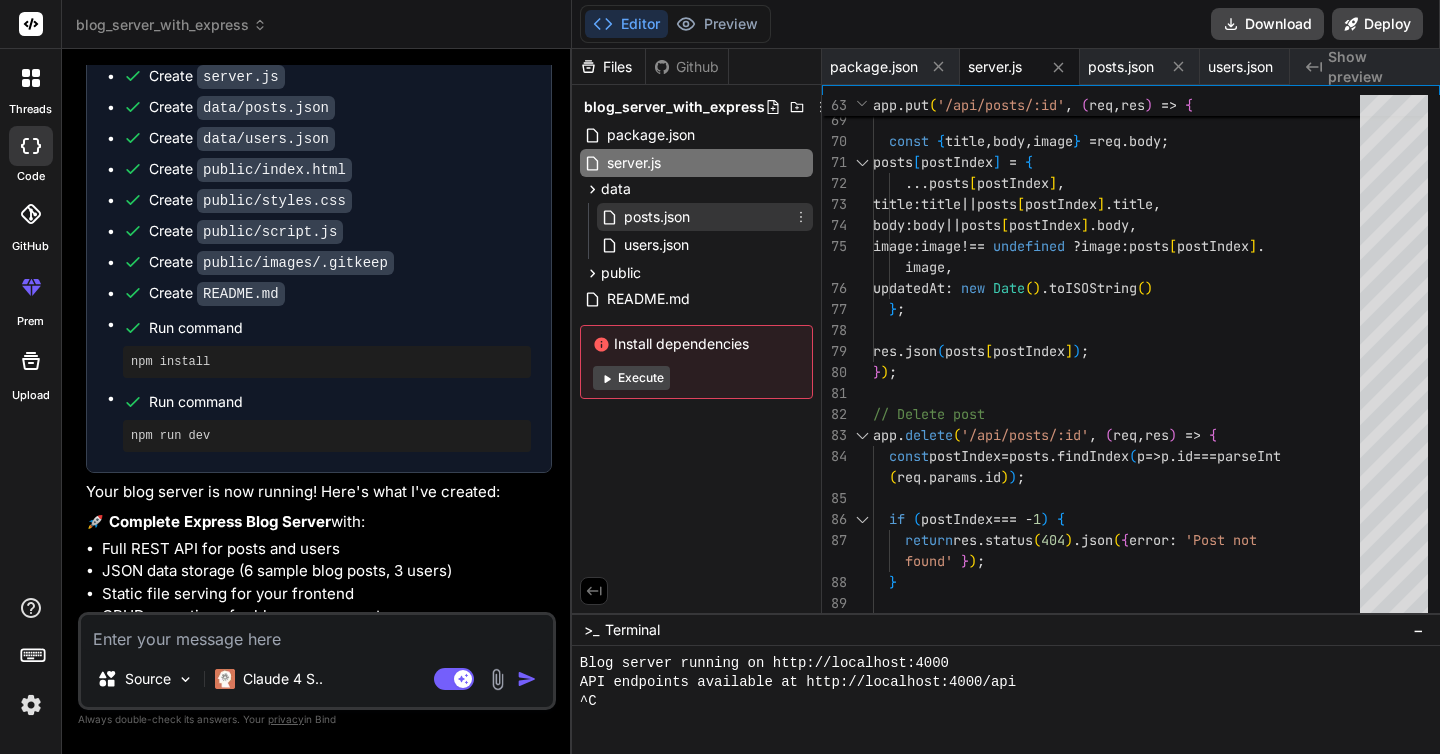 scroll, scrollTop: 63, scrollLeft: 0, axis: vertical 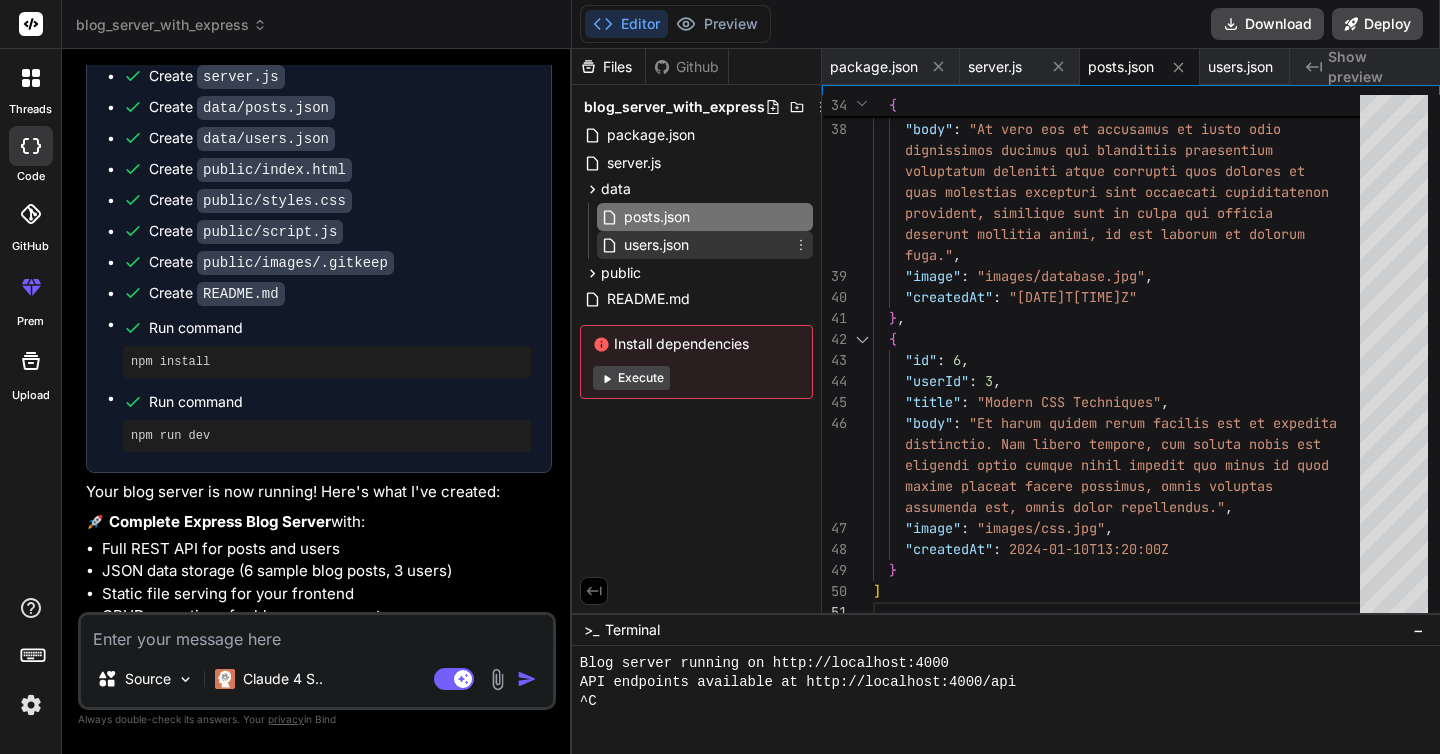 click on "users.json" at bounding box center (656, 245) 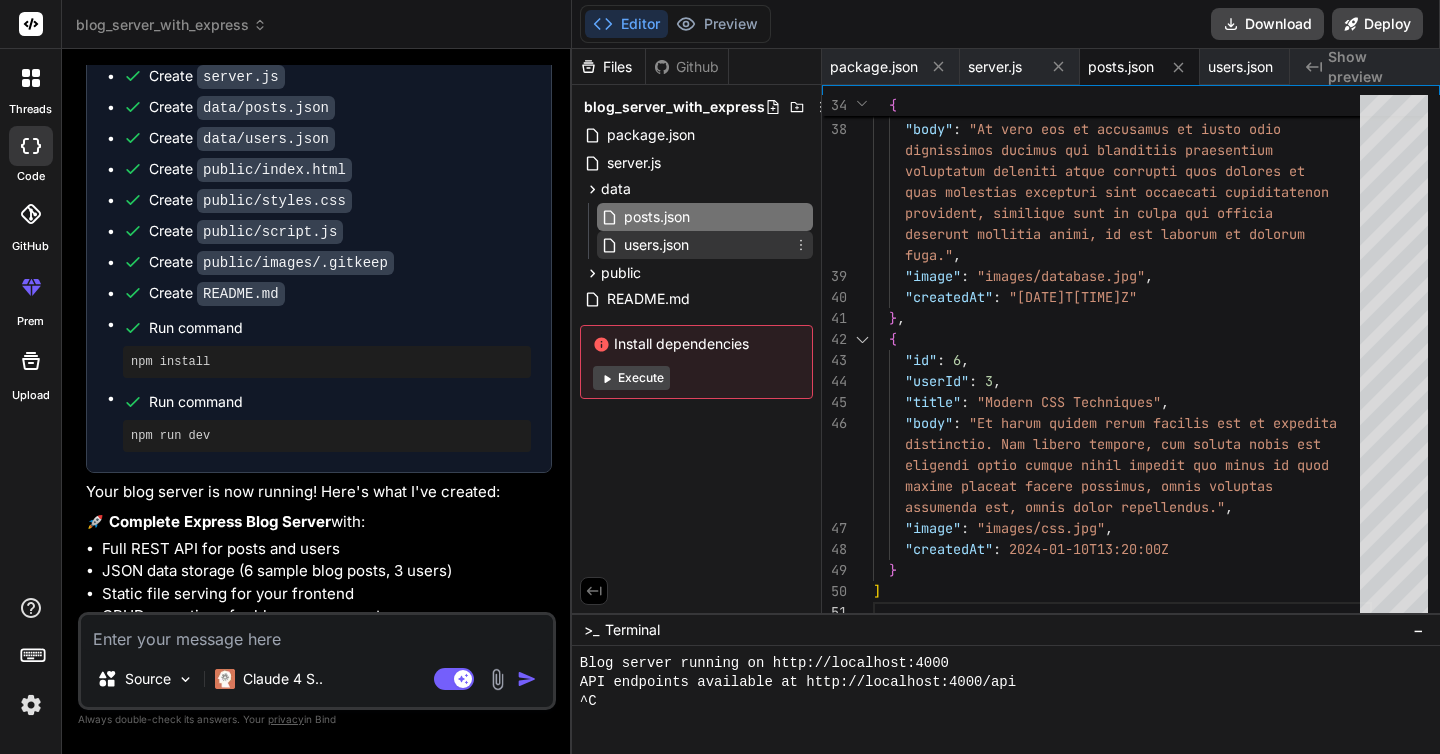 scroll, scrollTop: 0, scrollLeft: 31, axis: horizontal 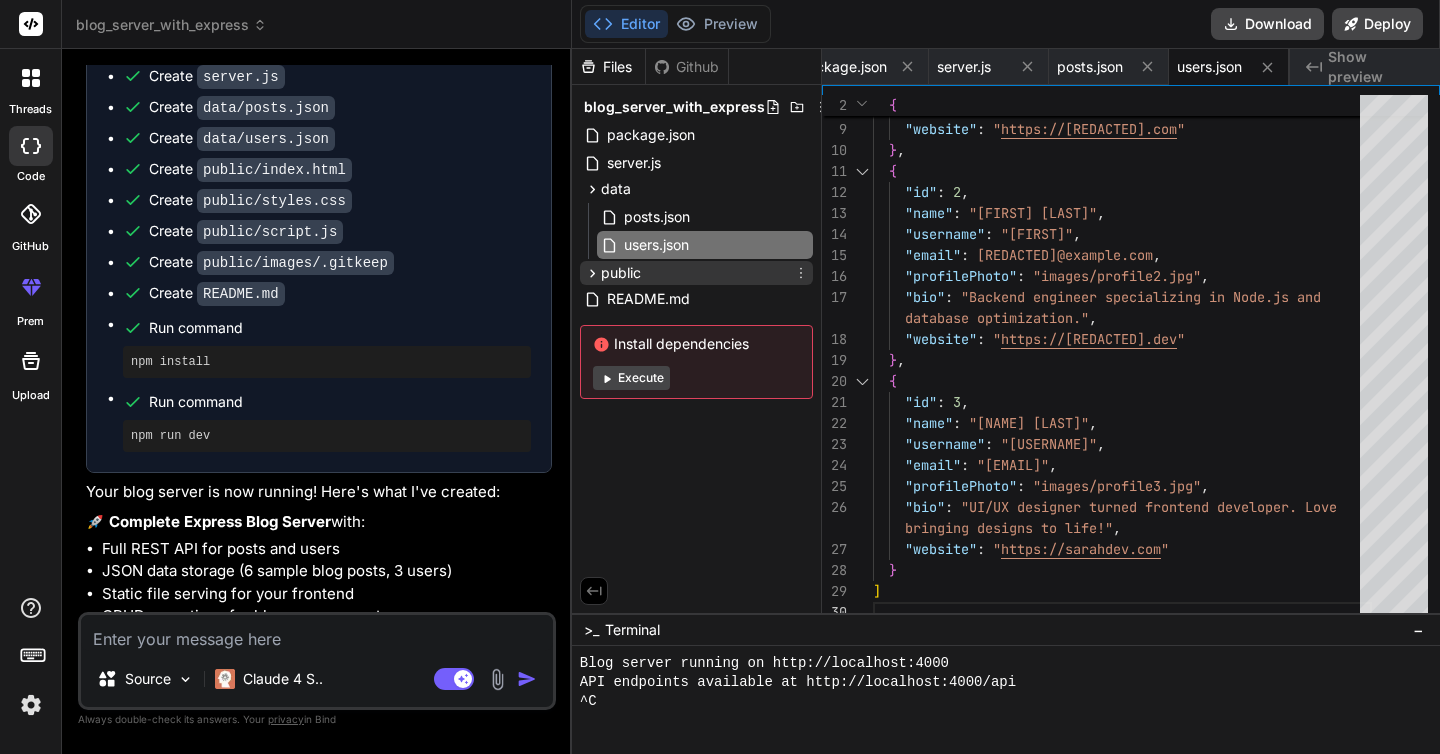click on "public" at bounding box center (621, 273) 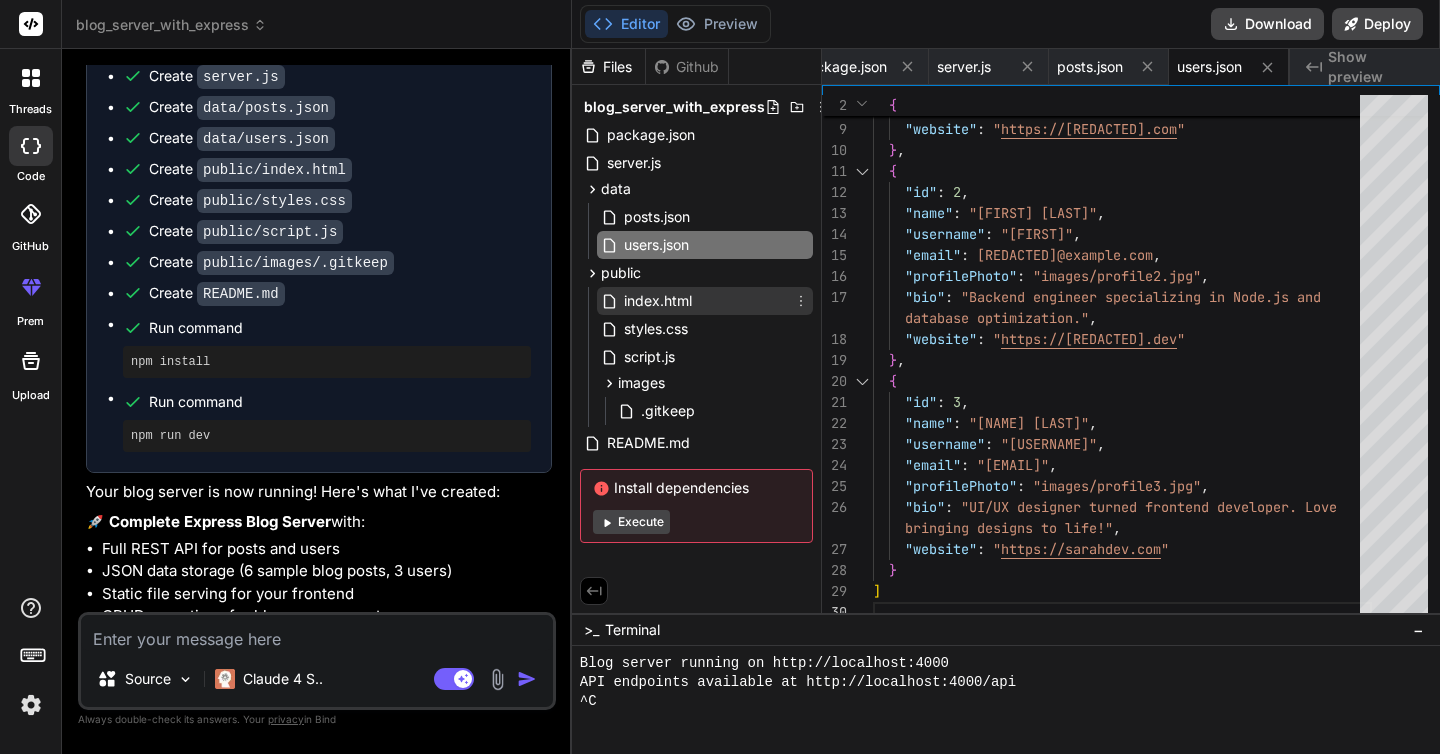 click on "index.html" at bounding box center (658, 301) 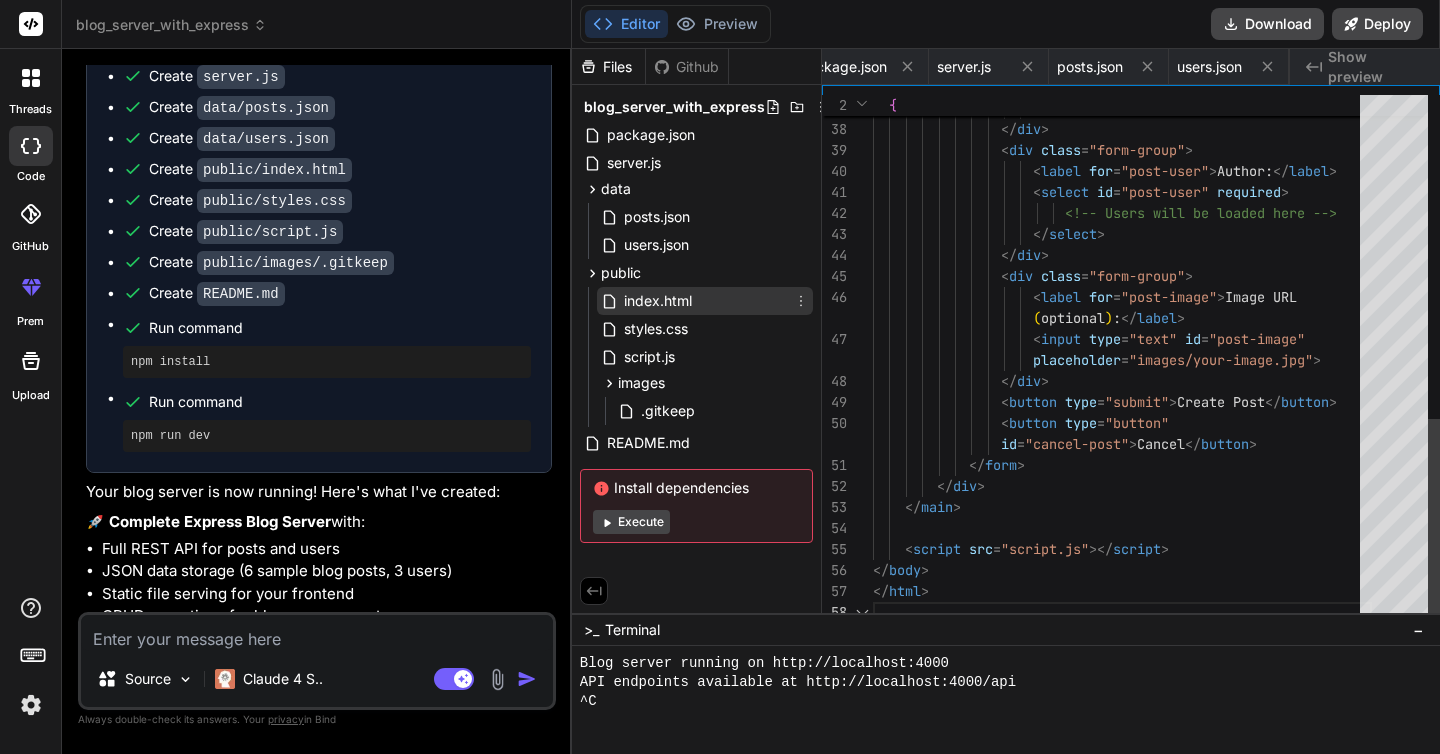 scroll, scrollTop: 0, scrollLeft: 151, axis: horizontal 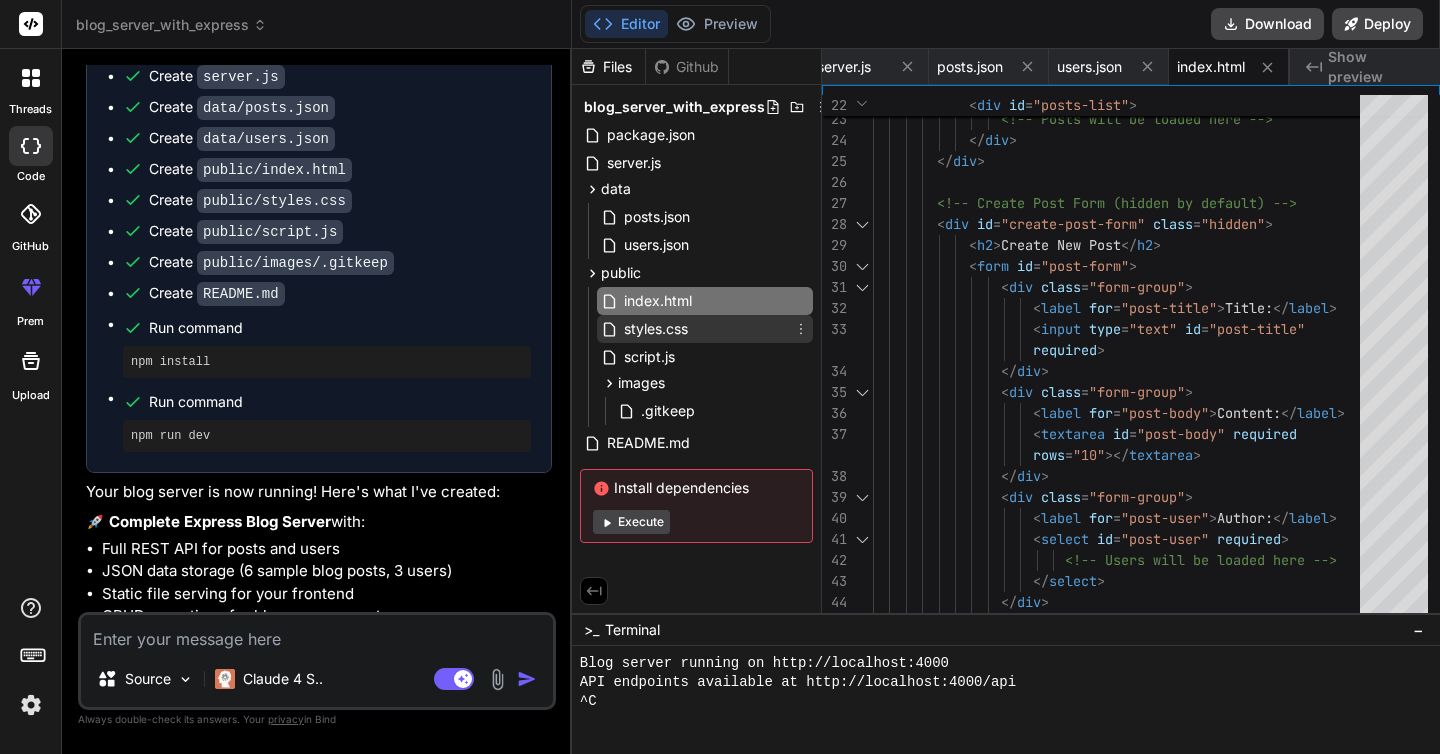click on "styles.css" at bounding box center (656, 329) 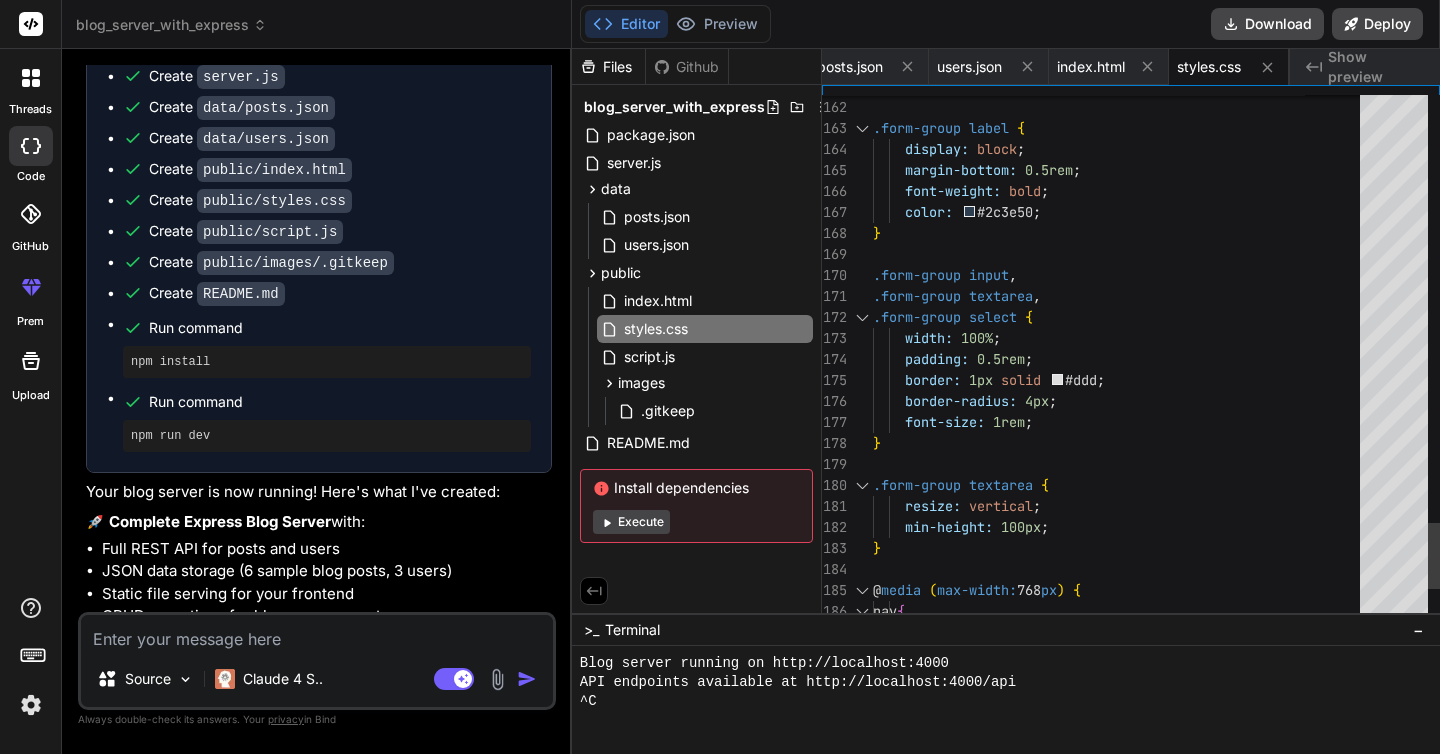 scroll, scrollTop: 168, scrollLeft: 0, axis: vertical 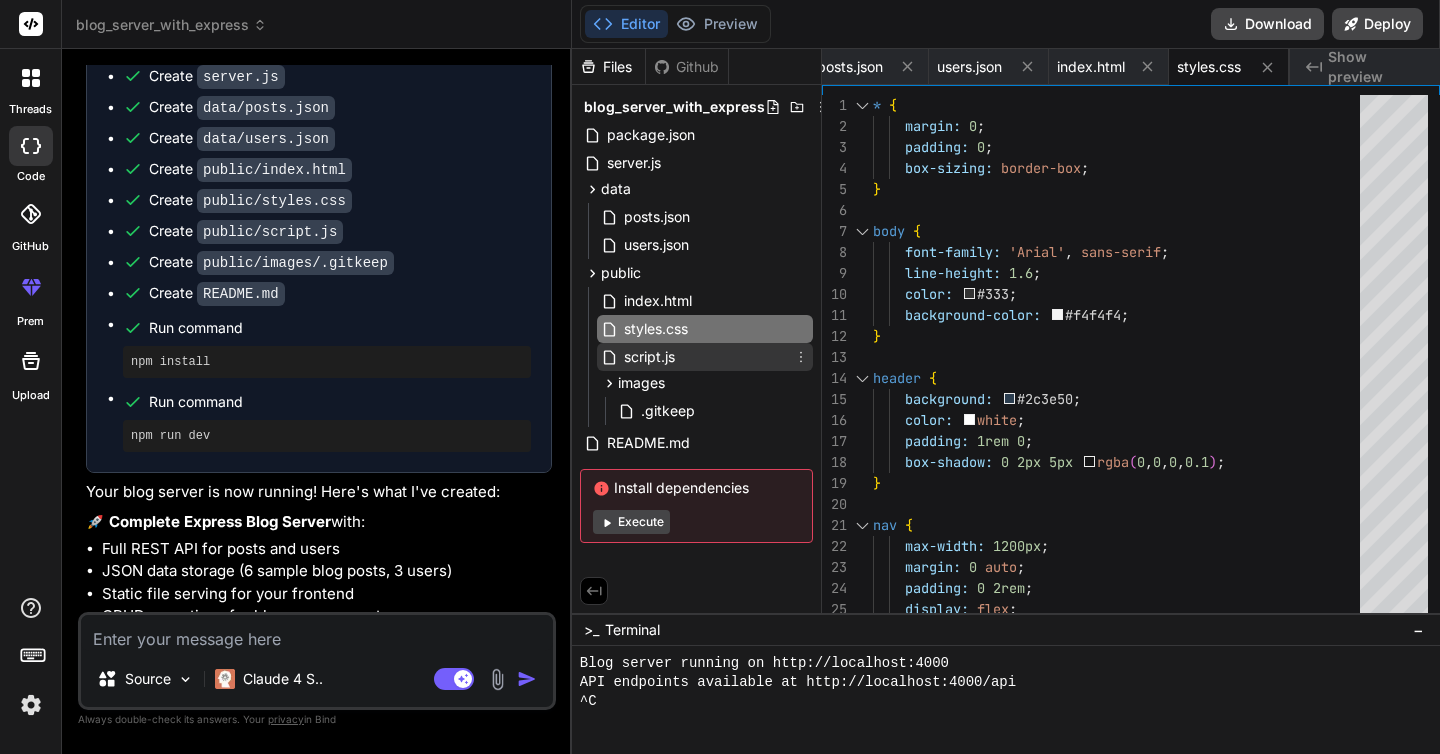 click on "script.js" at bounding box center (649, 357) 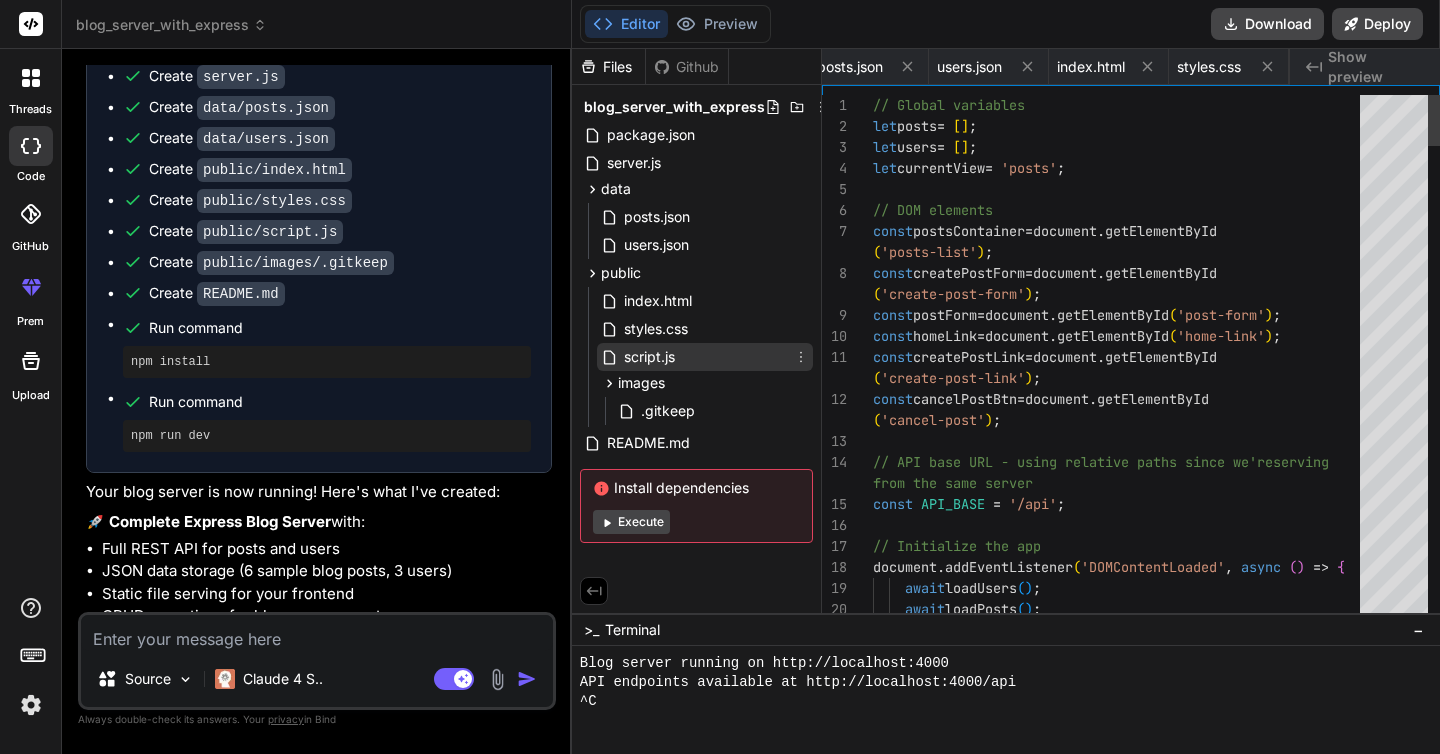 scroll, scrollTop: 0, scrollLeft: 391, axis: horizontal 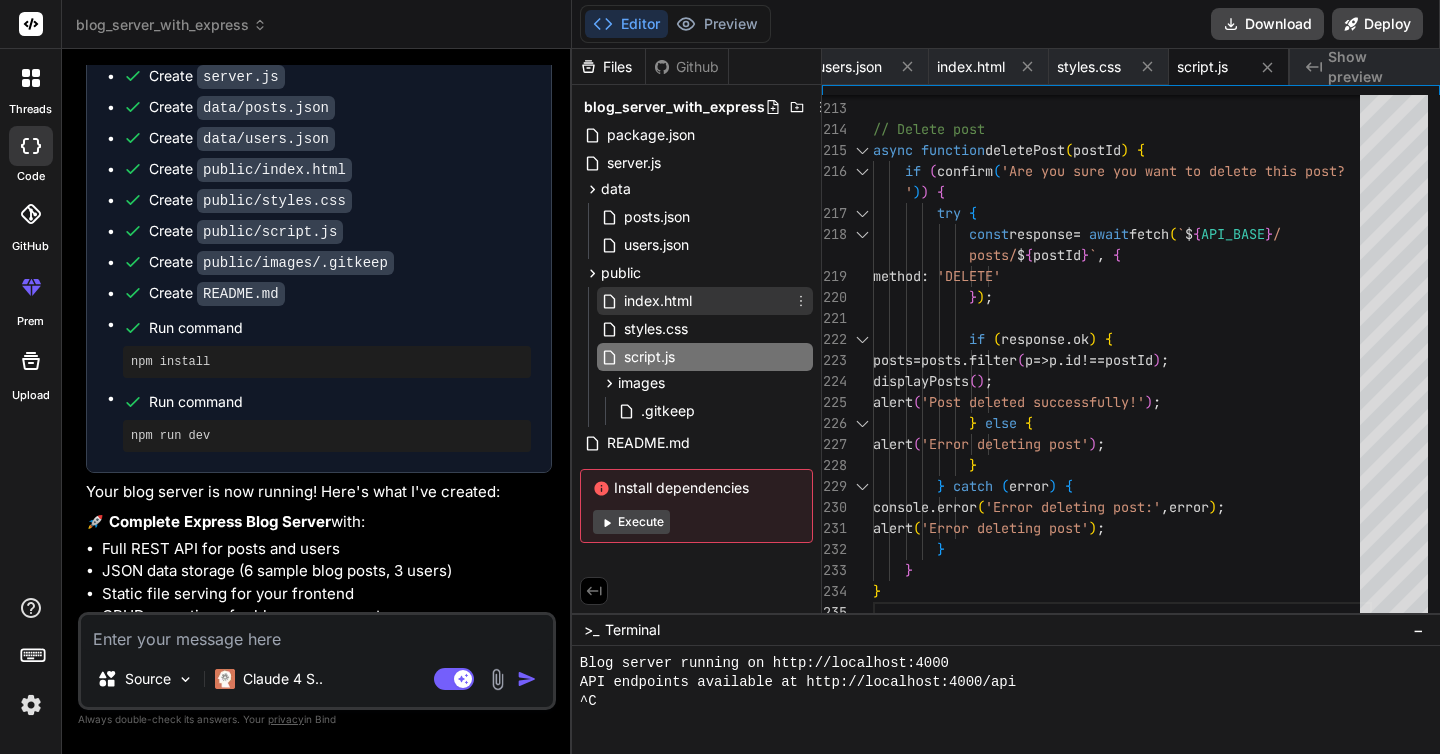 click on "index.html" at bounding box center [658, 301] 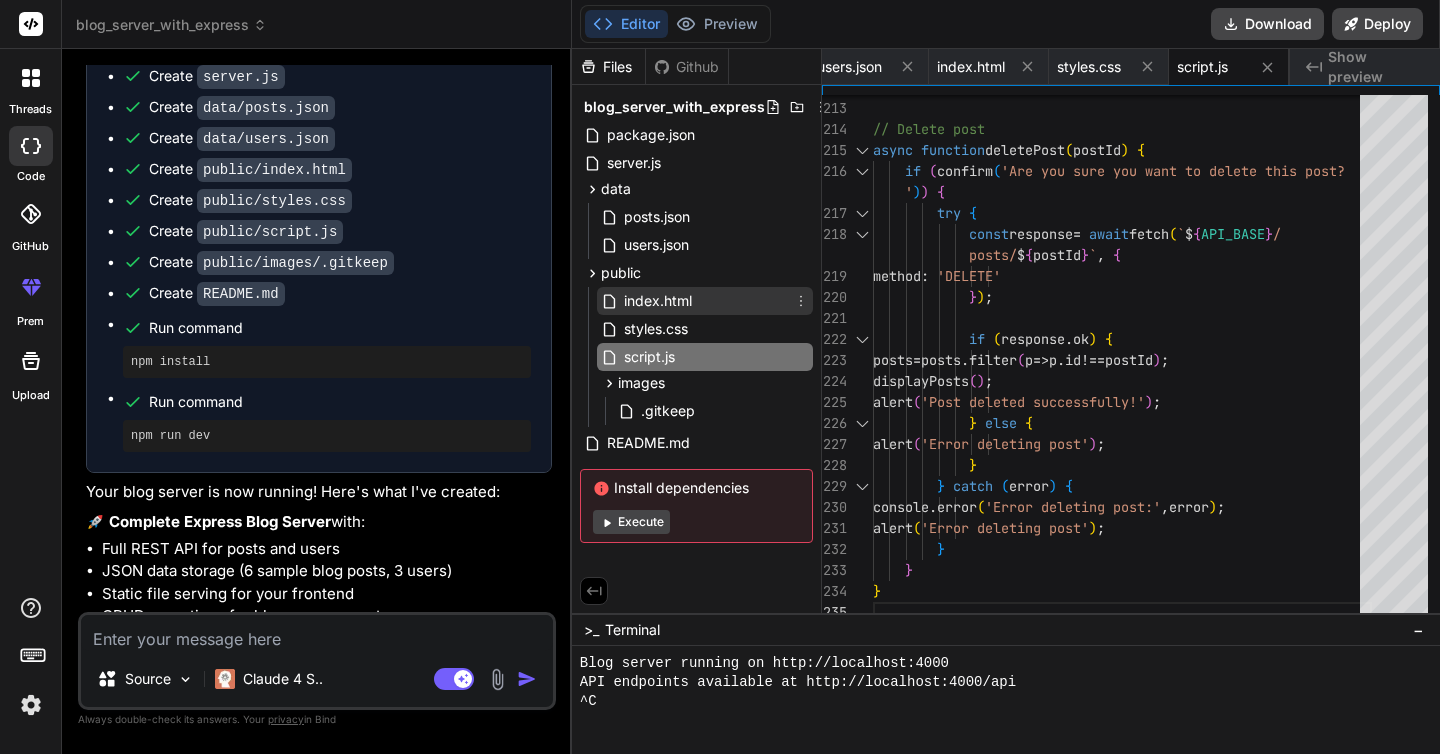 scroll, scrollTop: 84, scrollLeft: 0, axis: vertical 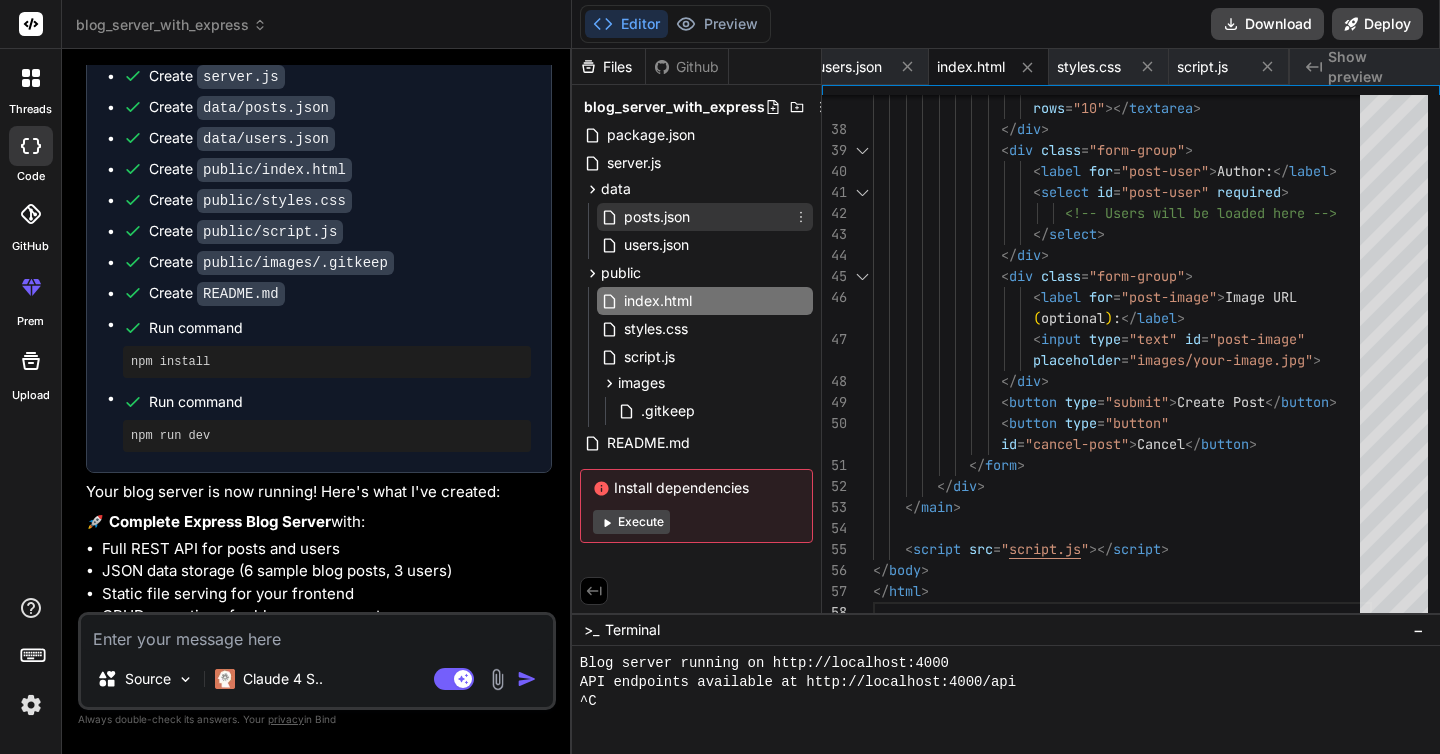 click on "posts.json" at bounding box center (657, 217) 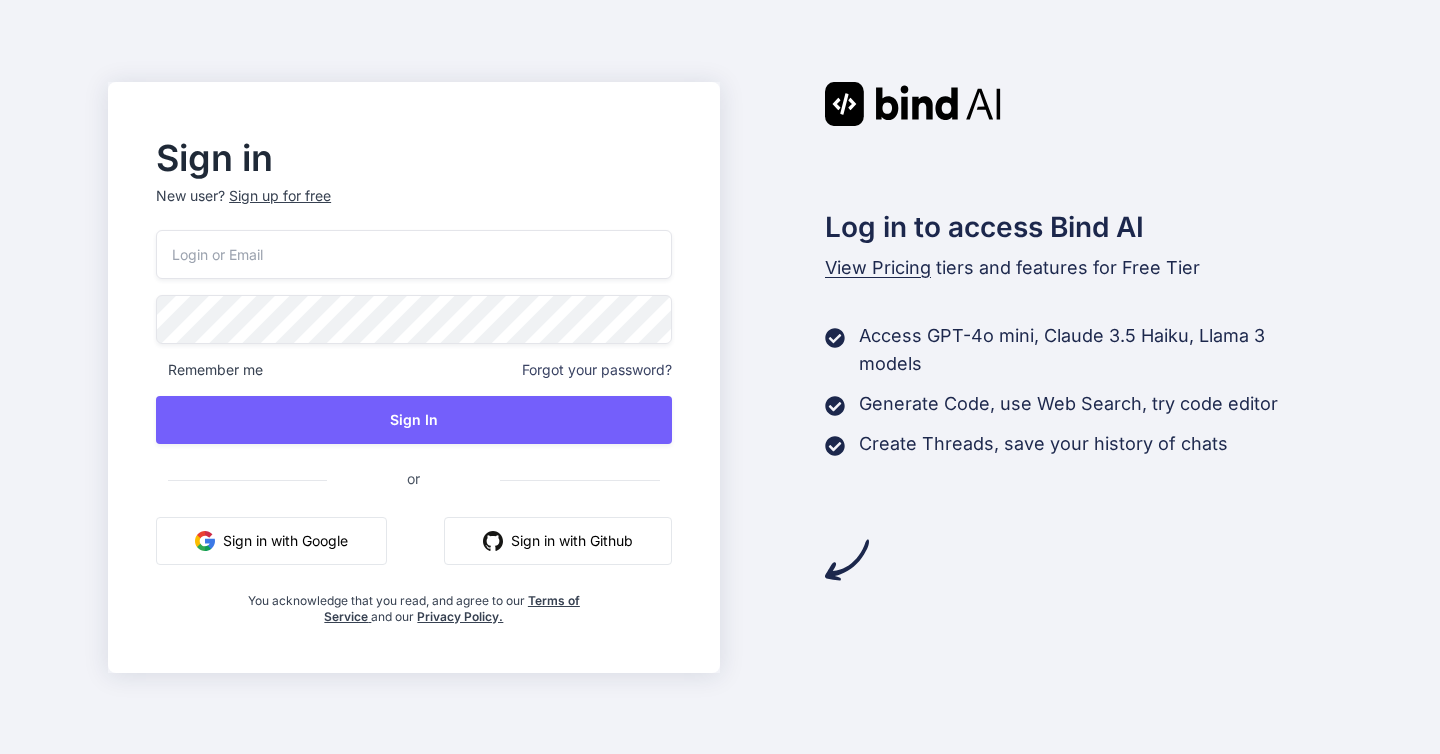 scroll, scrollTop: 0, scrollLeft: 0, axis: both 